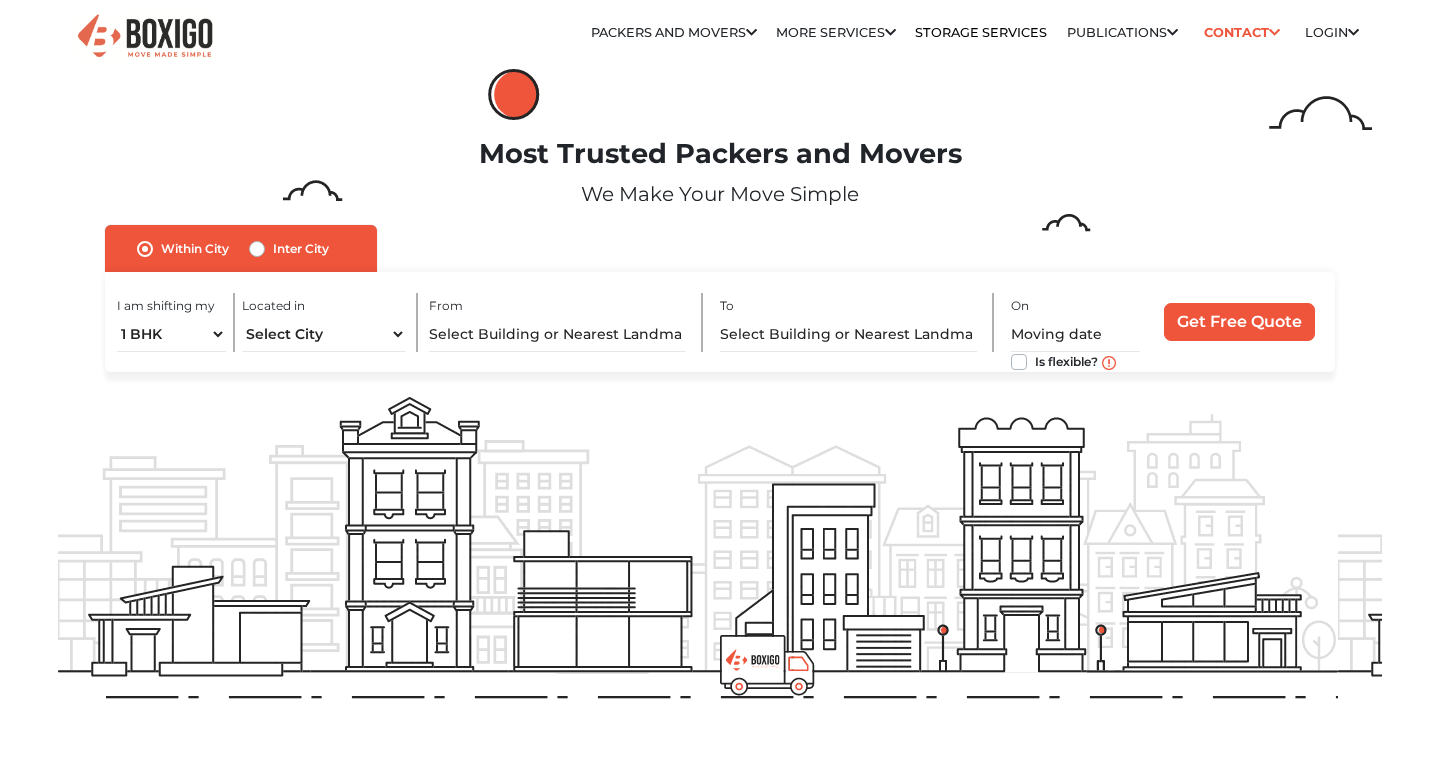 scroll, scrollTop: 0, scrollLeft: 0, axis: both 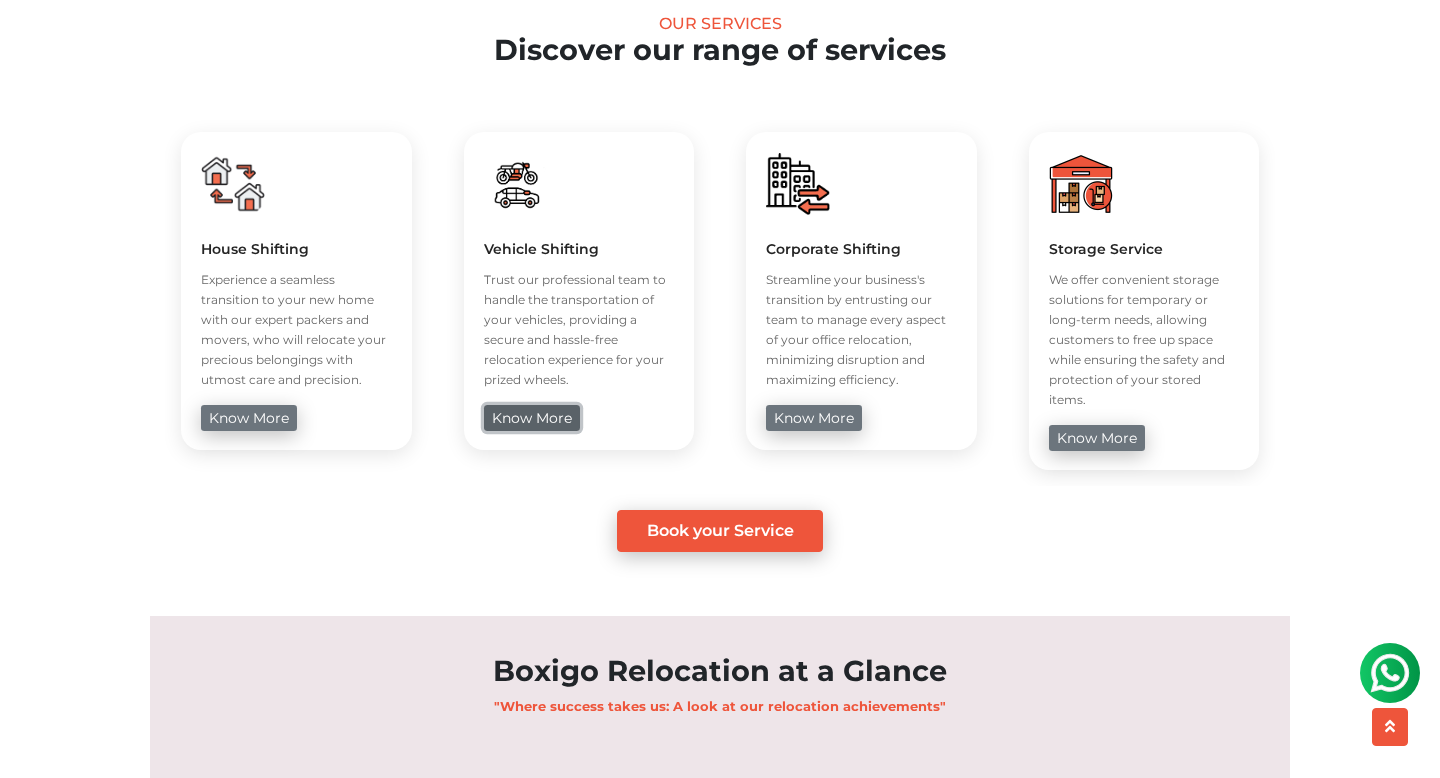 click on "know more" at bounding box center (532, 418) 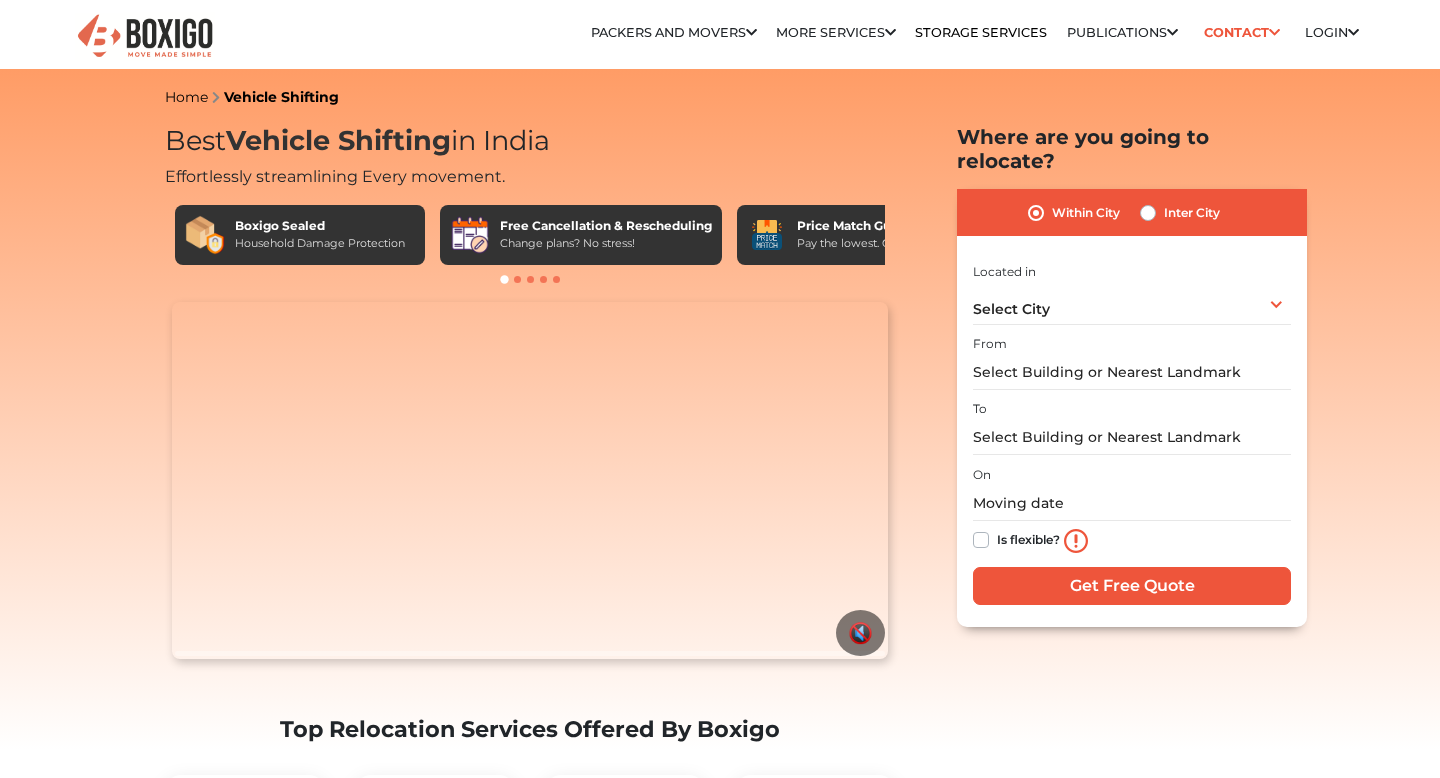 scroll, scrollTop: 0, scrollLeft: 0, axis: both 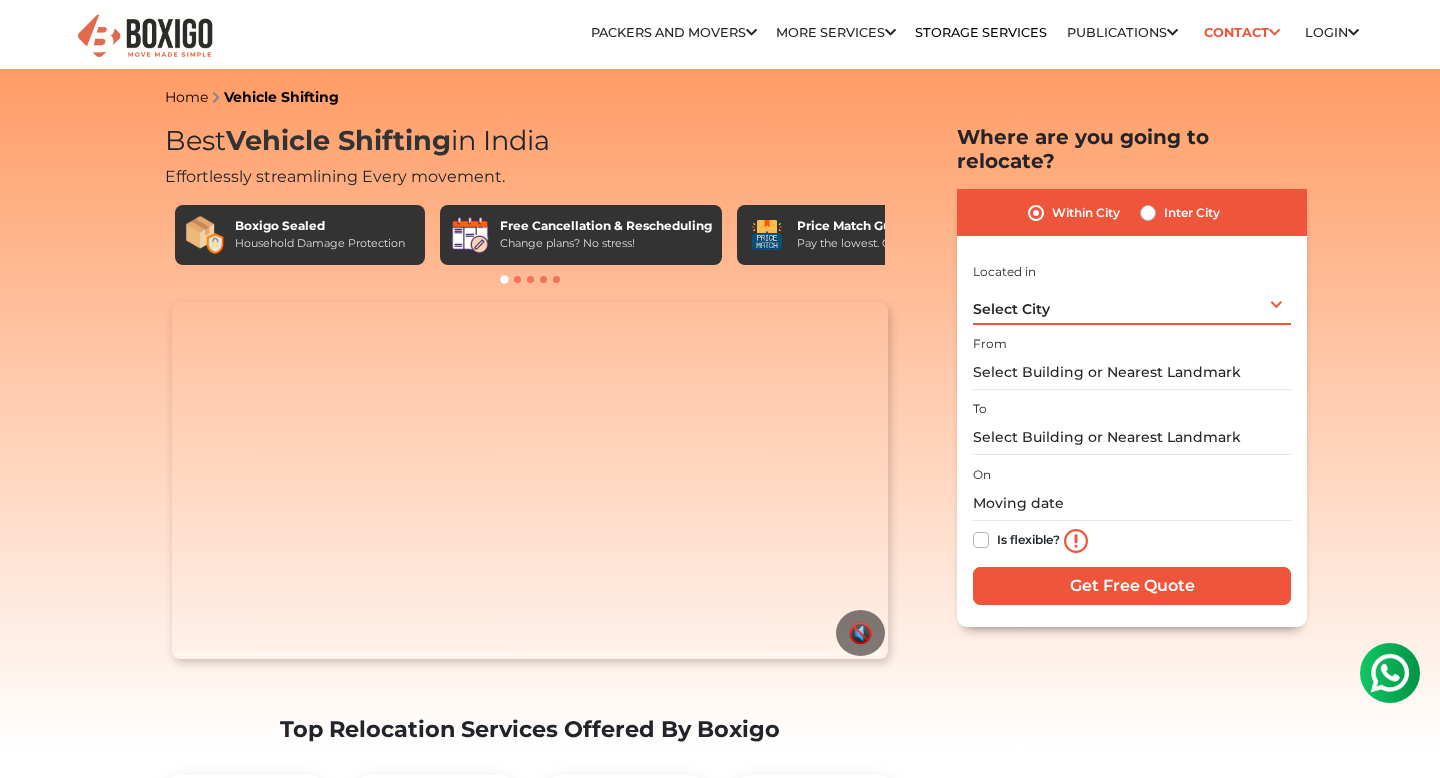 click on "Select City   Select City  Bangalore Bengaluru Bhopal Bhubaneswar Chennai Coimbatore Cuttack Delhi Gulbarga Gurugram Guwahati Hyderabad Indore Jaipur Kalyan & Dombivali Kochi Kolkata Lucknow Madurai Mangalore Mumbai Mysore Navi Mumbai Noida Patna Pune Raipur Secunderabad Siliguri Srirangam Thane Thiruvananthapuram Vijayawada Visakhapatnam Warangal" at bounding box center (1132, 304) 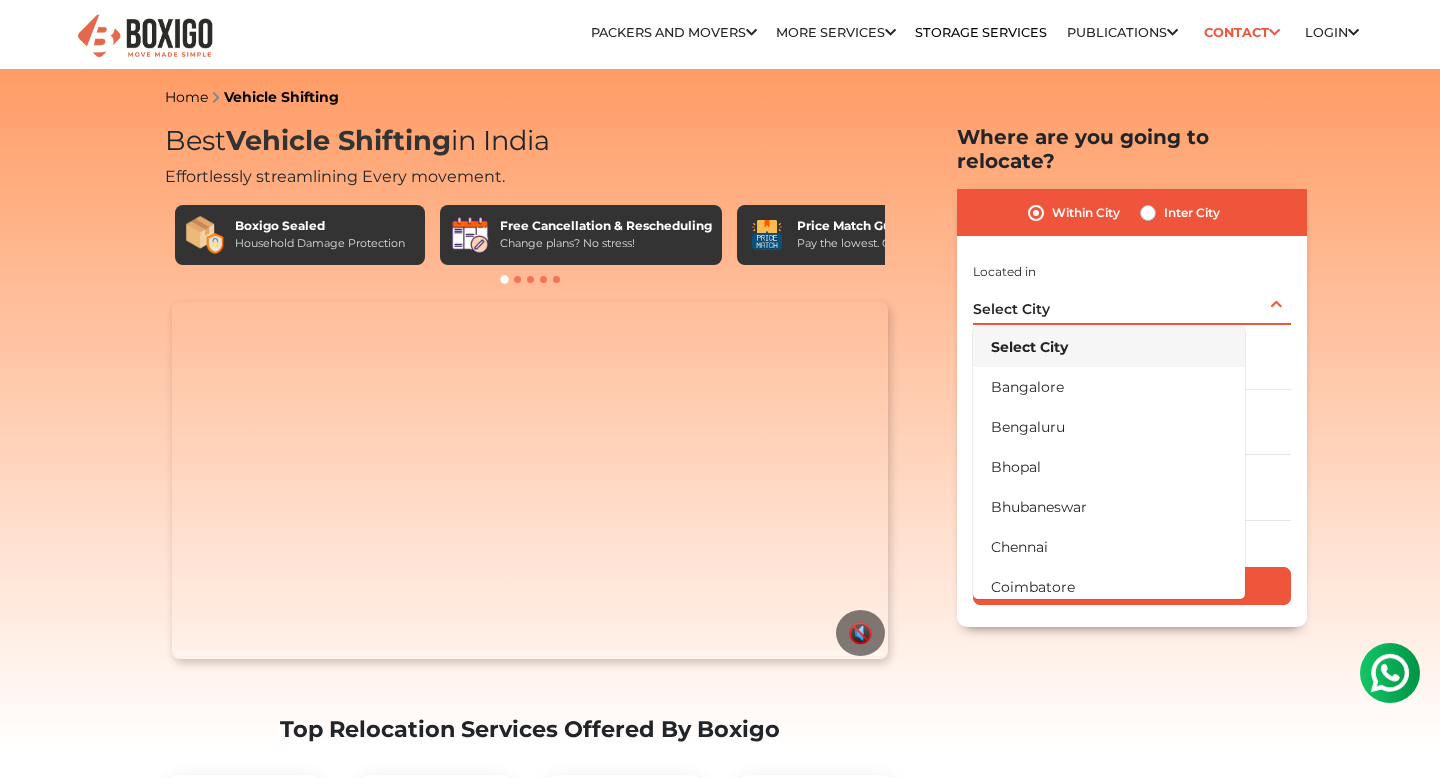 scroll, scrollTop: 0, scrollLeft: 0, axis: both 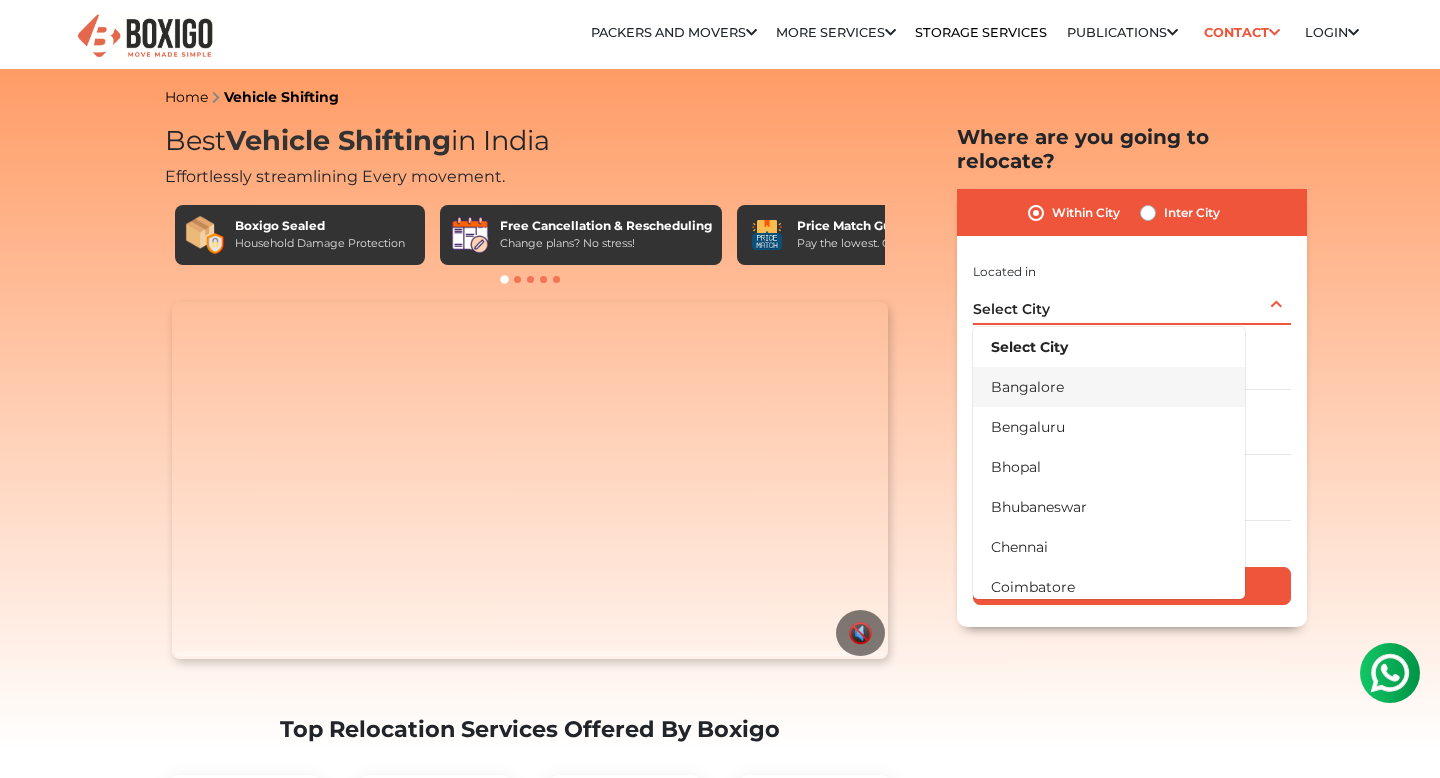 click on "Bangalore" at bounding box center [1109, 387] 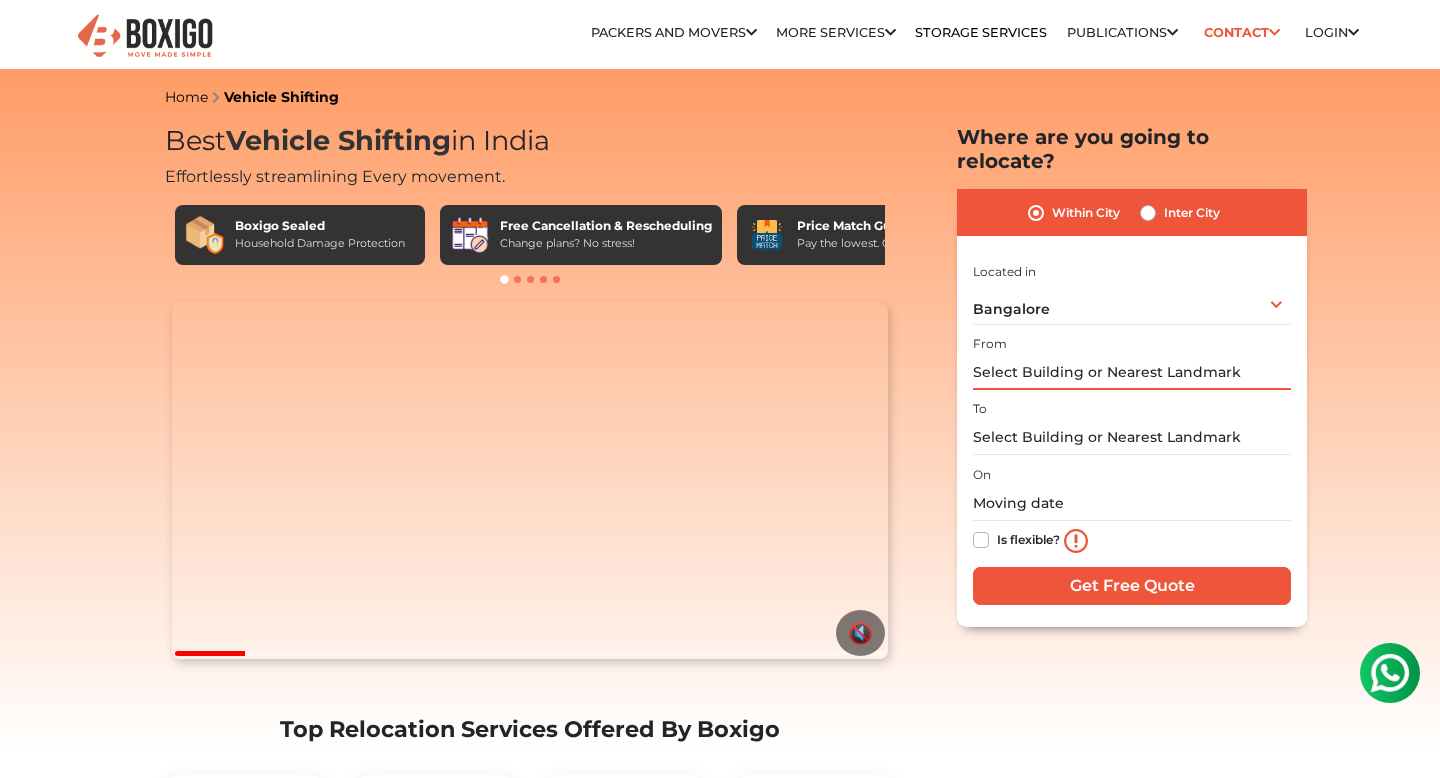click at bounding box center (1132, 372) 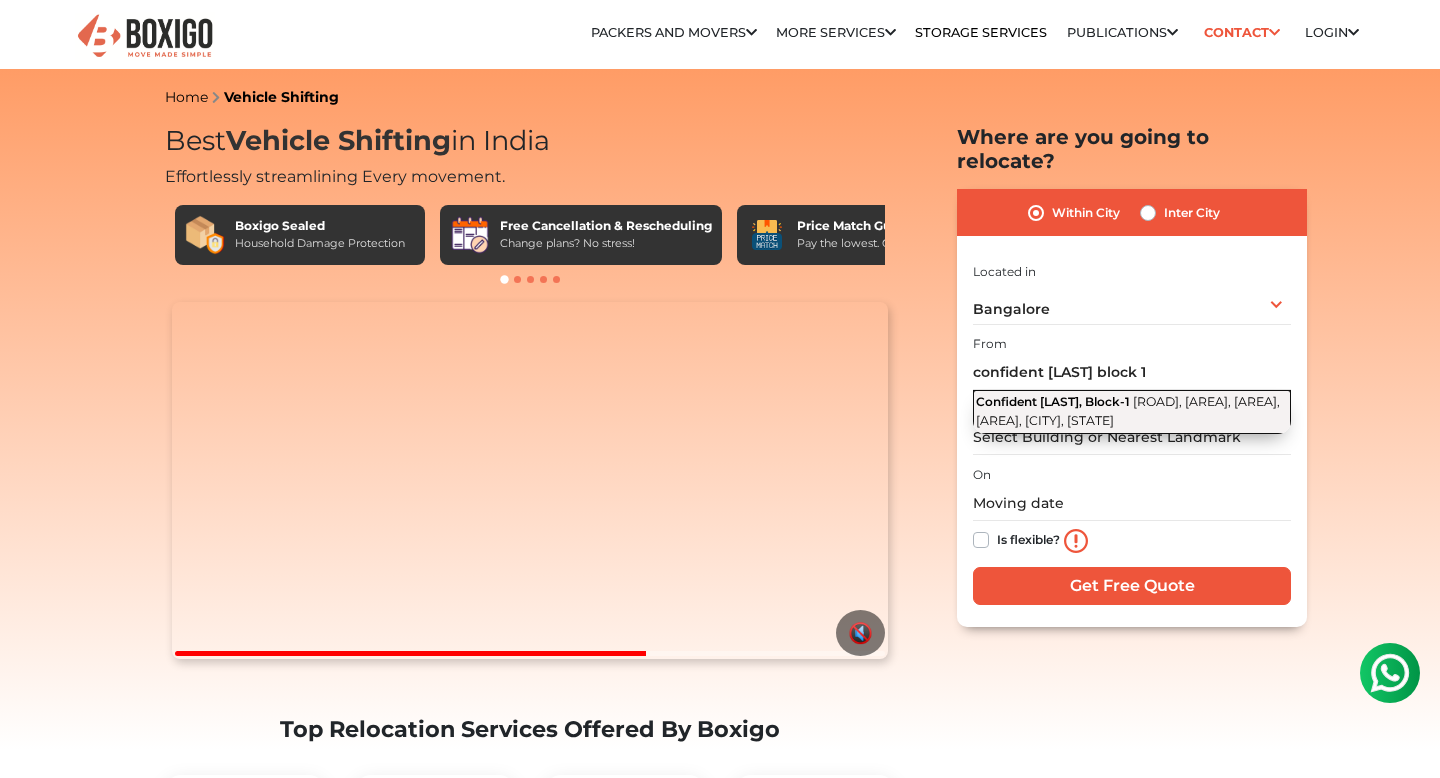 click on "[ROAD], [AREA], [AREA], [AREA], [CITY], [STATE]" at bounding box center (1128, 411) 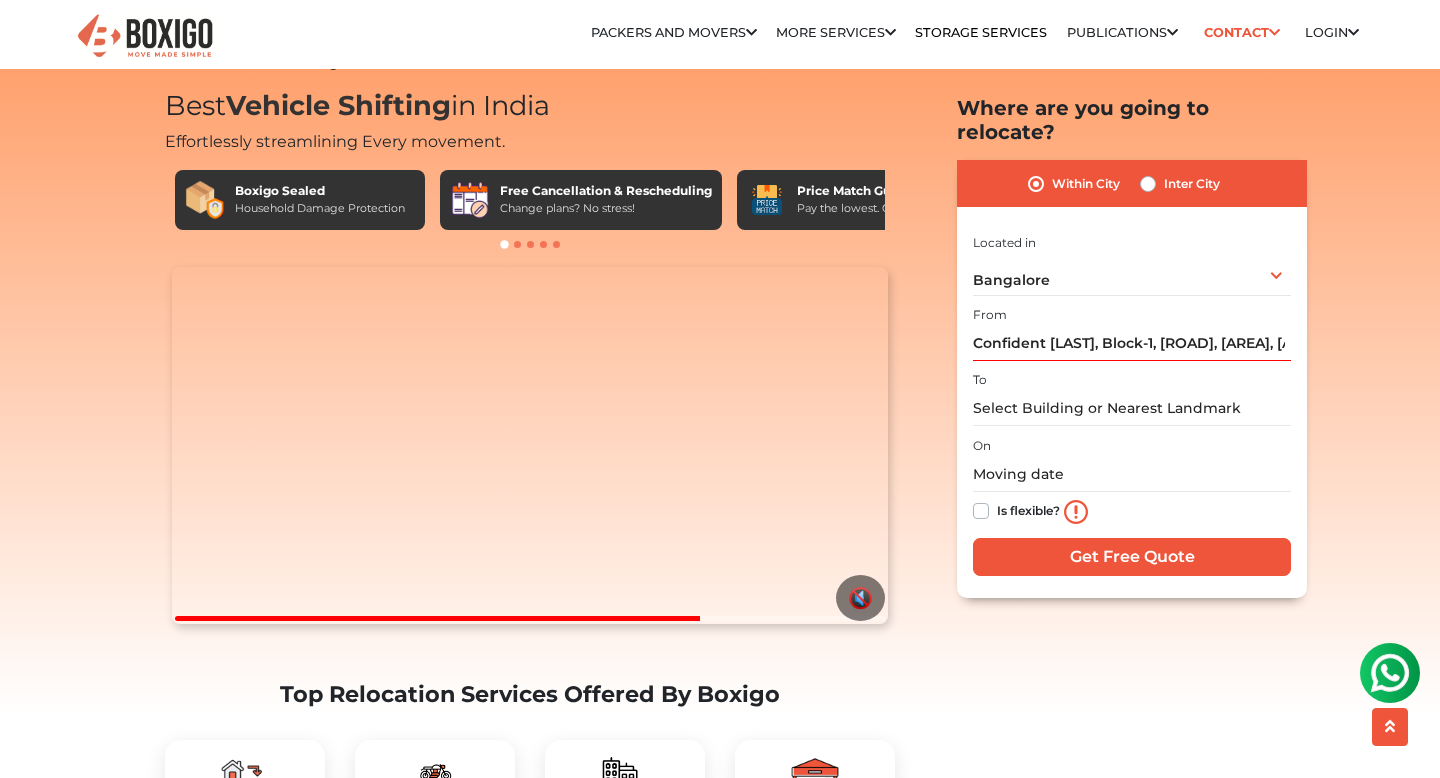 scroll, scrollTop: 34, scrollLeft: 0, axis: vertical 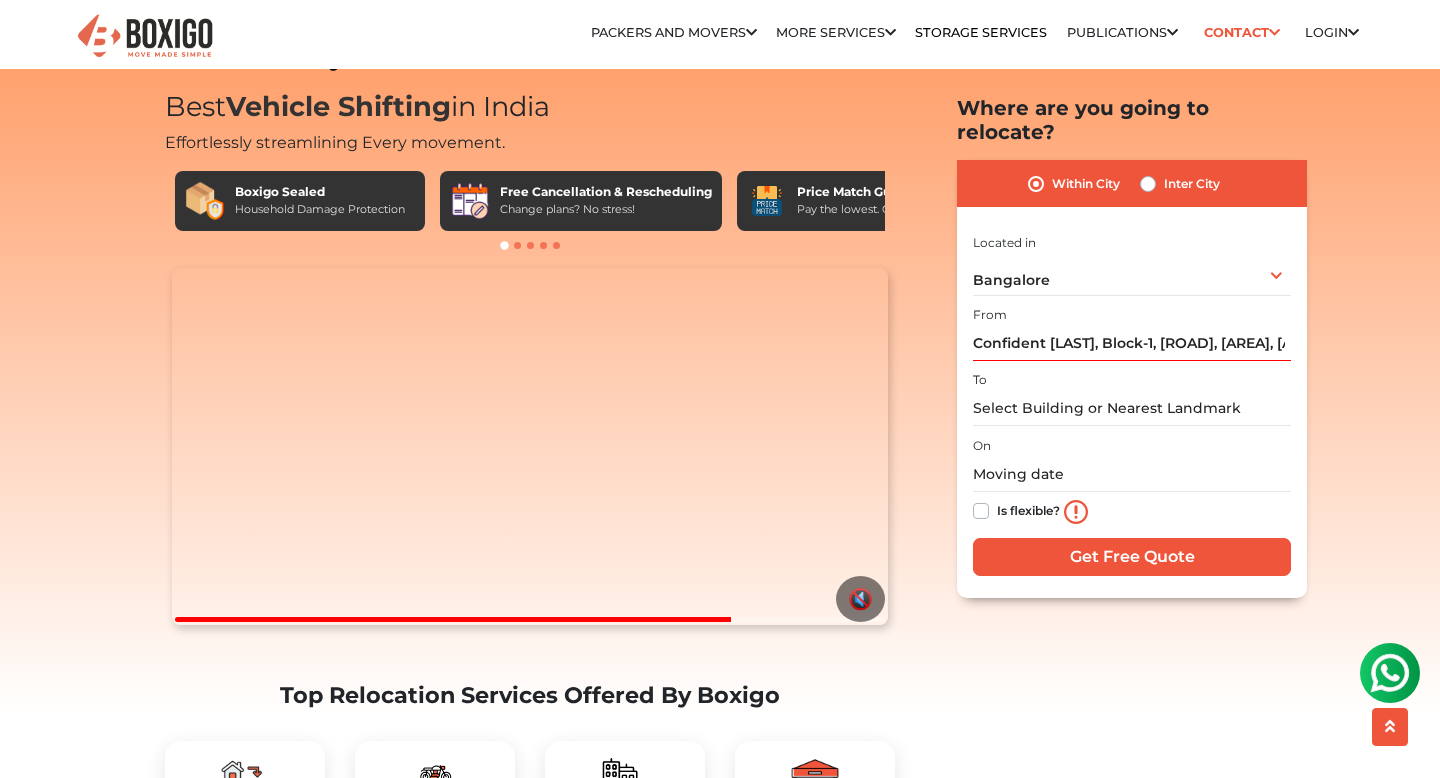 click on "Within City
Inter City
I am shifting my
1 BHK
2 BHK
3 BHK
3 + BHK  FEW ITEMS  1 BHK  1 BHK  2 BHK  3 BHK" at bounding box center [1132, 379] 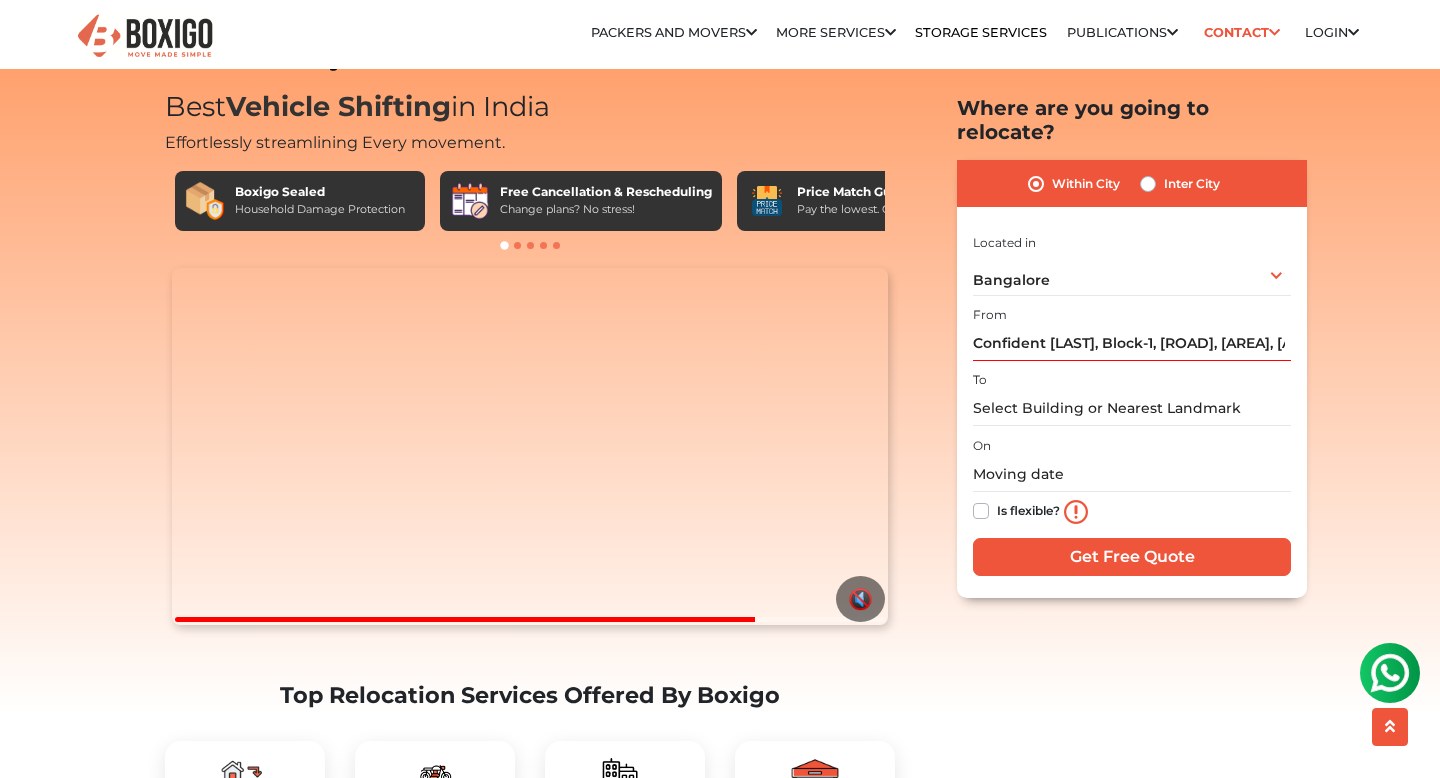click on "Within City
Inter City
I am shifting my
1 BHK
2 BHK
3 BHK
3 + BHK  FEW ITEMS  1 BHK  1 BHK  2 BHK  3 BHK" at bounding box center (1132, 379) 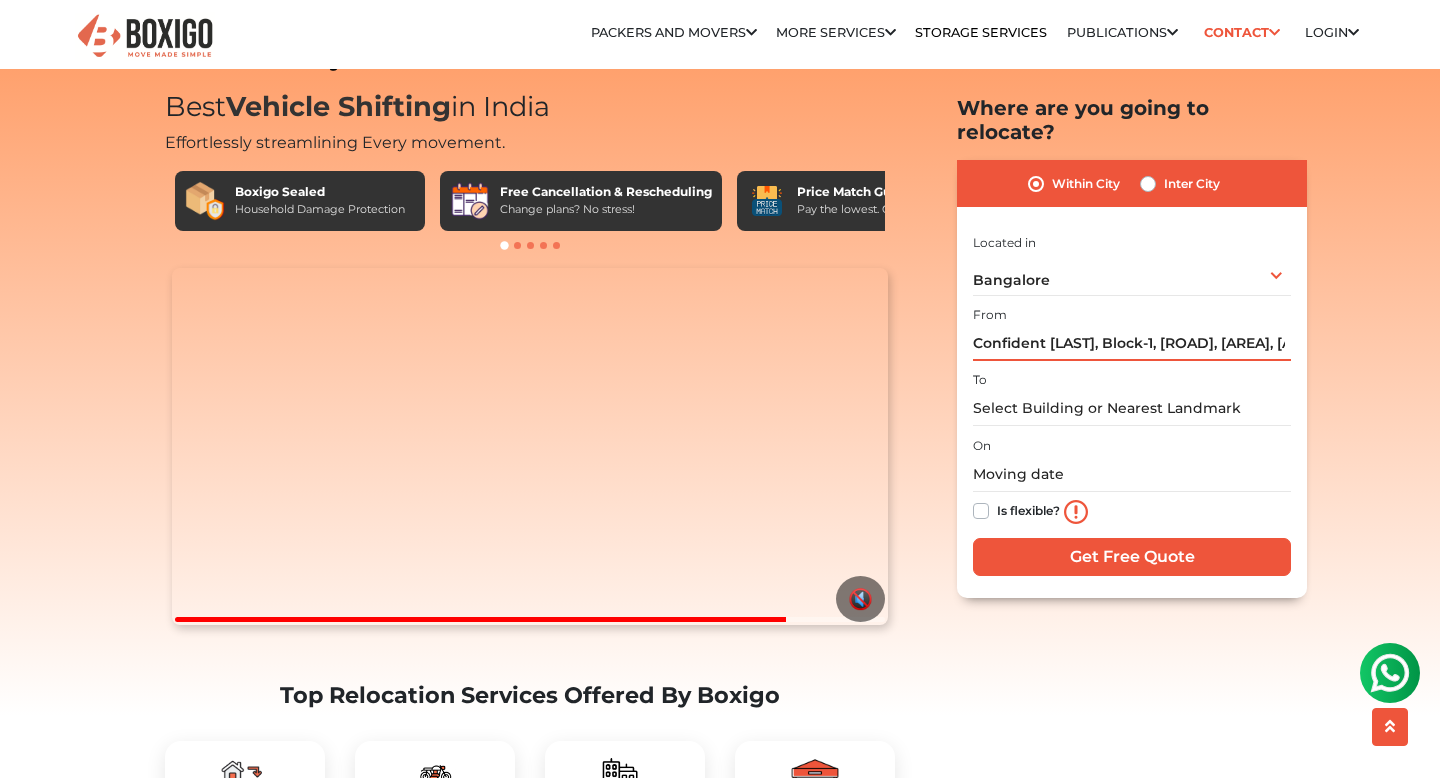 click on "Confident [LAST], Block-1, [ROAD], [AREA], [AREA], [AREA], [CITY], [STATE]" at bounding box center (1132, 343) 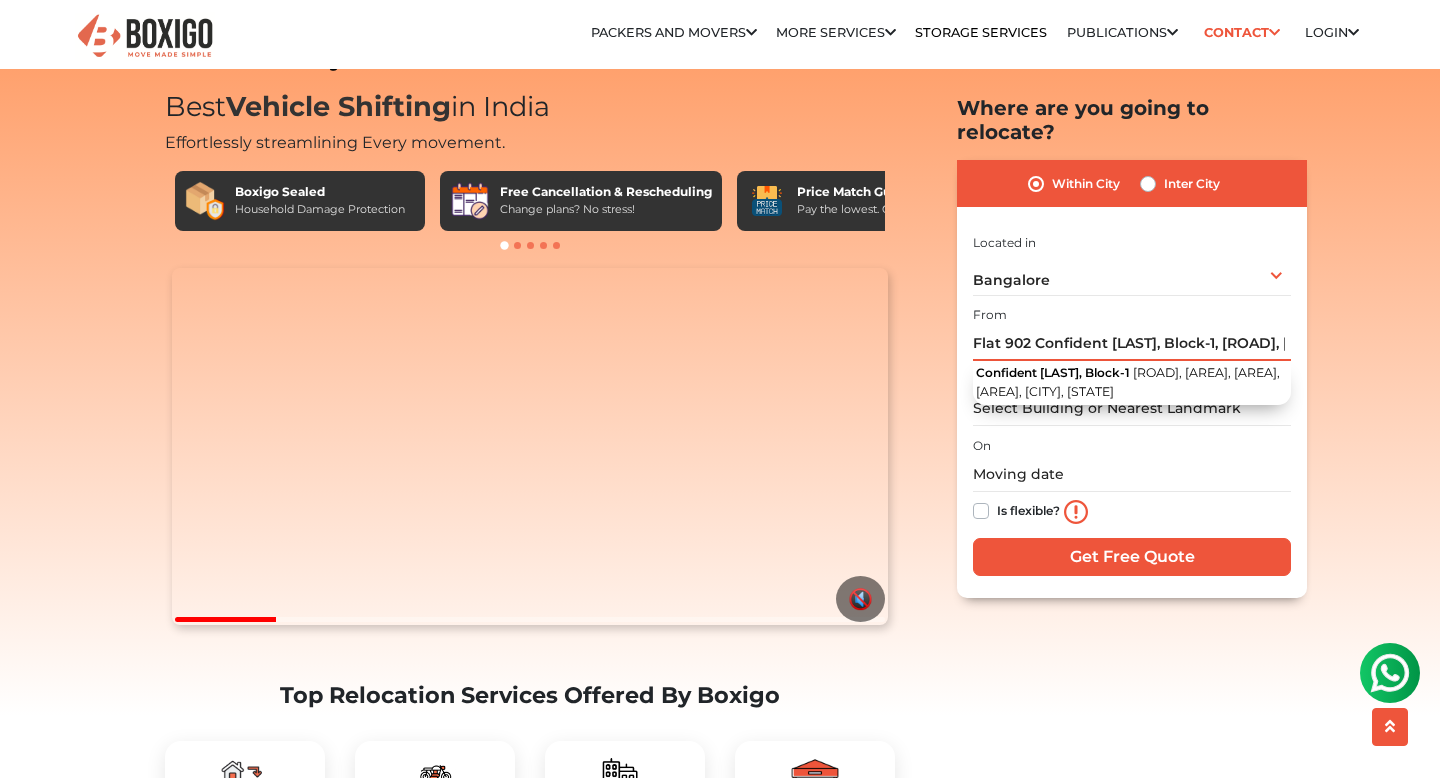 type on "Flat 902 Confident [LAST], Block-1, [ROAD], [AREA], [AREA], [AREA], [CITY], [STATE]" 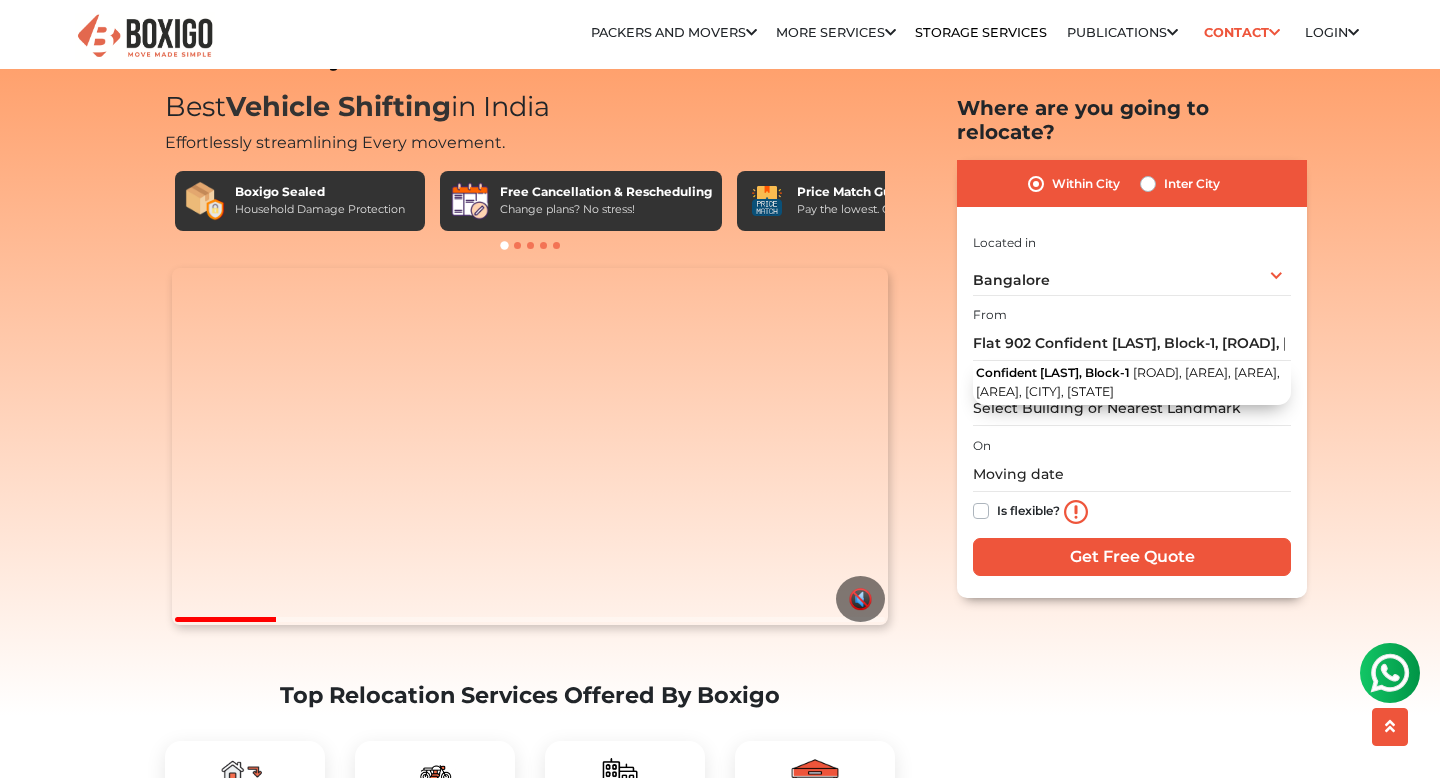 click on "Best  Vehicle Shifting  in India
Effortlessly streamlining Every movement.
Boxigo Sealed
Household Damage Protection
Free Cancellation & Rescheduling
Change plans? No stress!
Price Match Guarantee" at bounding box center [1100, 3423] 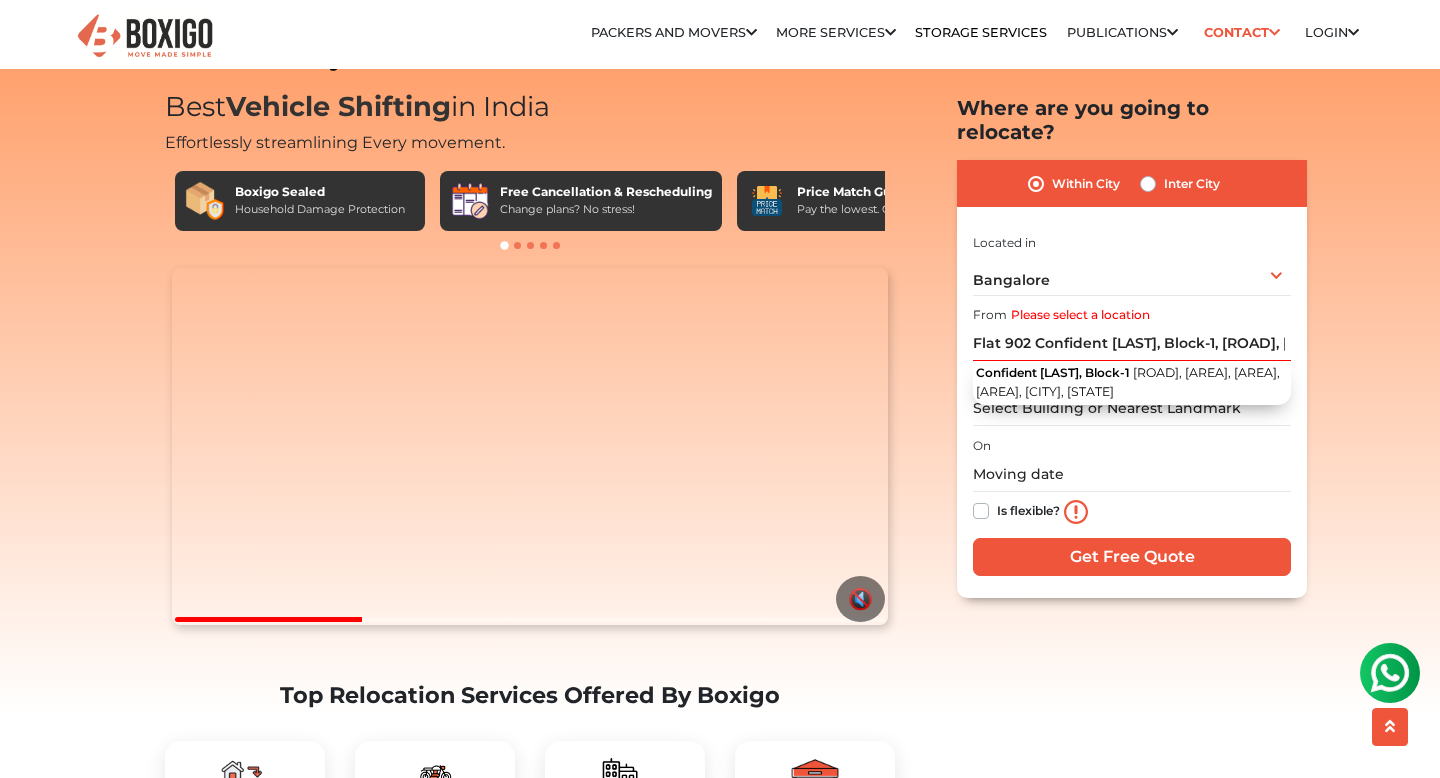 click on "Best  Vehicle Shifting  in India
Effortlessly streamlining Every movement.
Boxigo Sealed
Household Damage Protection
Free Cancellation & Rescheduling
Change plans? No stress!
Price Match Guarantee" at bounding box center (1100, 347) 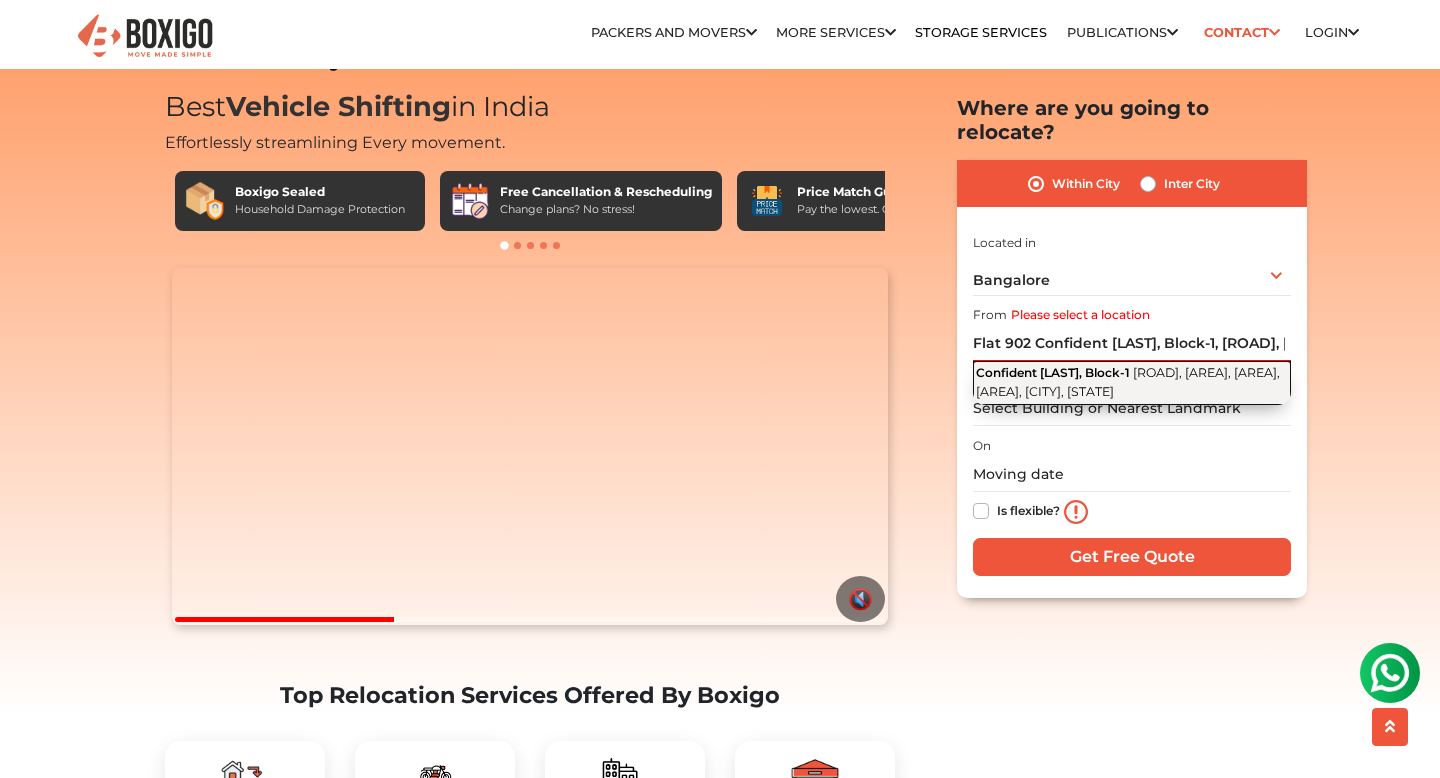 click on "[ROAD], [AREA], [AREA], [AREA], [CITY], [STATE]" at bounding box center [1128, 382] 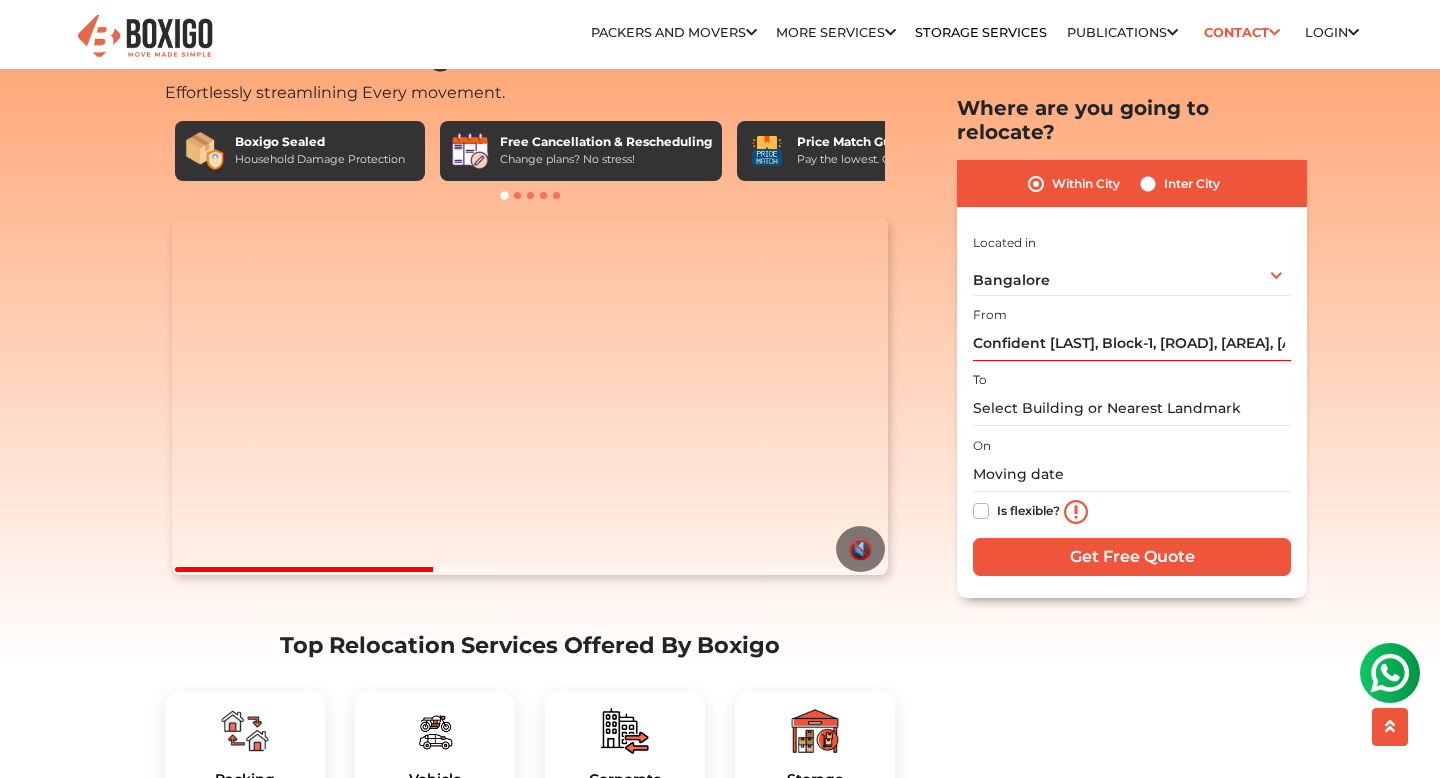 scroll, scrollTop: 83, scrollLeft: 0, axis: vertical 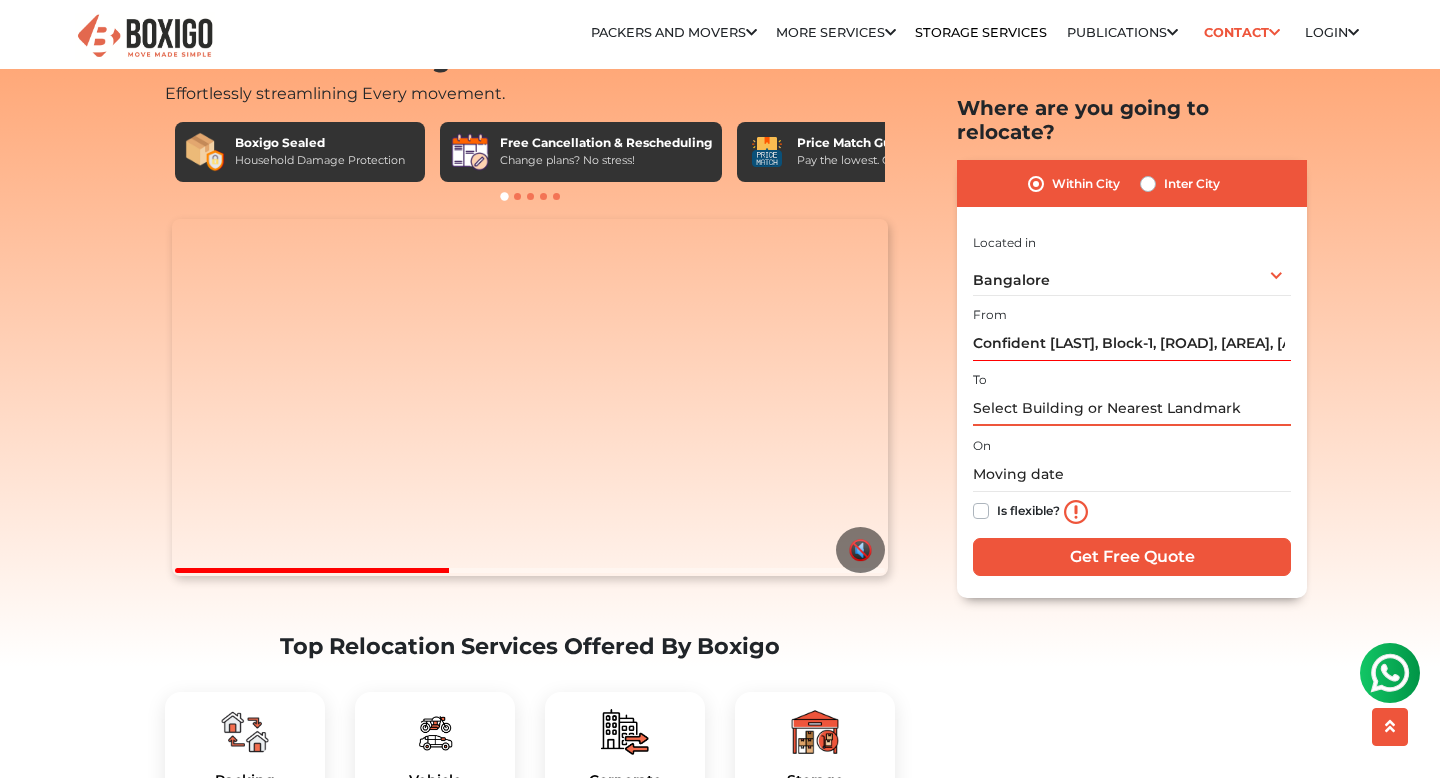 click at bounding box center [1132, 408] 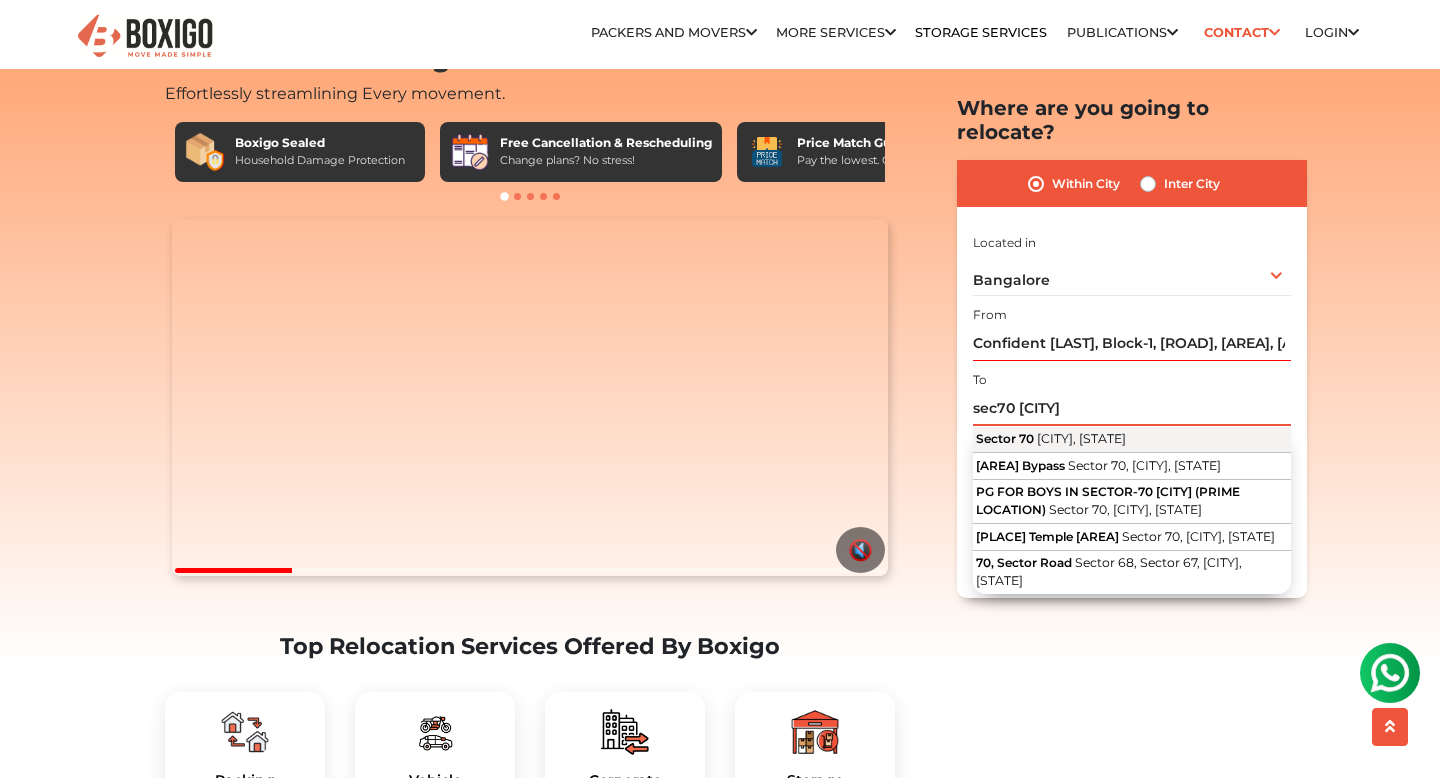 type on "sec70 [CITY]" 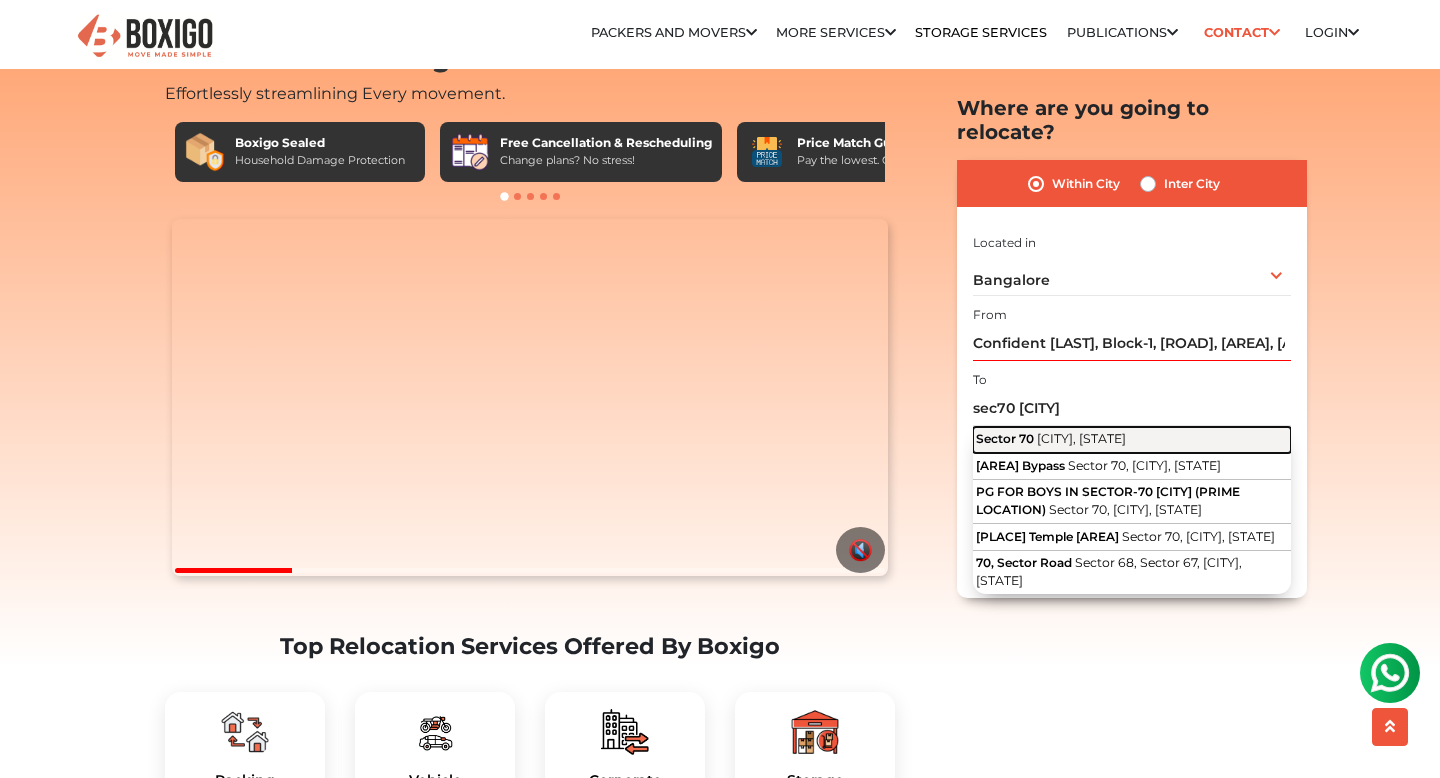 click on "[CITY], [STATE]" at bounding box center (1081, 438) 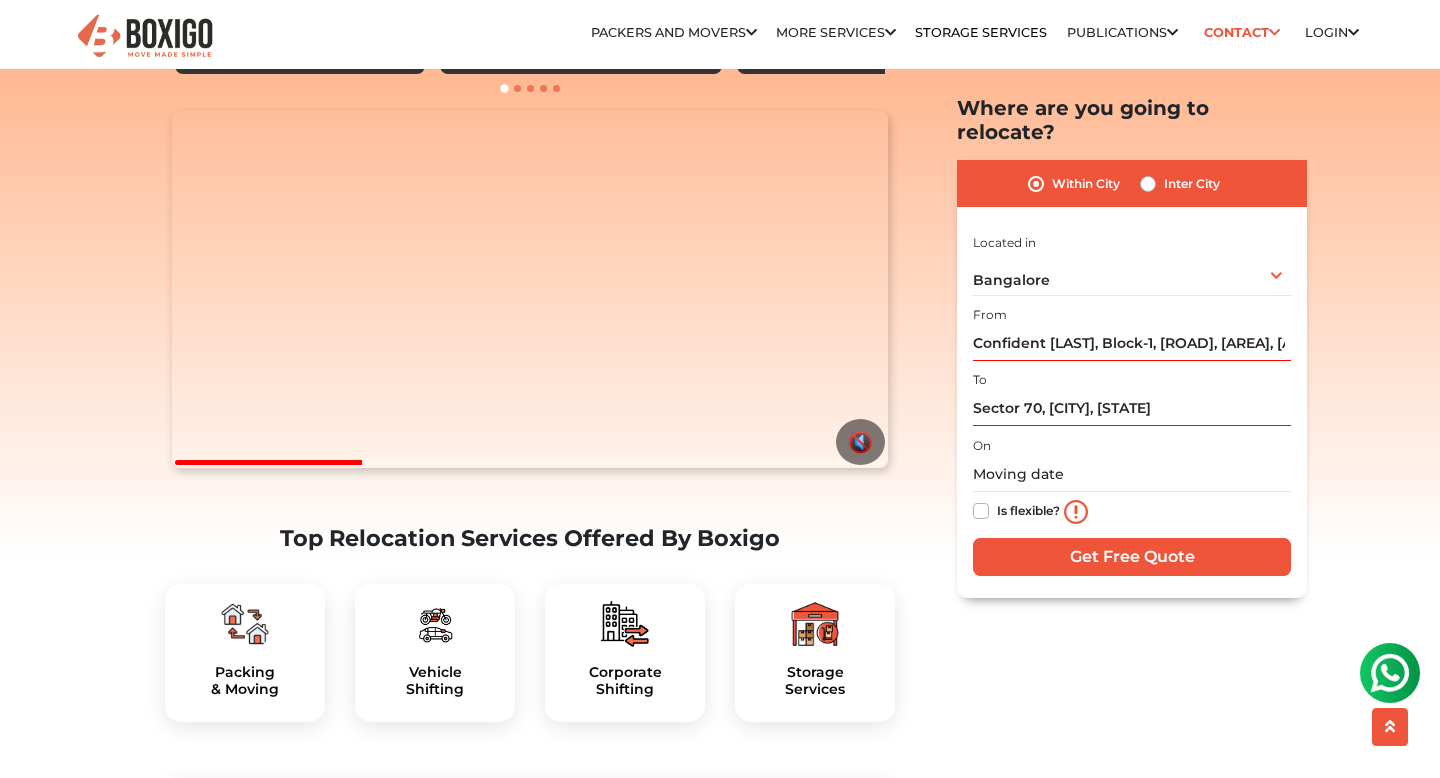 scroll, scrollTop: 211, scrollLeft: 0, axis: vertical 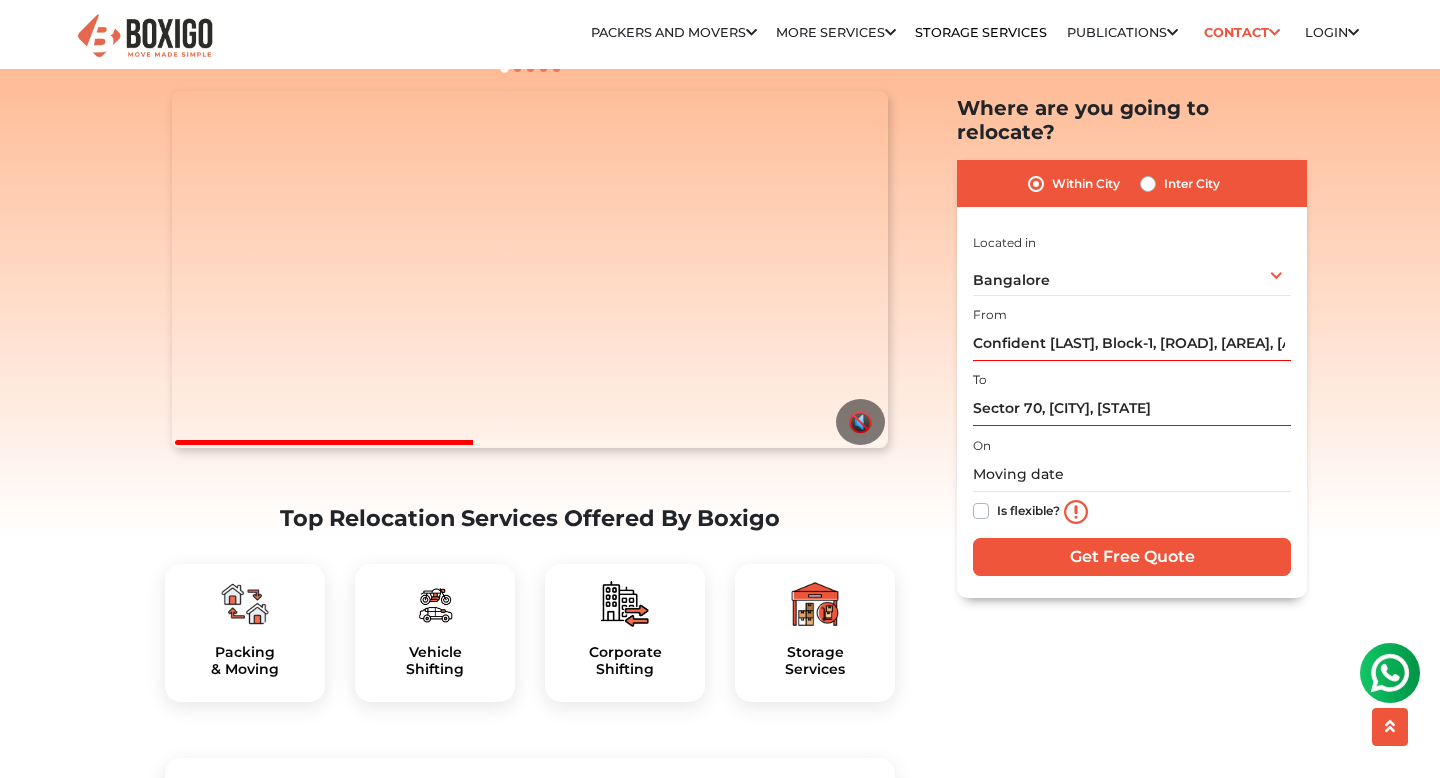 click on "Inter City" at bounding box center [1192, 184] 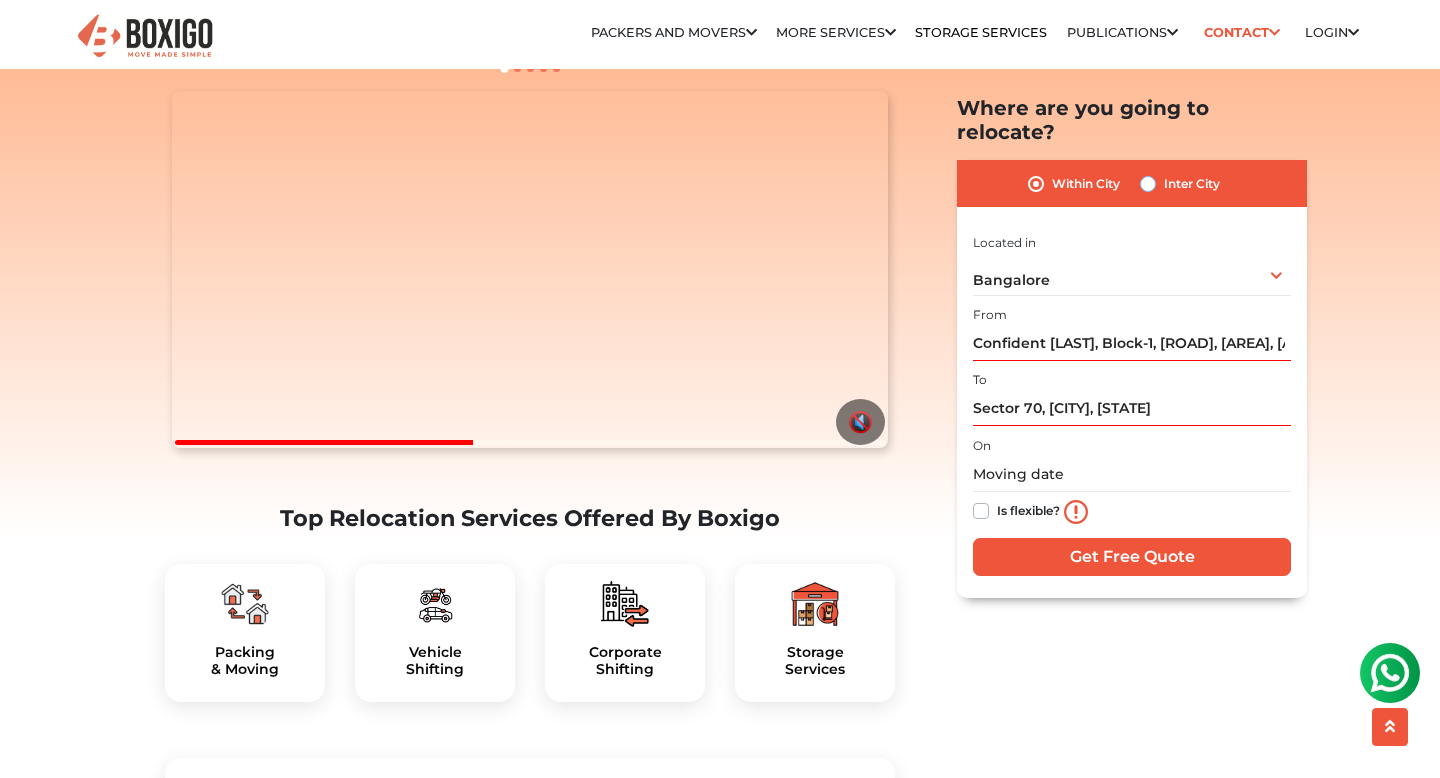 click on "Inter City" at bounding box center (1148, 182) 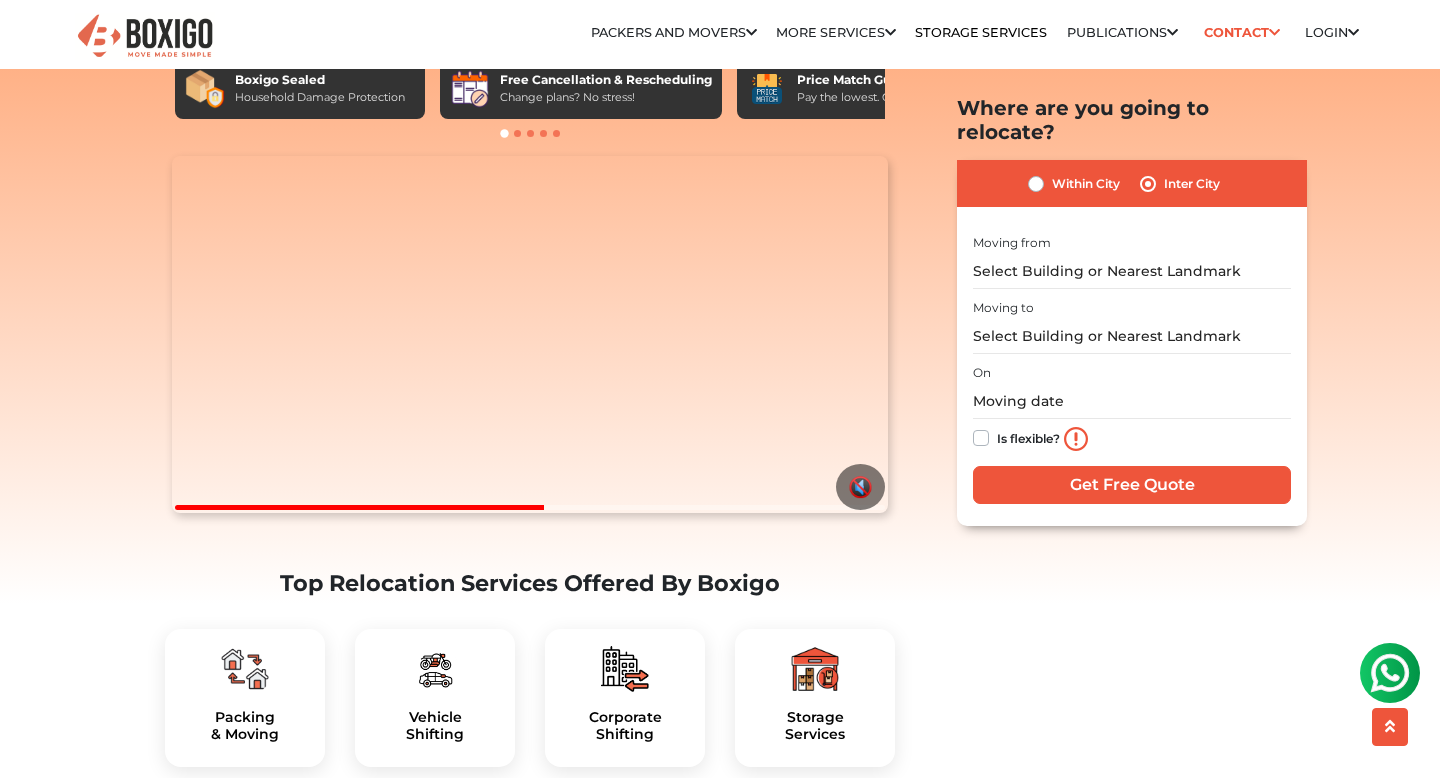 scroll, scrollTop: 144, scrollLeft: 0, axis: vertical 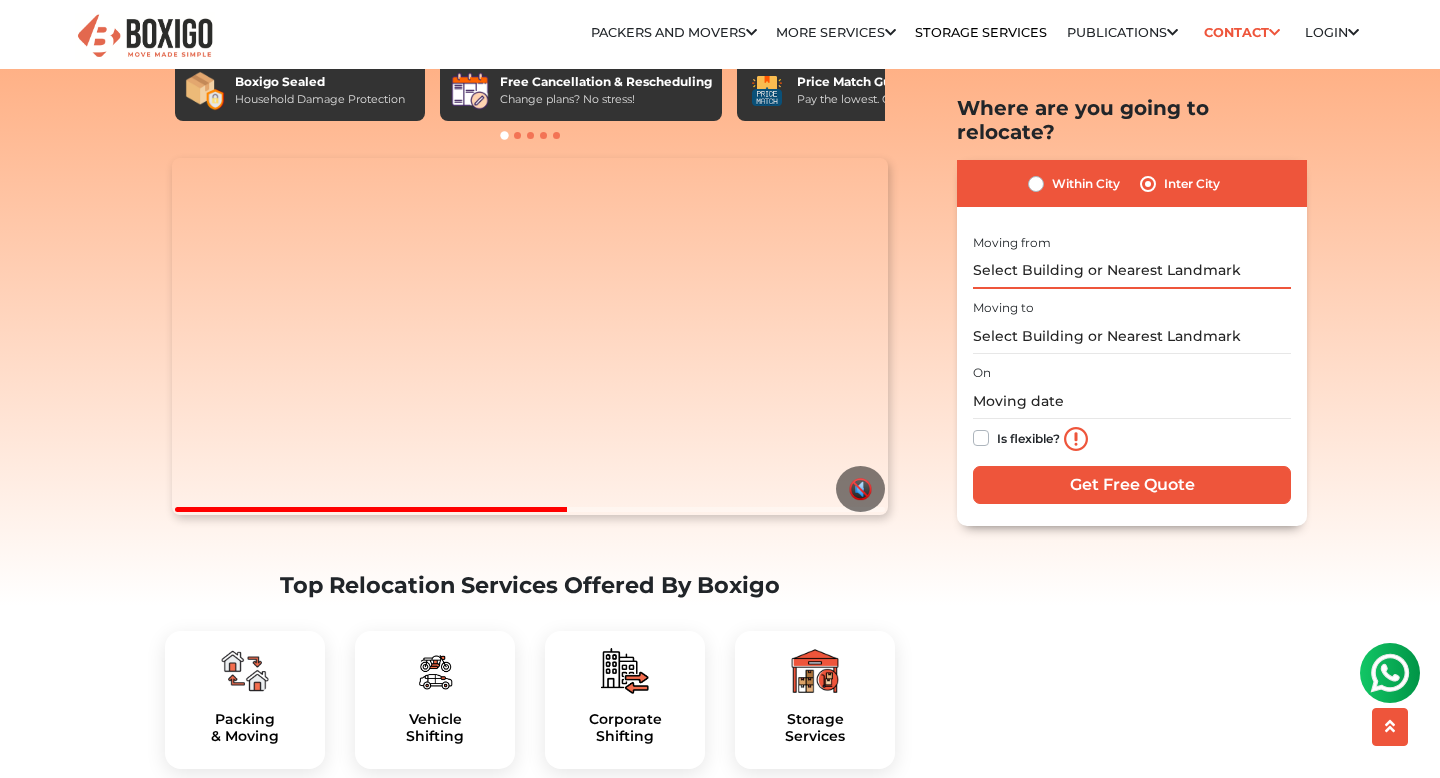 click at bounding box center (1132, 270) 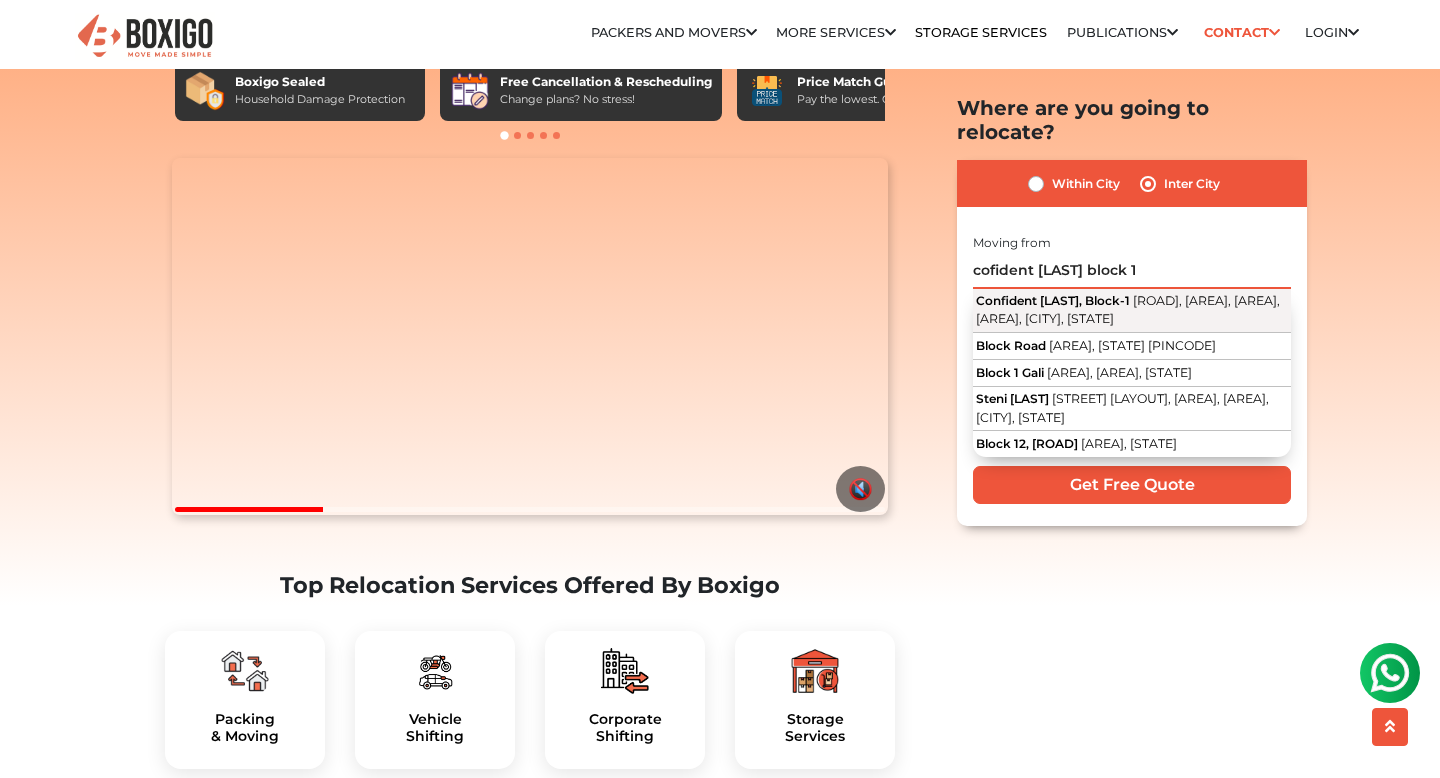 type on "cofident [LAST] block 1" 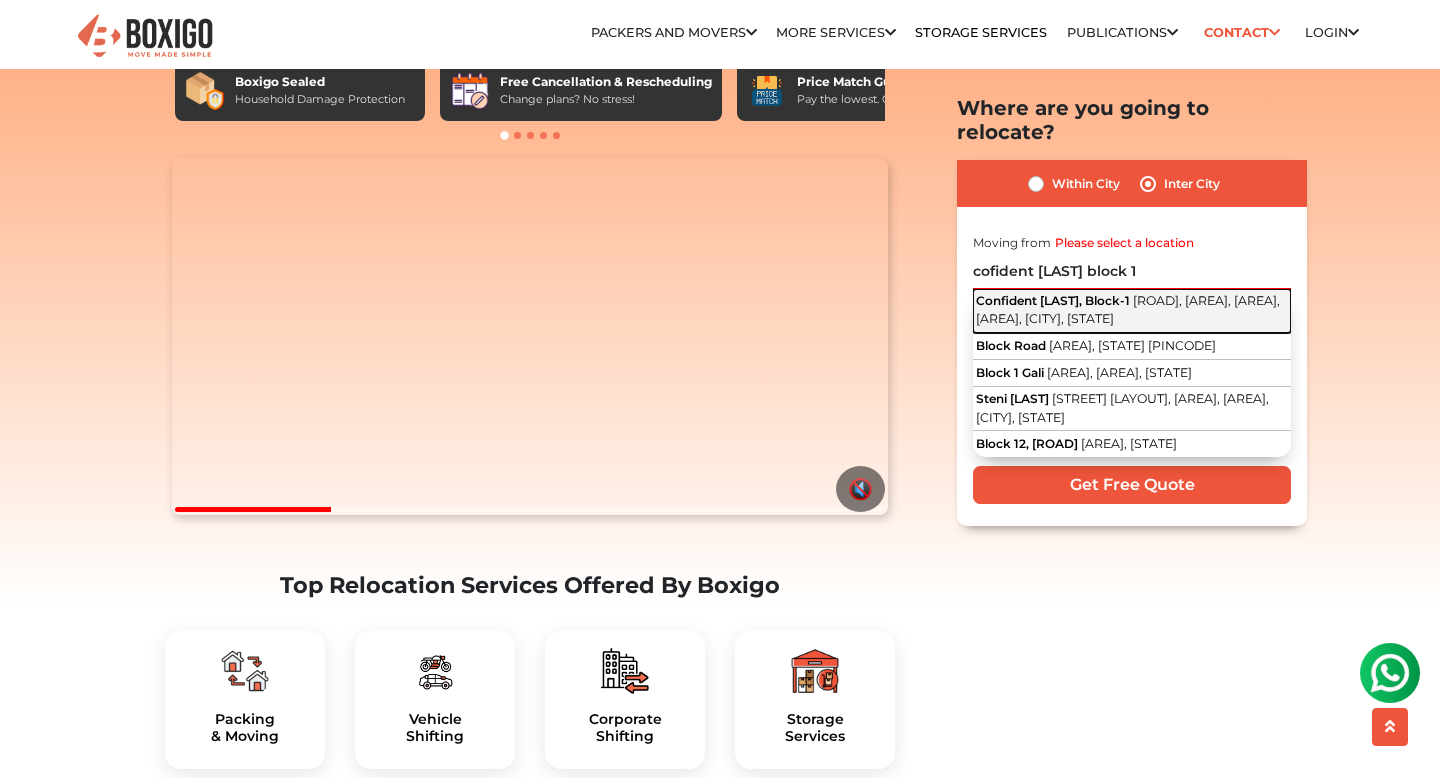 click on "[ROAD], [AREA], [AREA], [AREA], [CITY], [STATE]" at bounding box center [1128, 310] 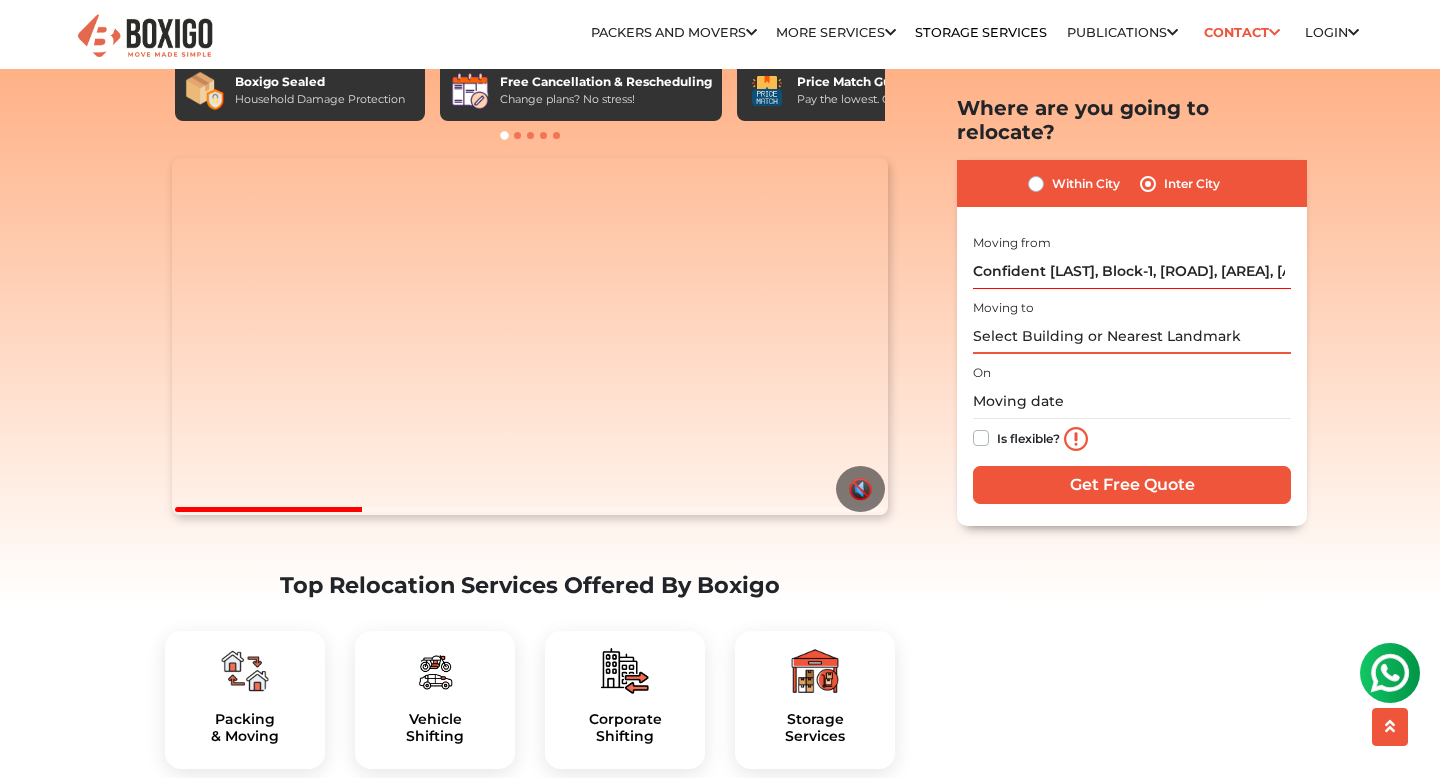 click at bounding box center [1132, 336] 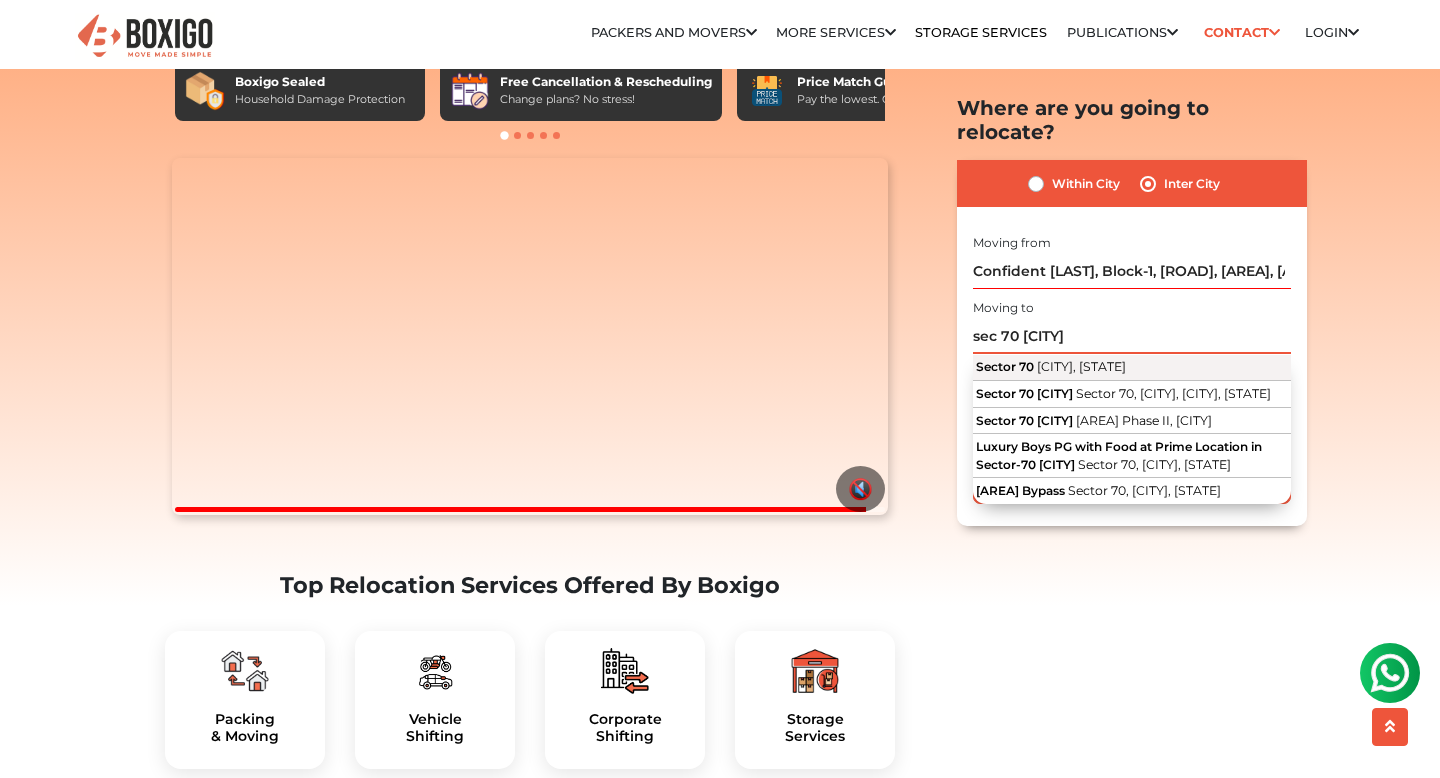 type on "sec 70 [CITY]" 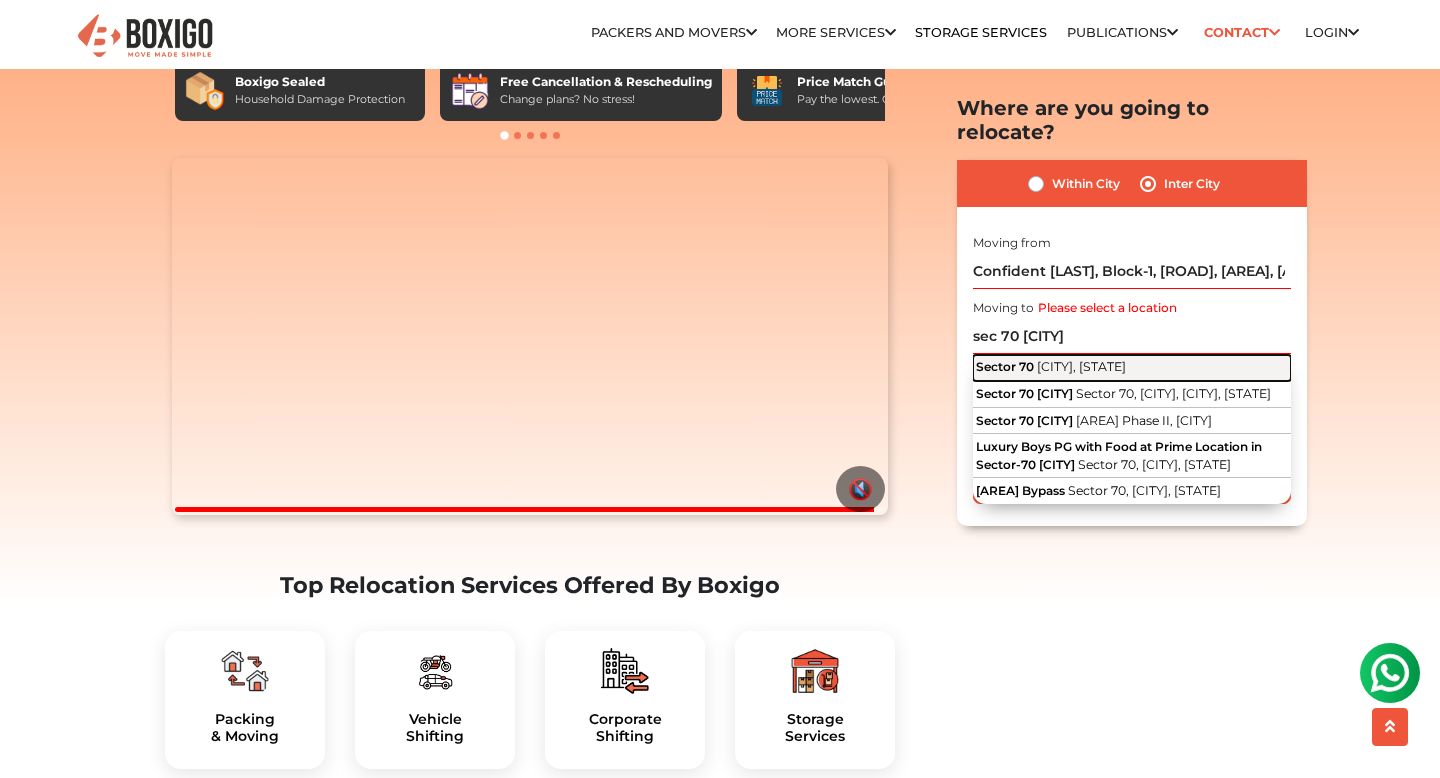 click on "[CITY], [STATE]" at bounding box center [1081, 366] 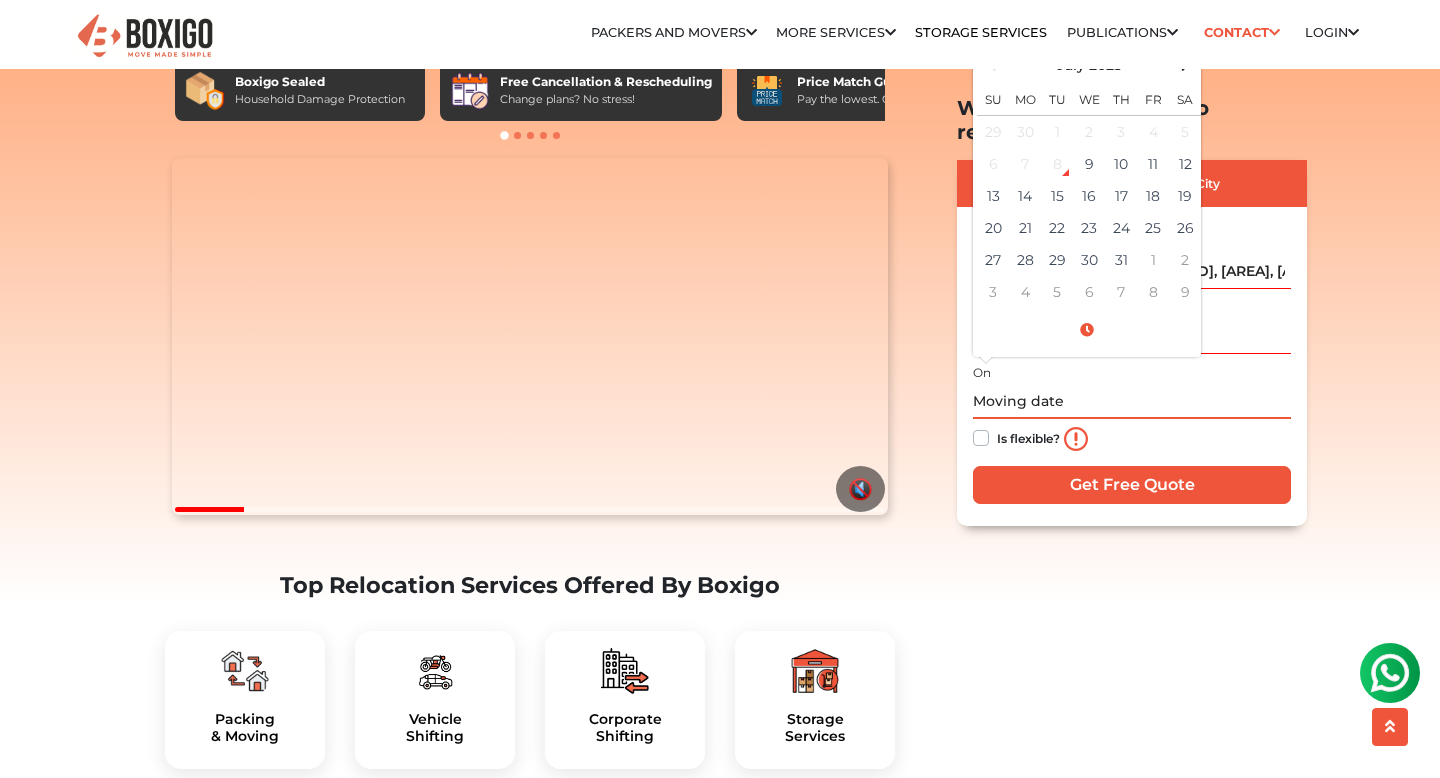 click at bounding box center (1132, 401) 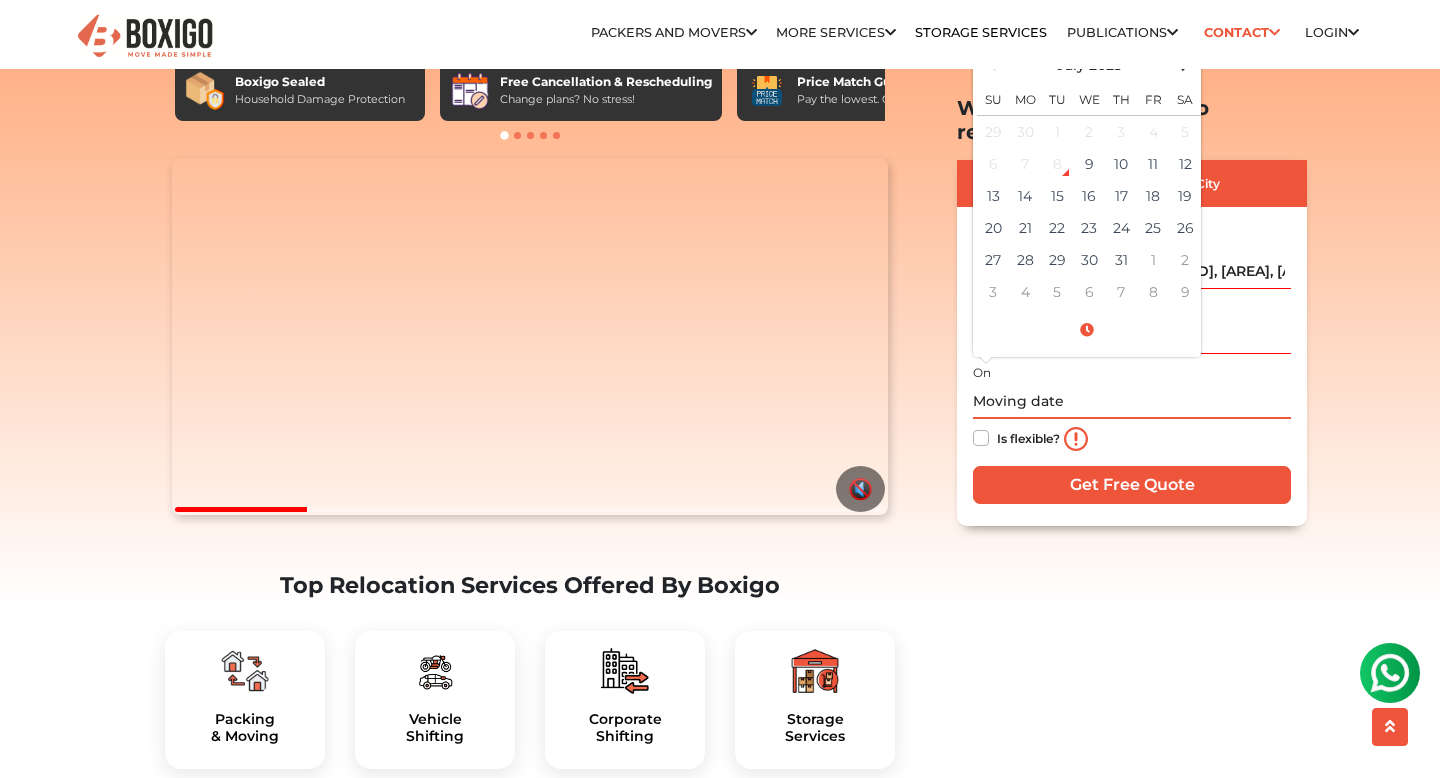 click on "Sa" at bounding box center (1185, 98) 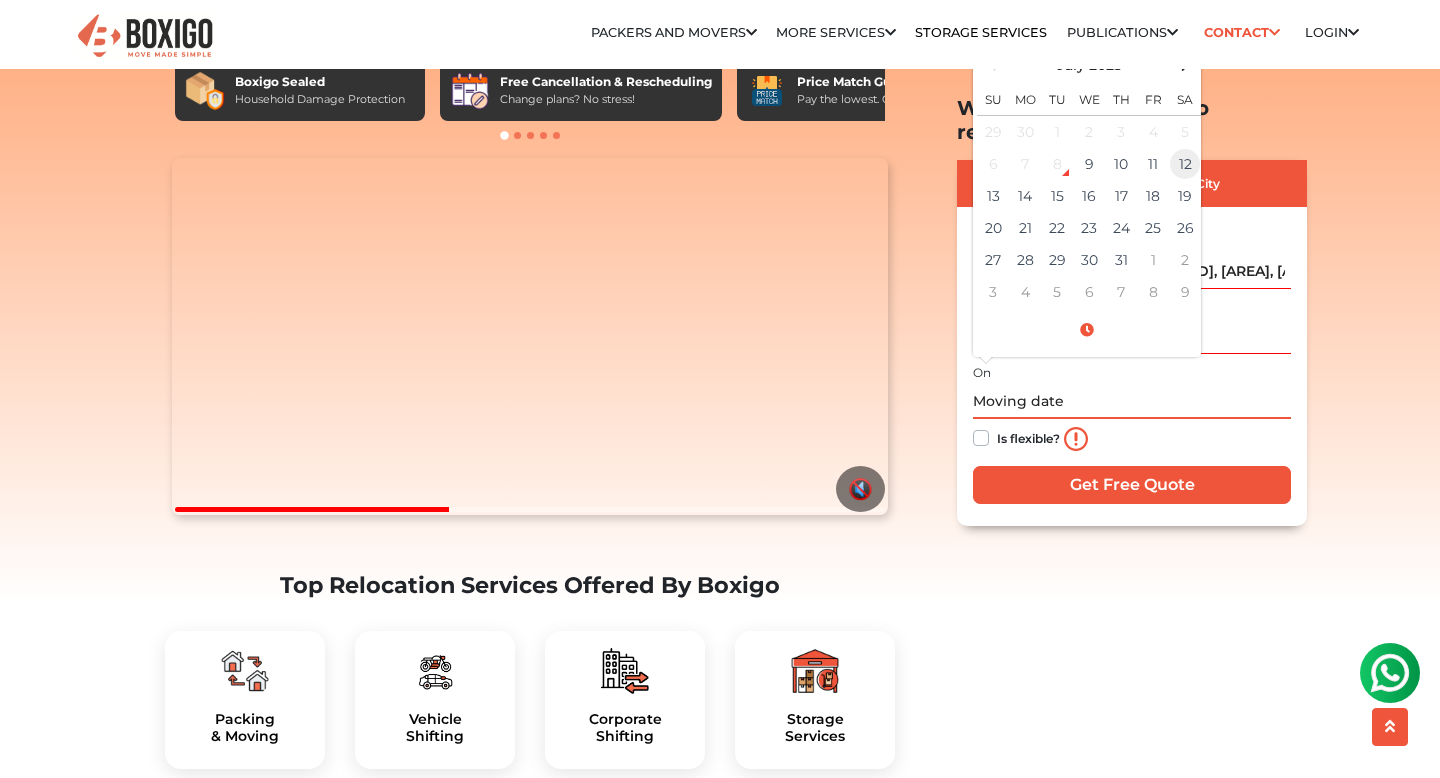 click on "12" at bounding box center (1185, 131) 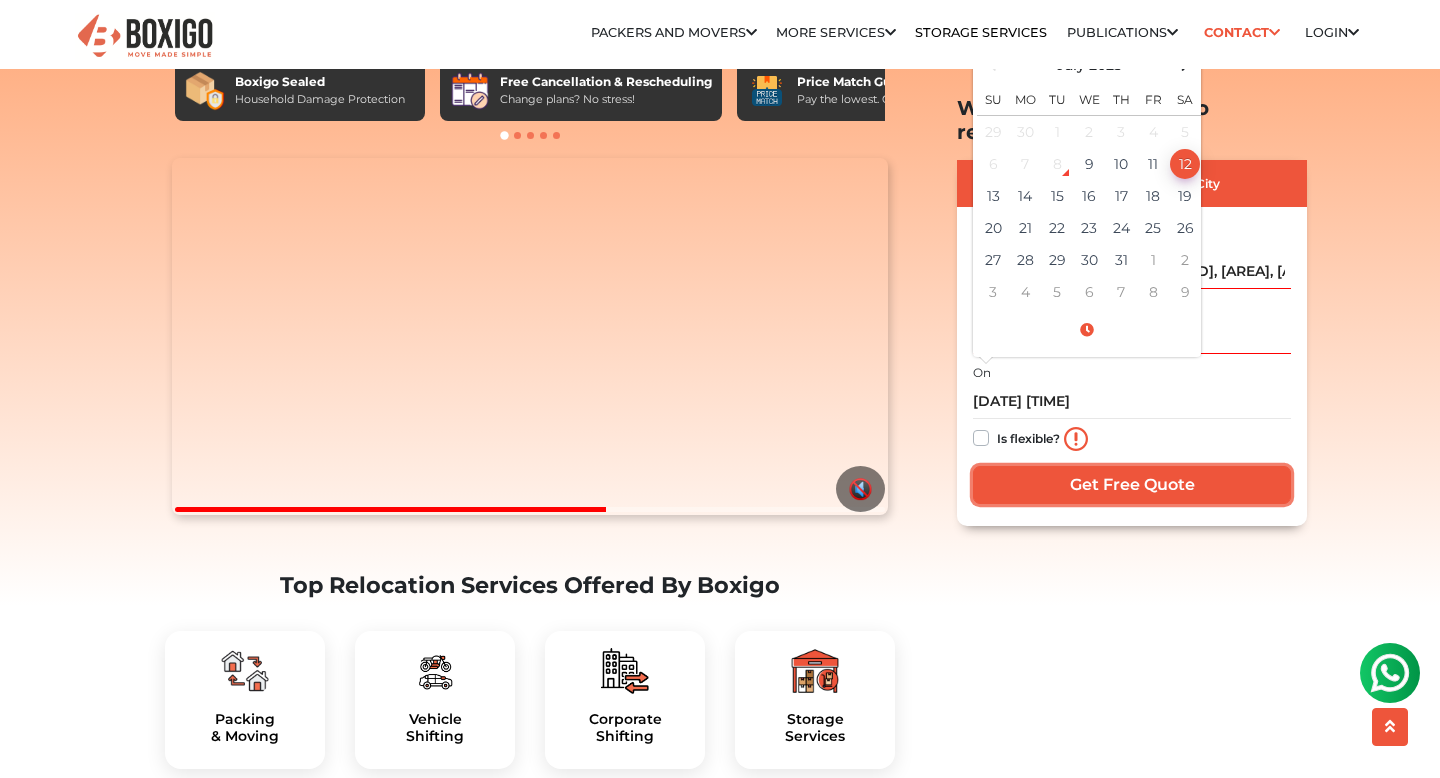 click on "Get Free Quote" at bounding box center [1132, 484] 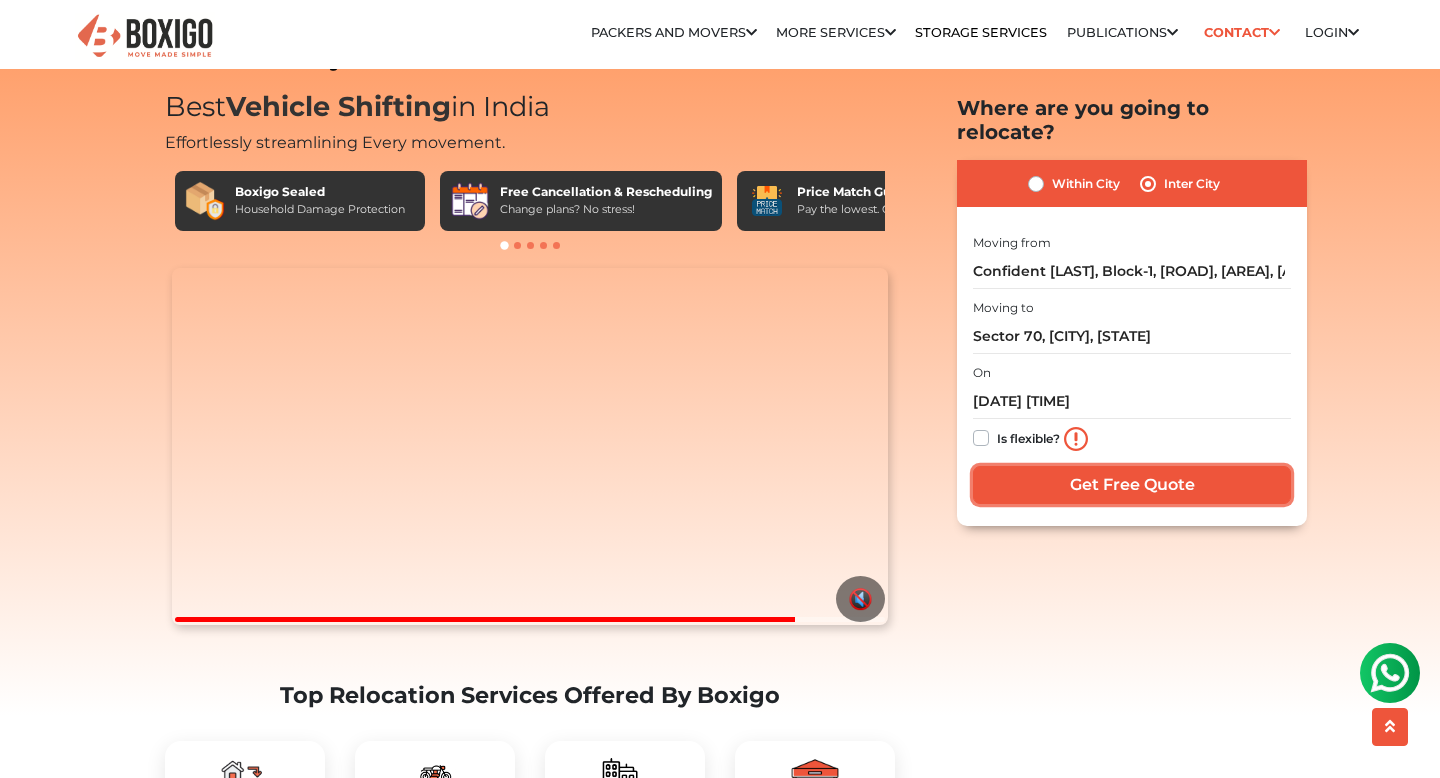scroll, scrollTop: 0, scrollLeft: 0, axis: both 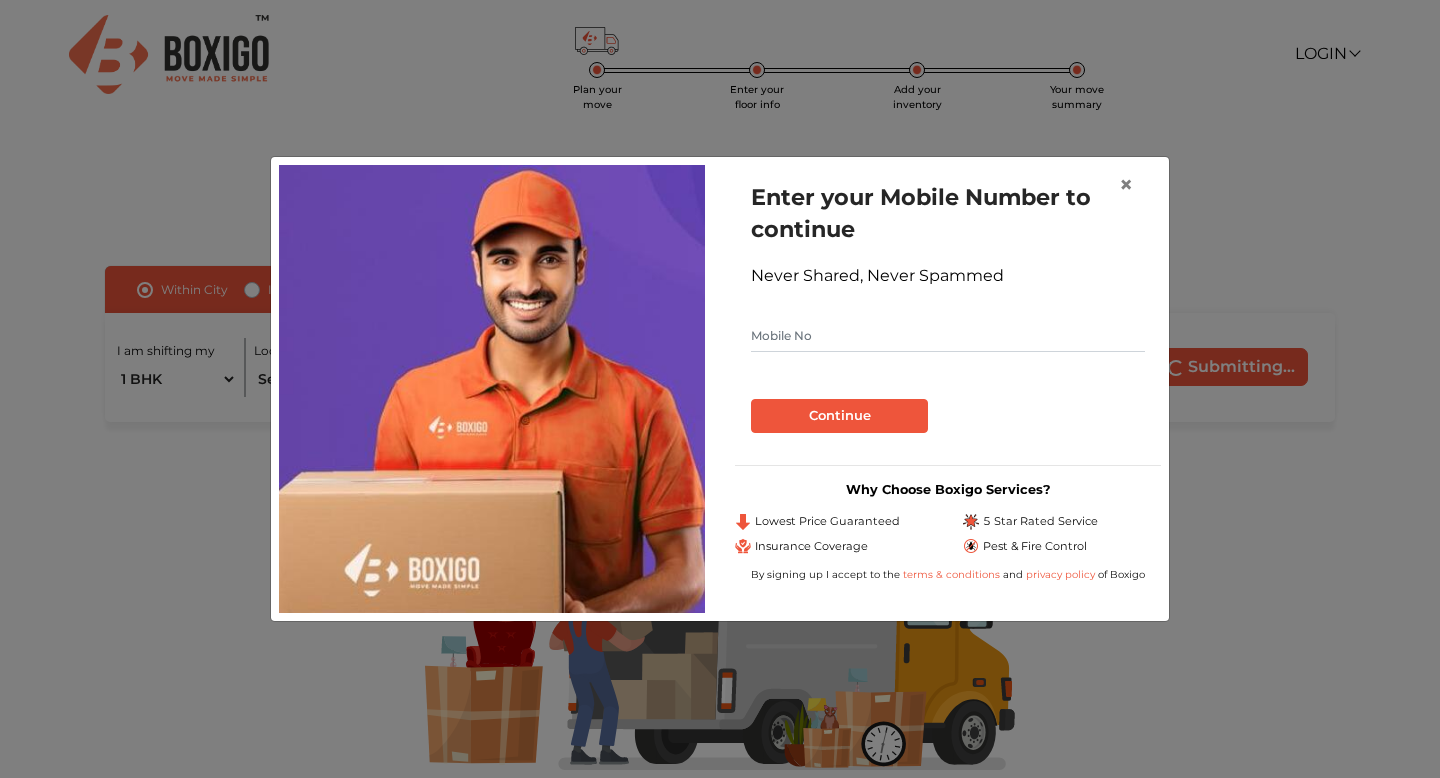click at bounding box center [948, 336] 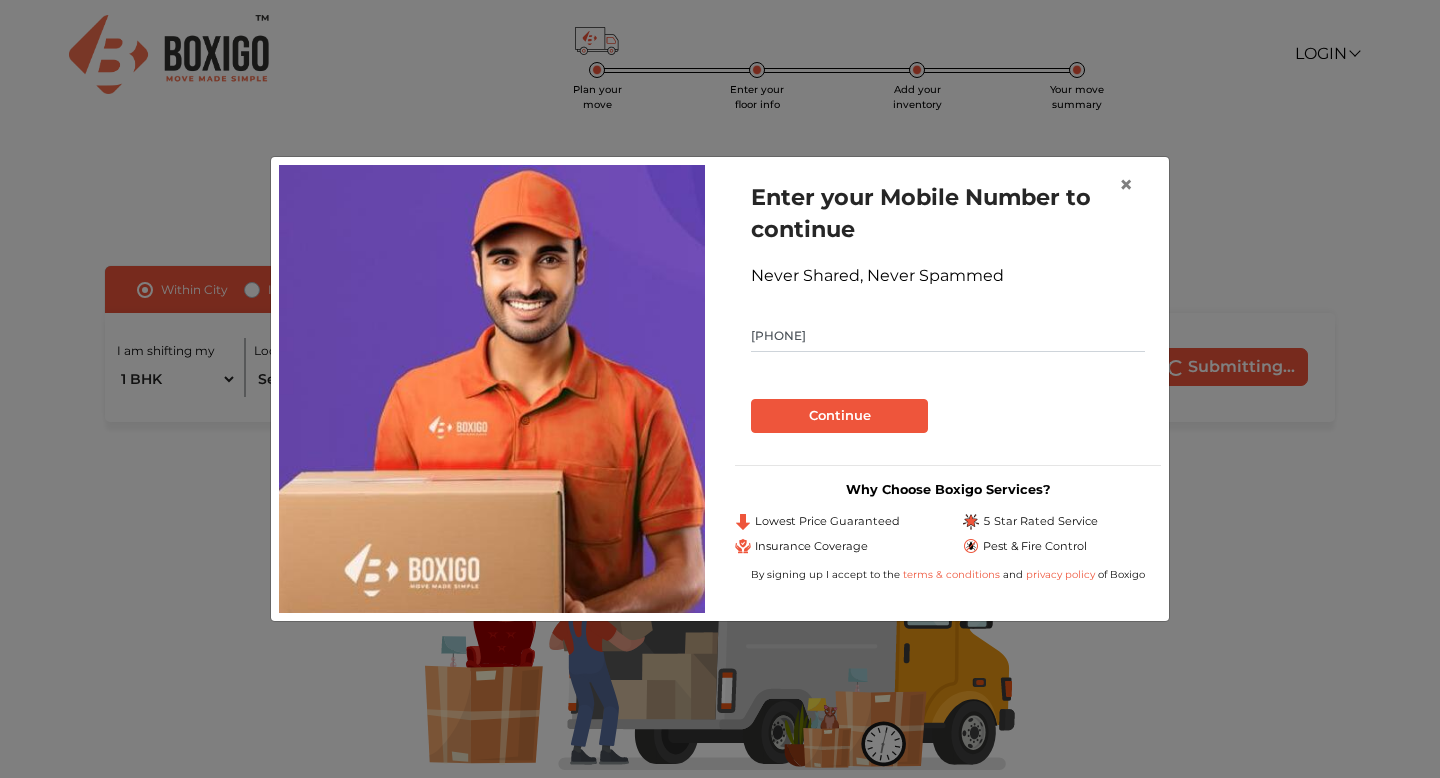 type on "[PHONE]" 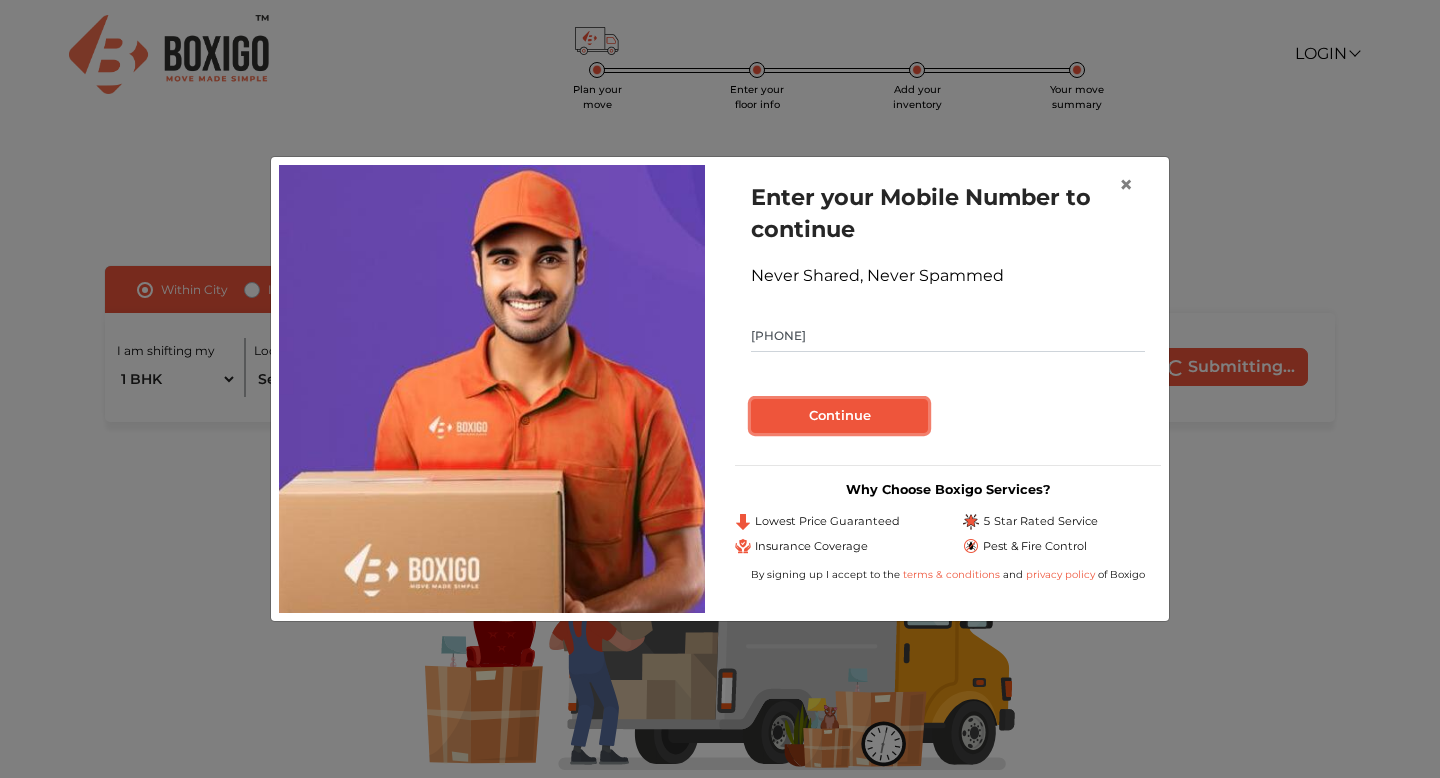click on "Continue" at bounding box center [839, 416] 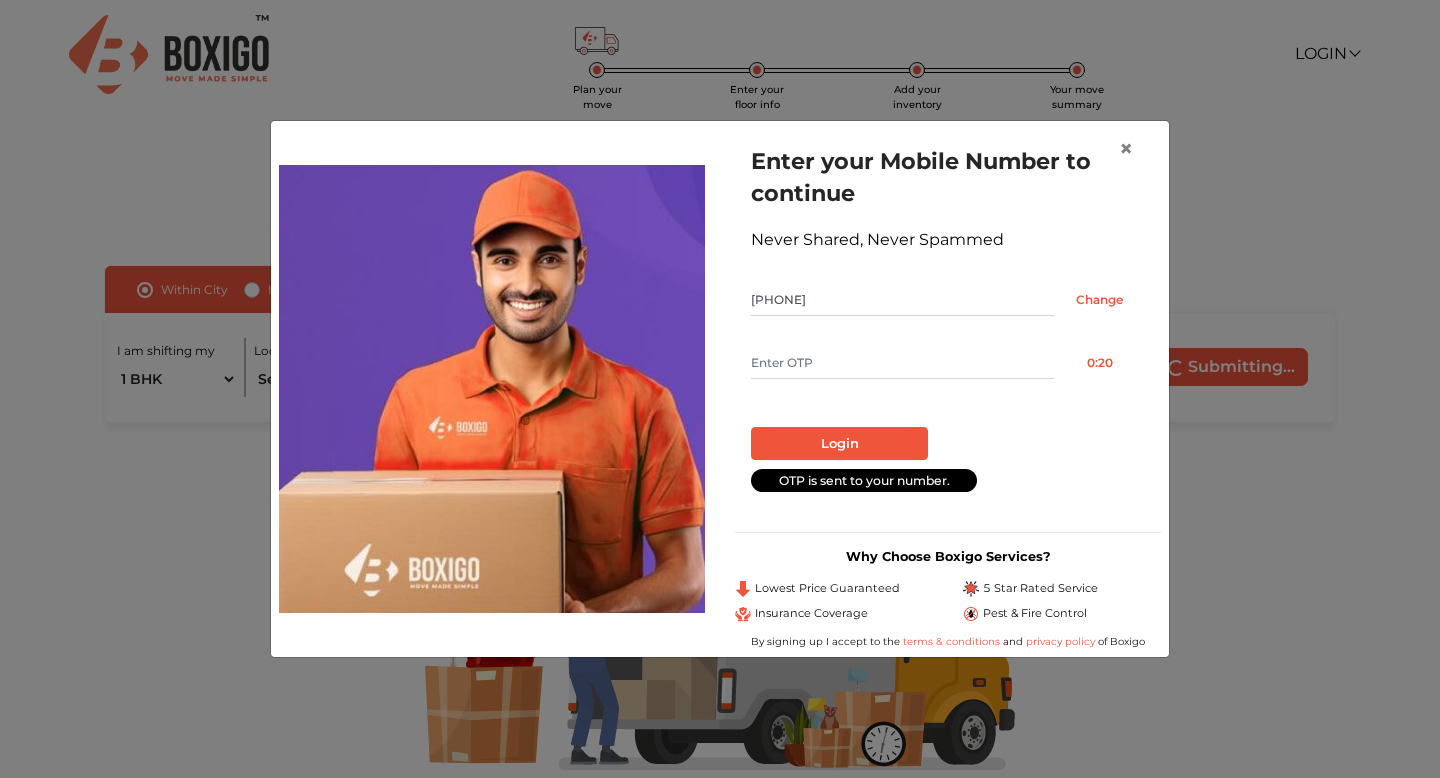 click at bounding box center (902, 363) 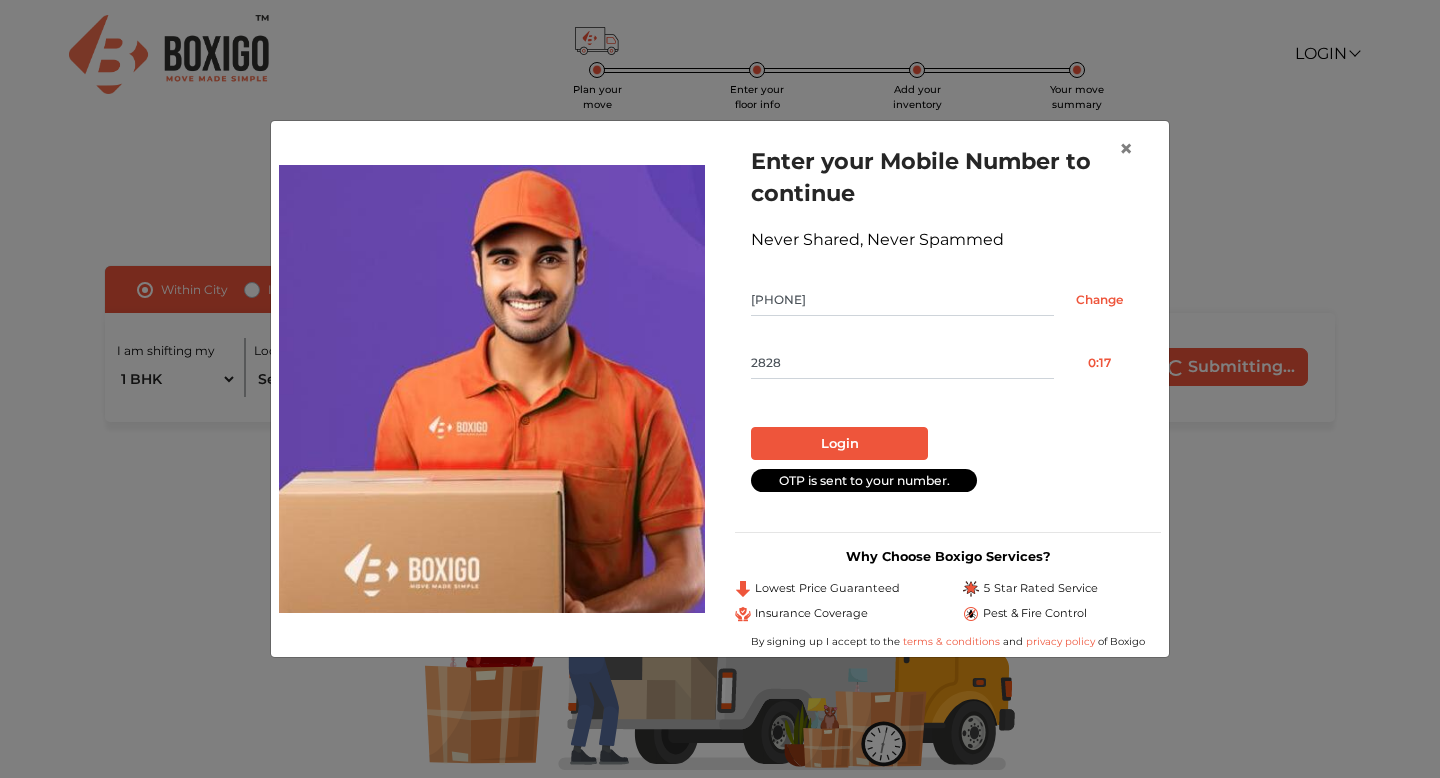 type on "2828" 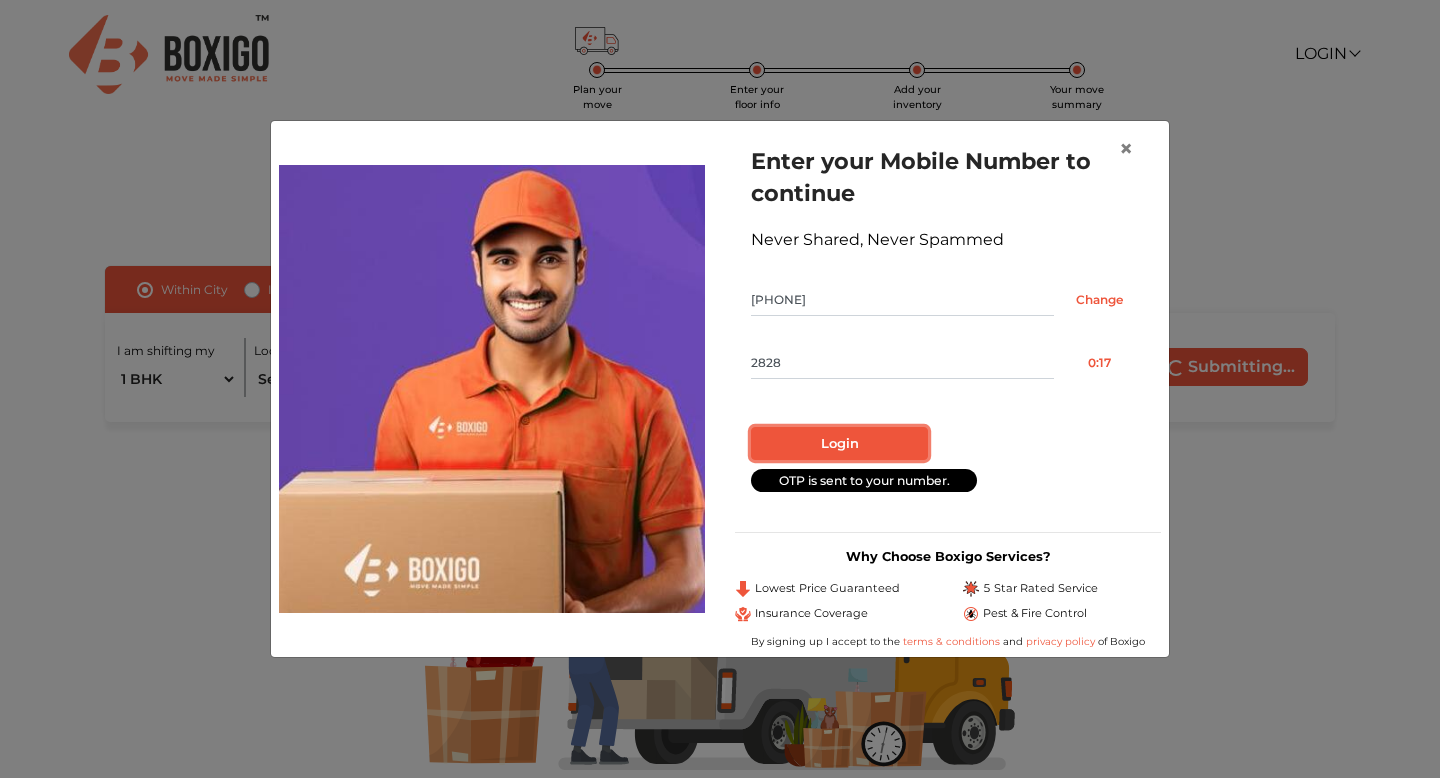 click on "Login" at bounding box center [839, 444] 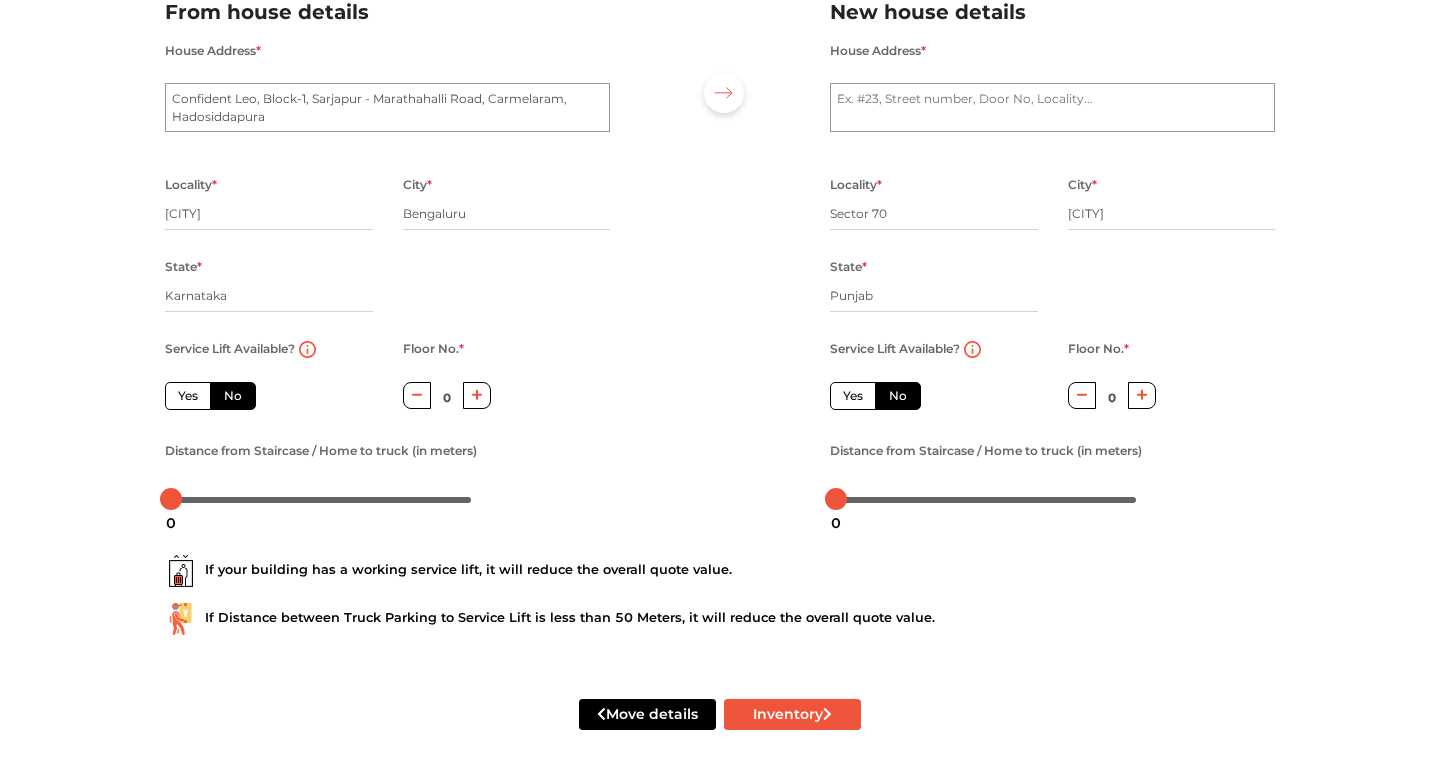 scroll, scrollTop: 166, scrollLeft: 0, axis: vertical 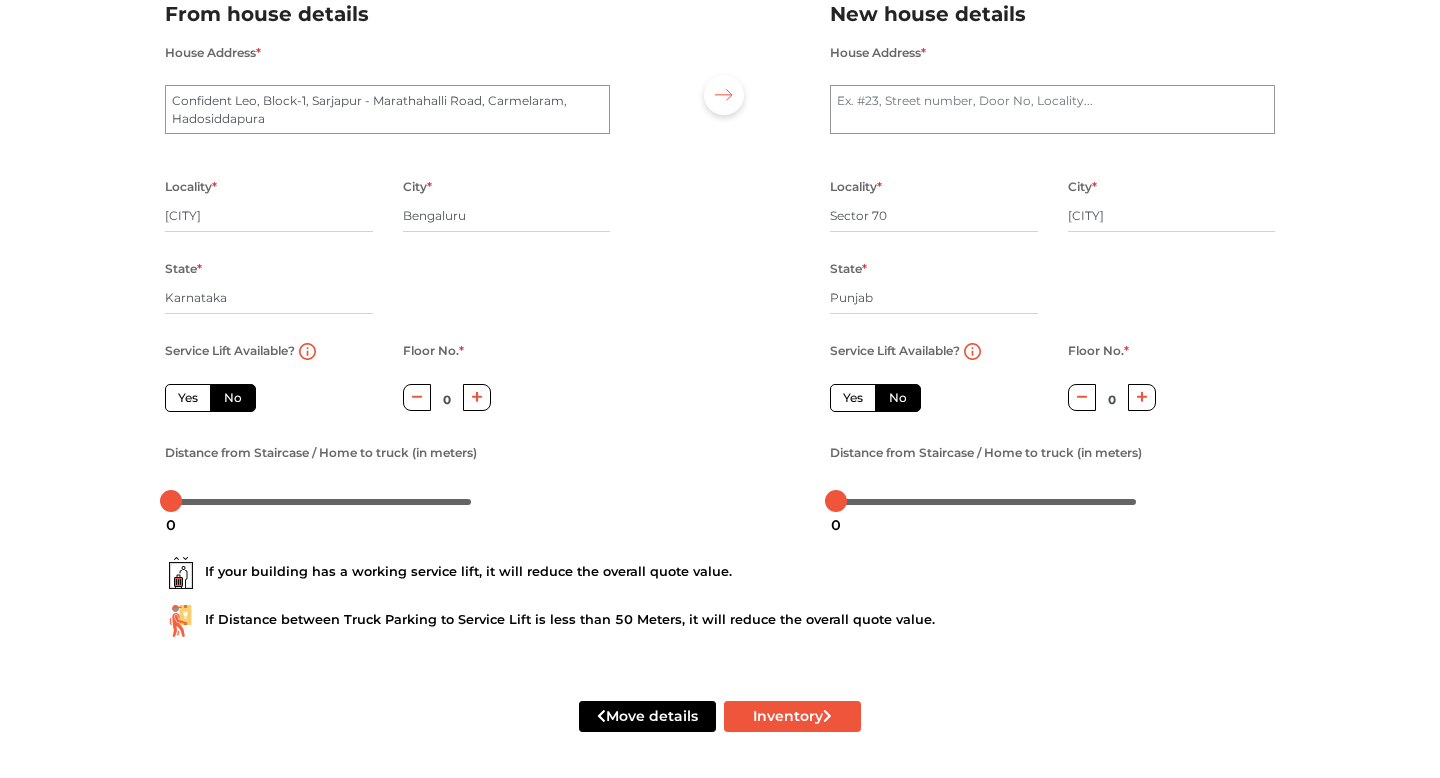 click on "No" at bounding box center (233, 398) 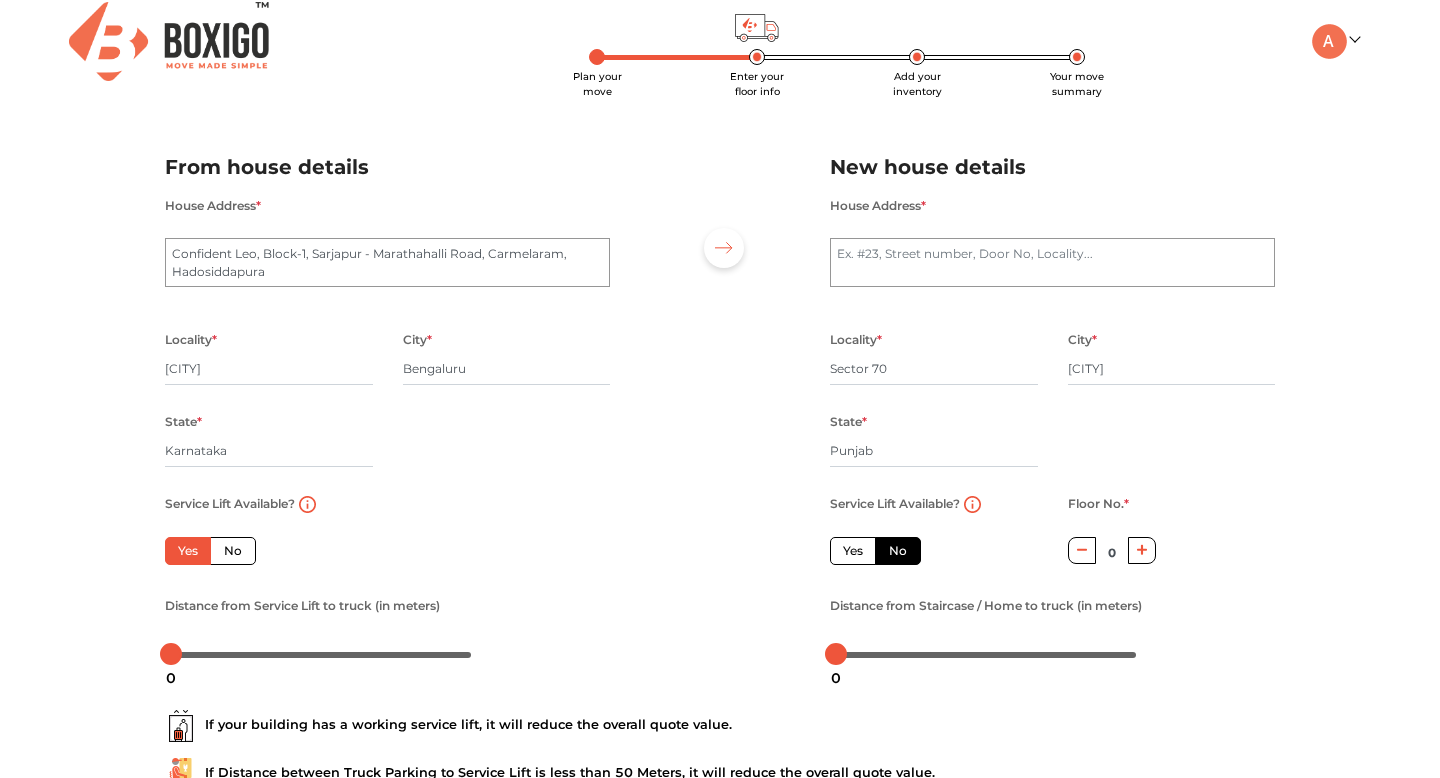 scroll, scrollTop: 0, scrollLeft: 0, axis: both 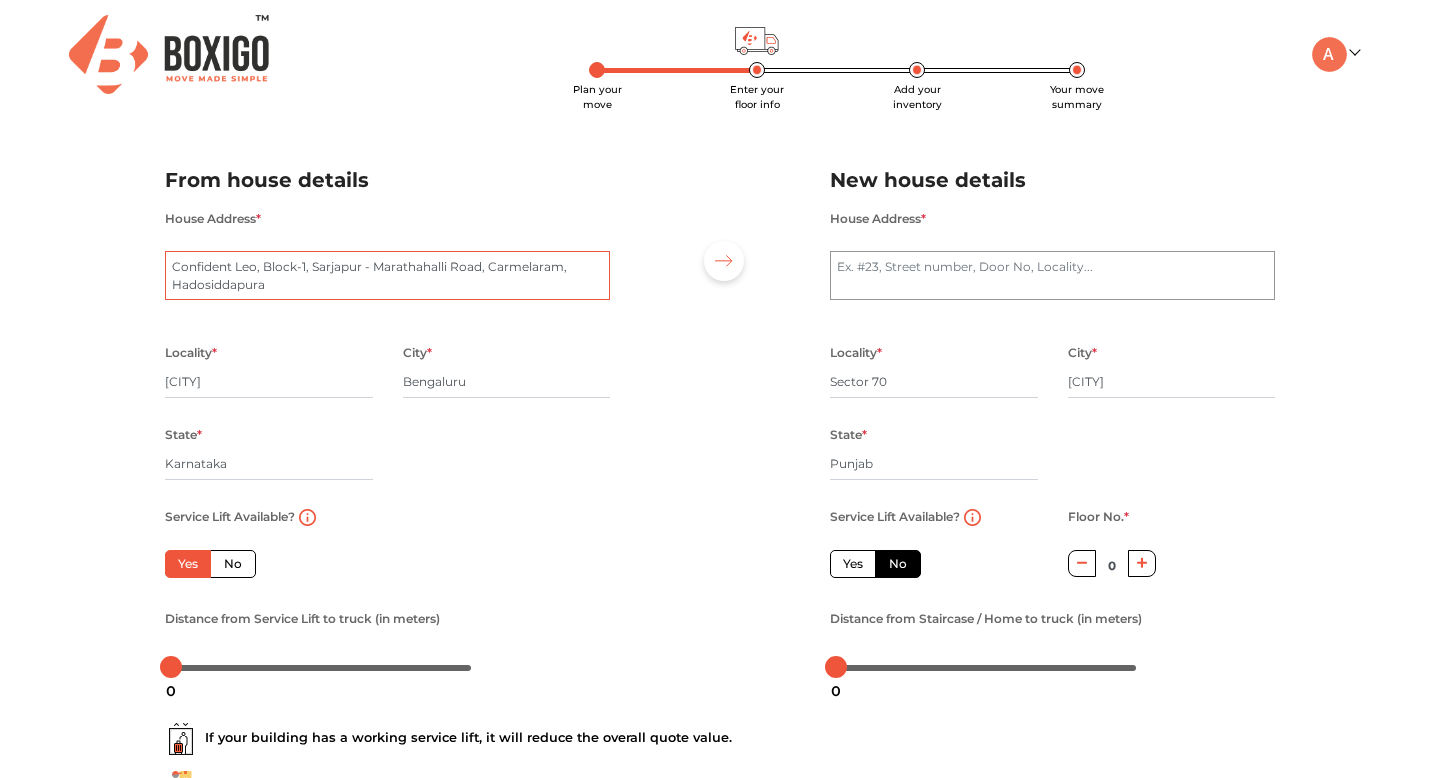 click on "Confident Leo, Block-1, Sarjapur - Marathahalli Road, Carmelaram, Hadosiddapura" at bounding box center (387, 276) 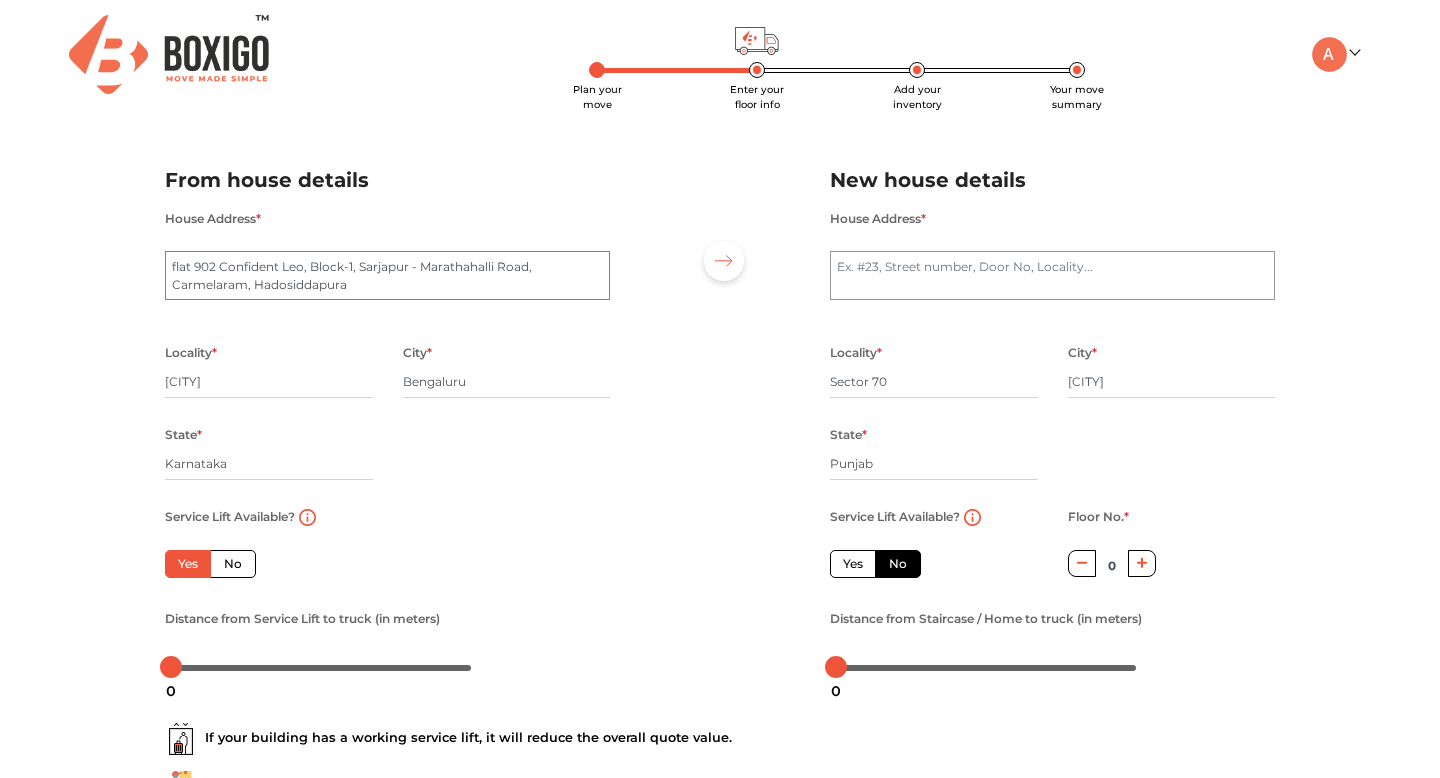 type on "flat 902 Confident Leo, Block-1, Sarjapur - Marathahalli Road, Carmelaram, Hadosiddapura" 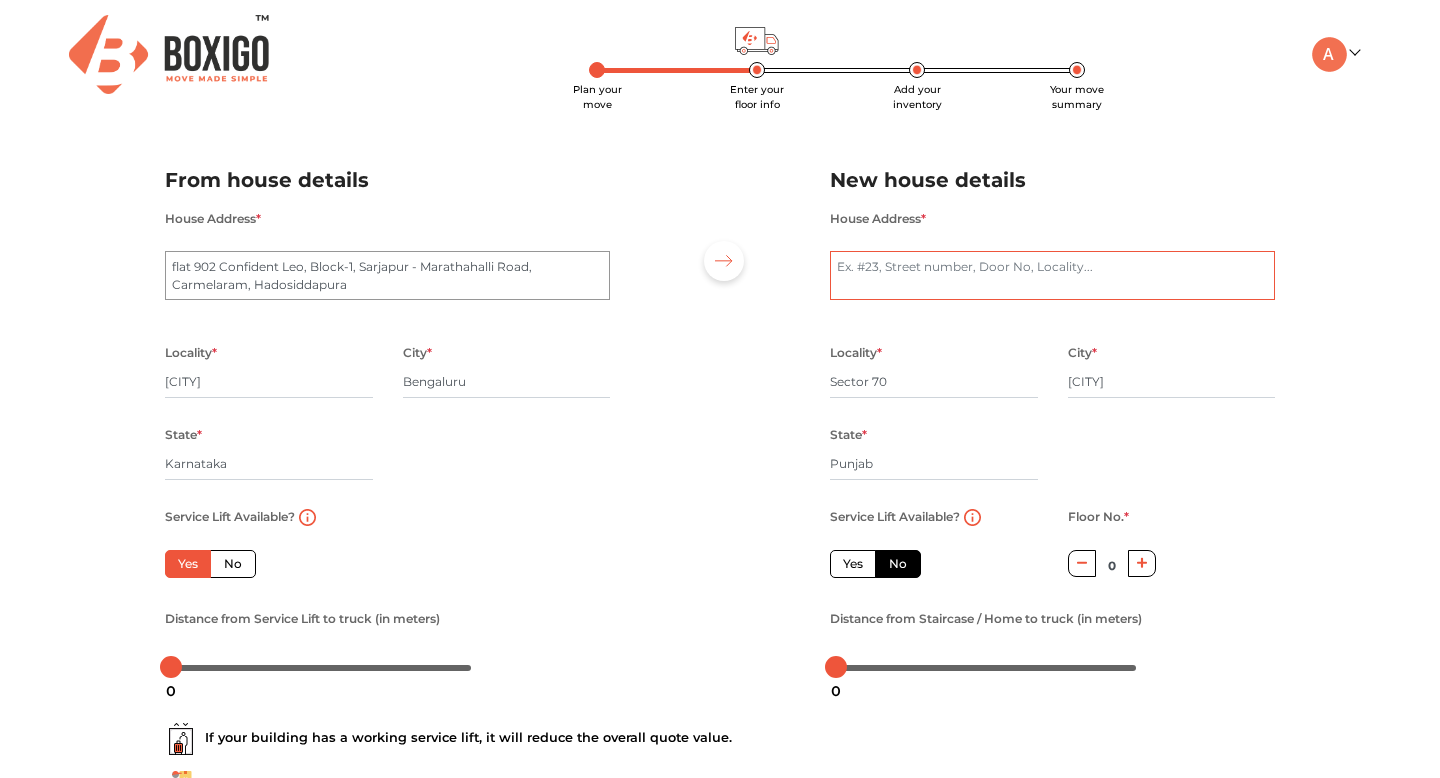 click on "House Address  *" at bounding box center [1052, 276] 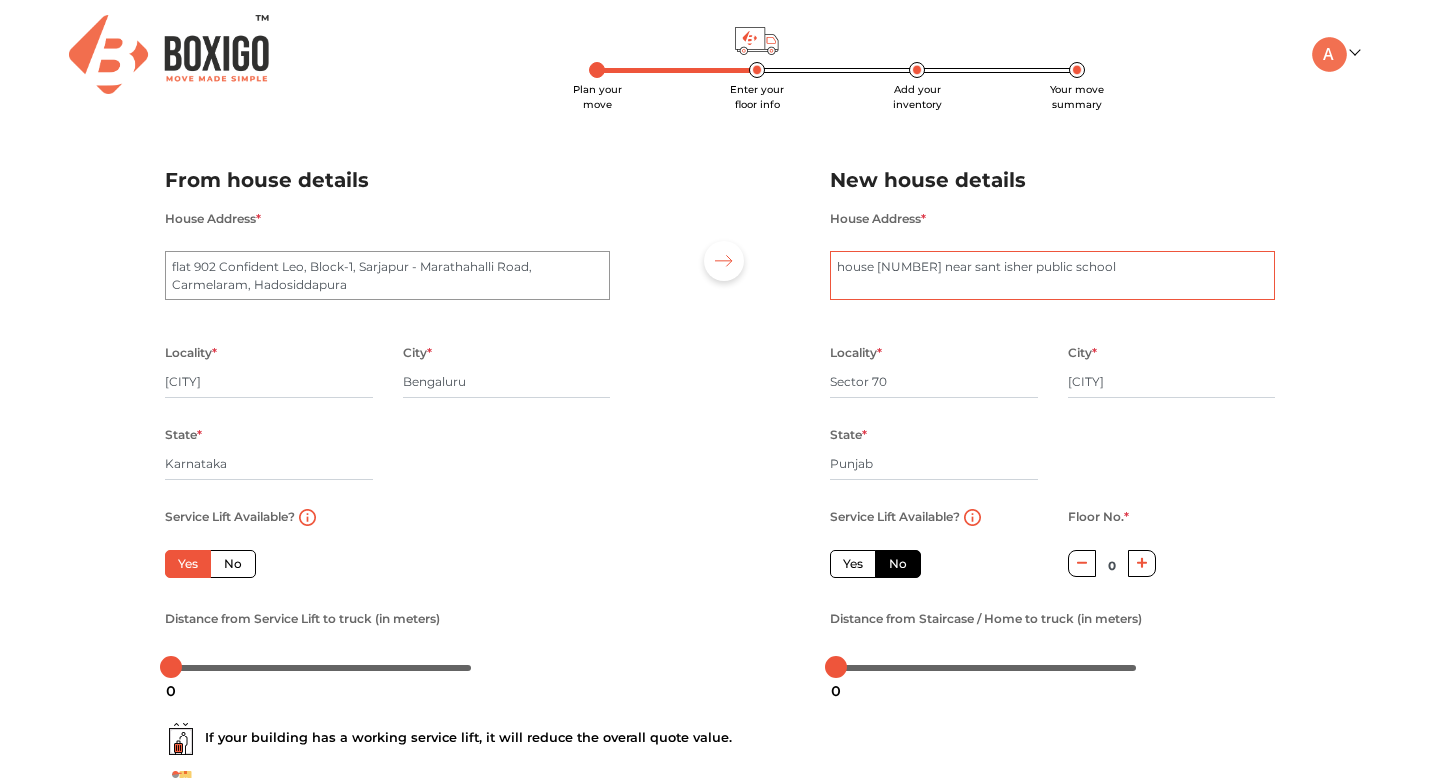 type on "house 1668 near sant isher public school" 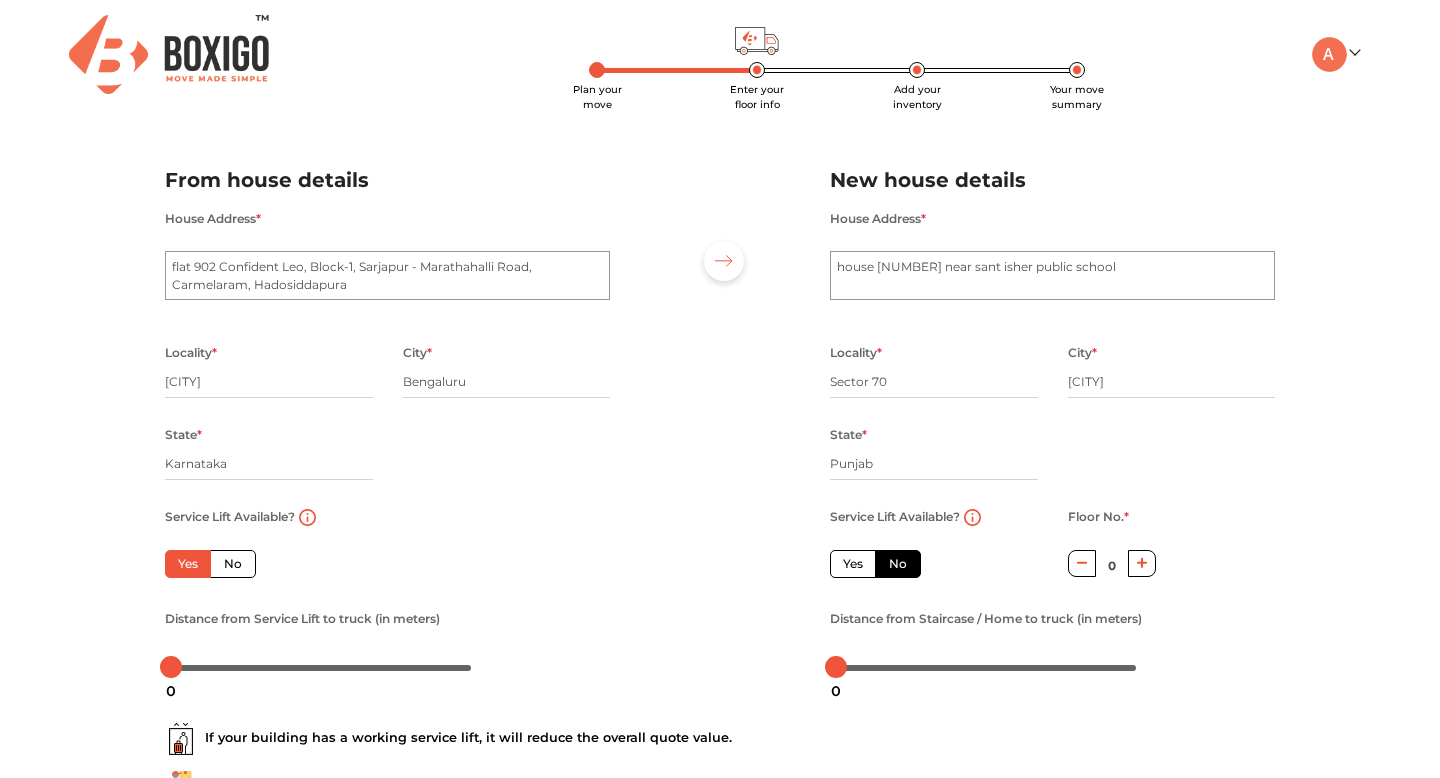 click on "City  * Mohali" at bounding box center [269, 381] 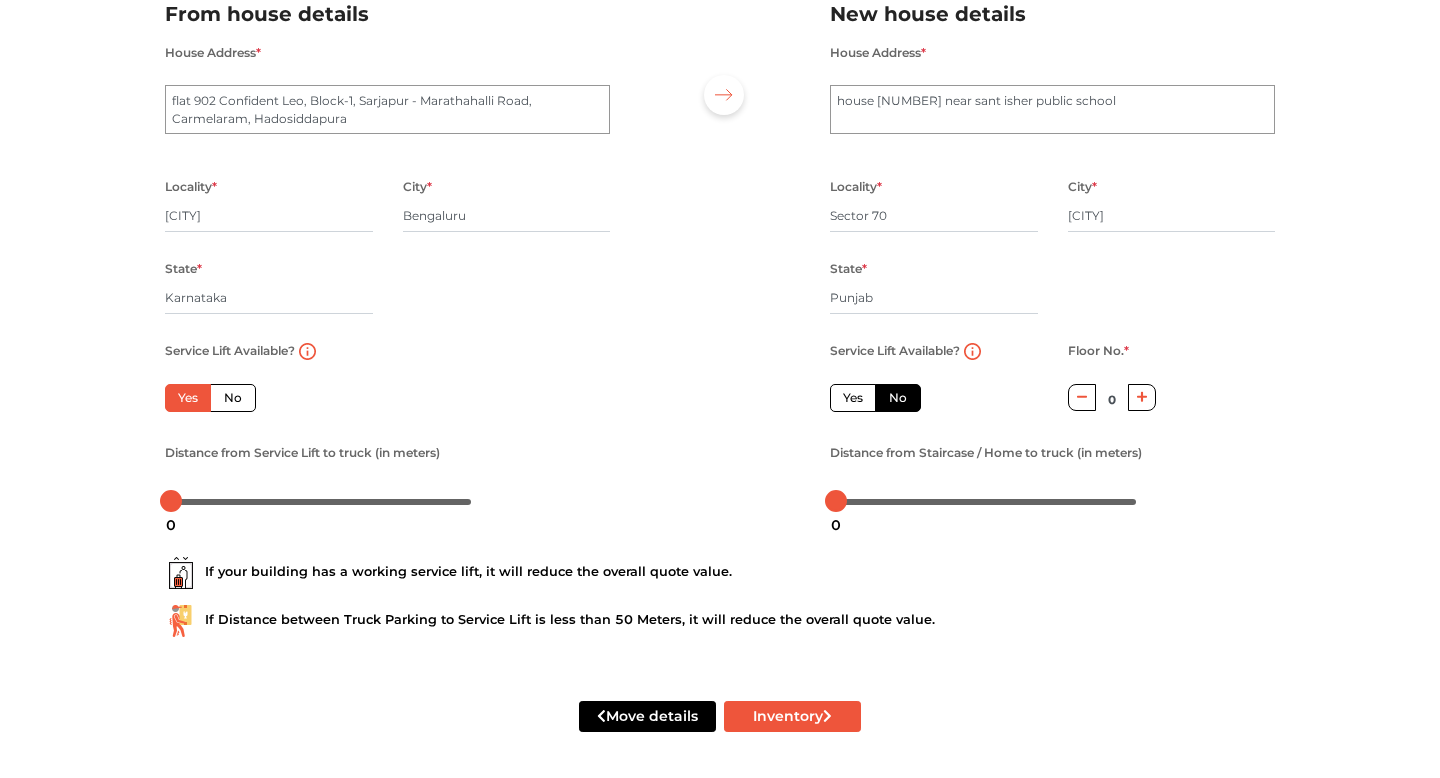 scroll, scrollTop: 171, scrollLeft: 0, axis: vertical 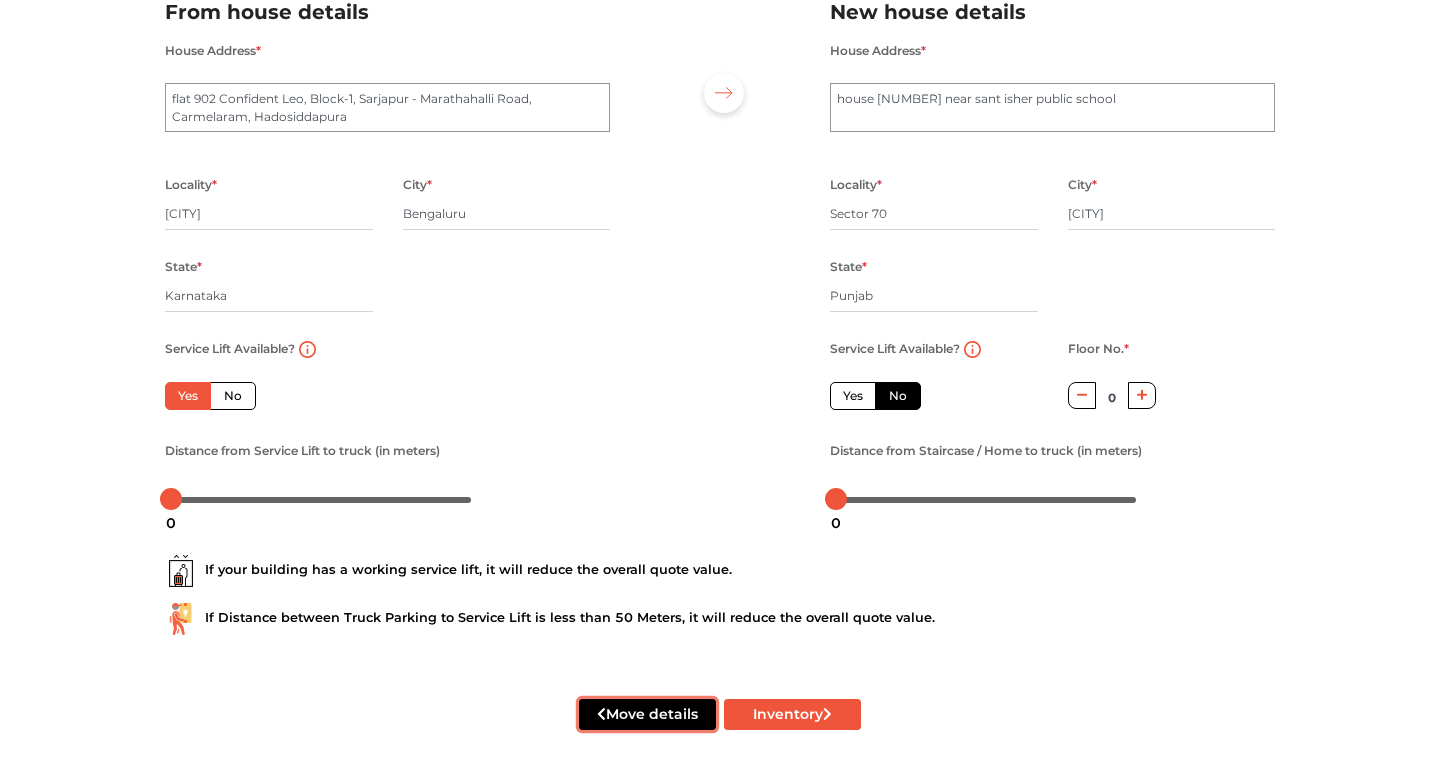 click on "Move details" at bounding box center [647, 714] 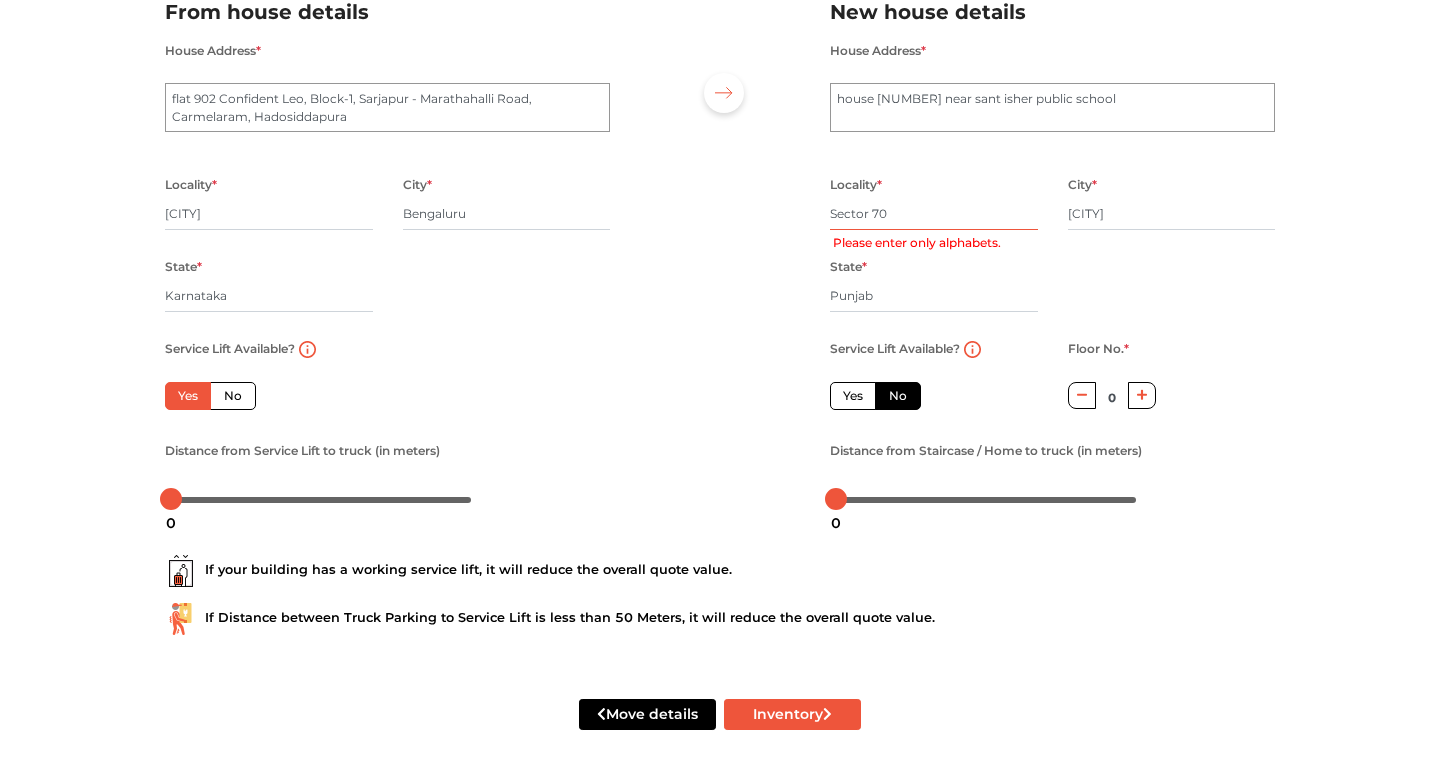 click on "Sector 70" at bounding box center [934, 214] 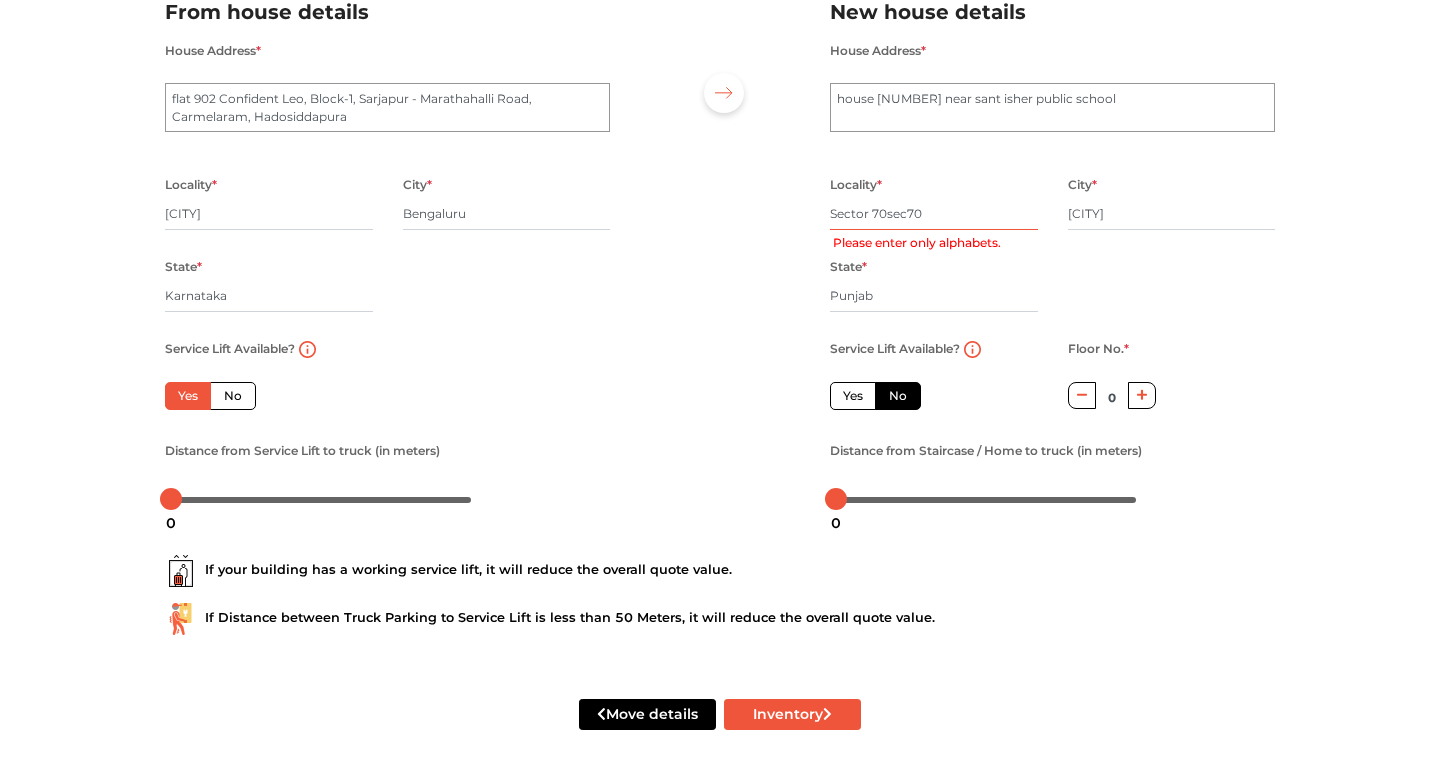 drag, startPoint x: 940, startPoint y: 214, endPoint x: 886, endPoint y: 214, distance: 54 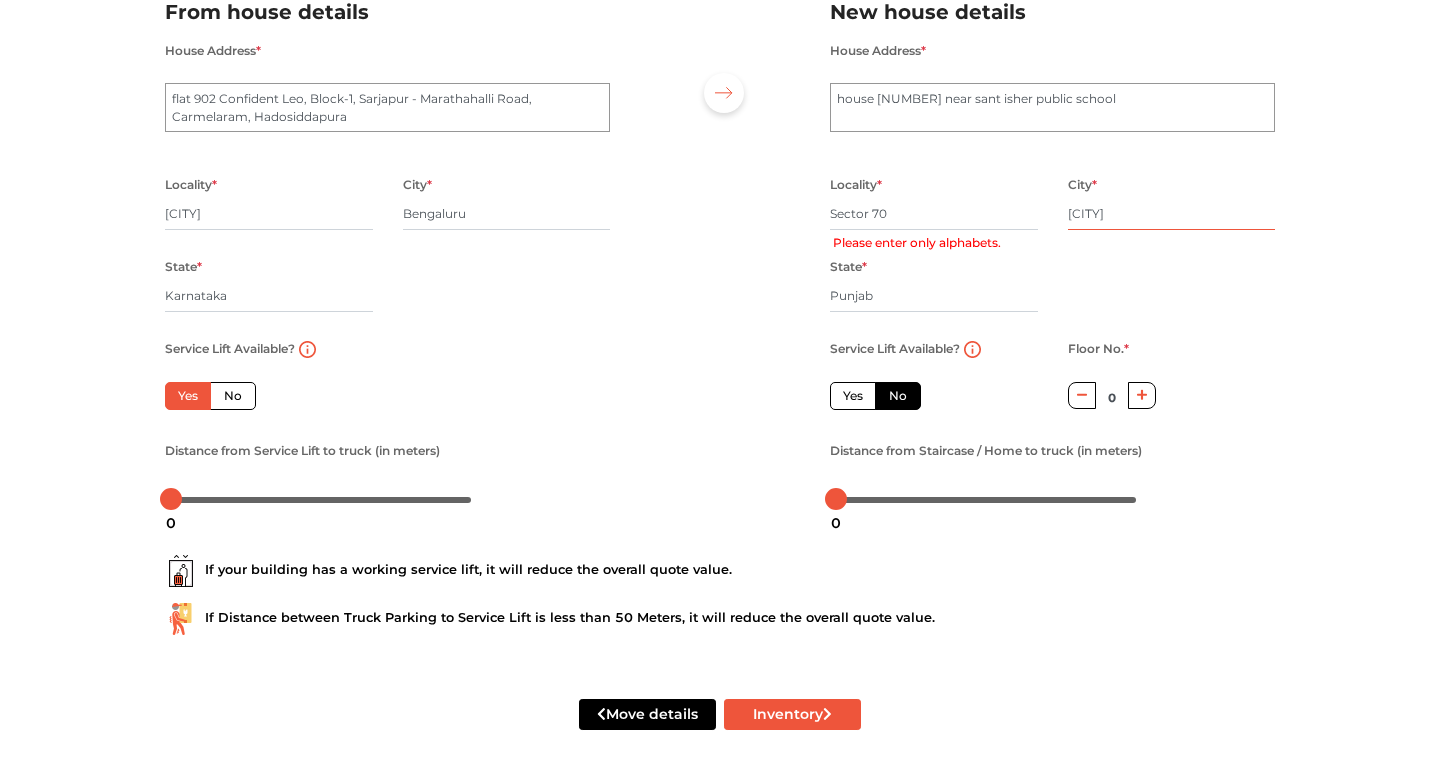 click on "Mohali" at bounding box center (1172, 214) 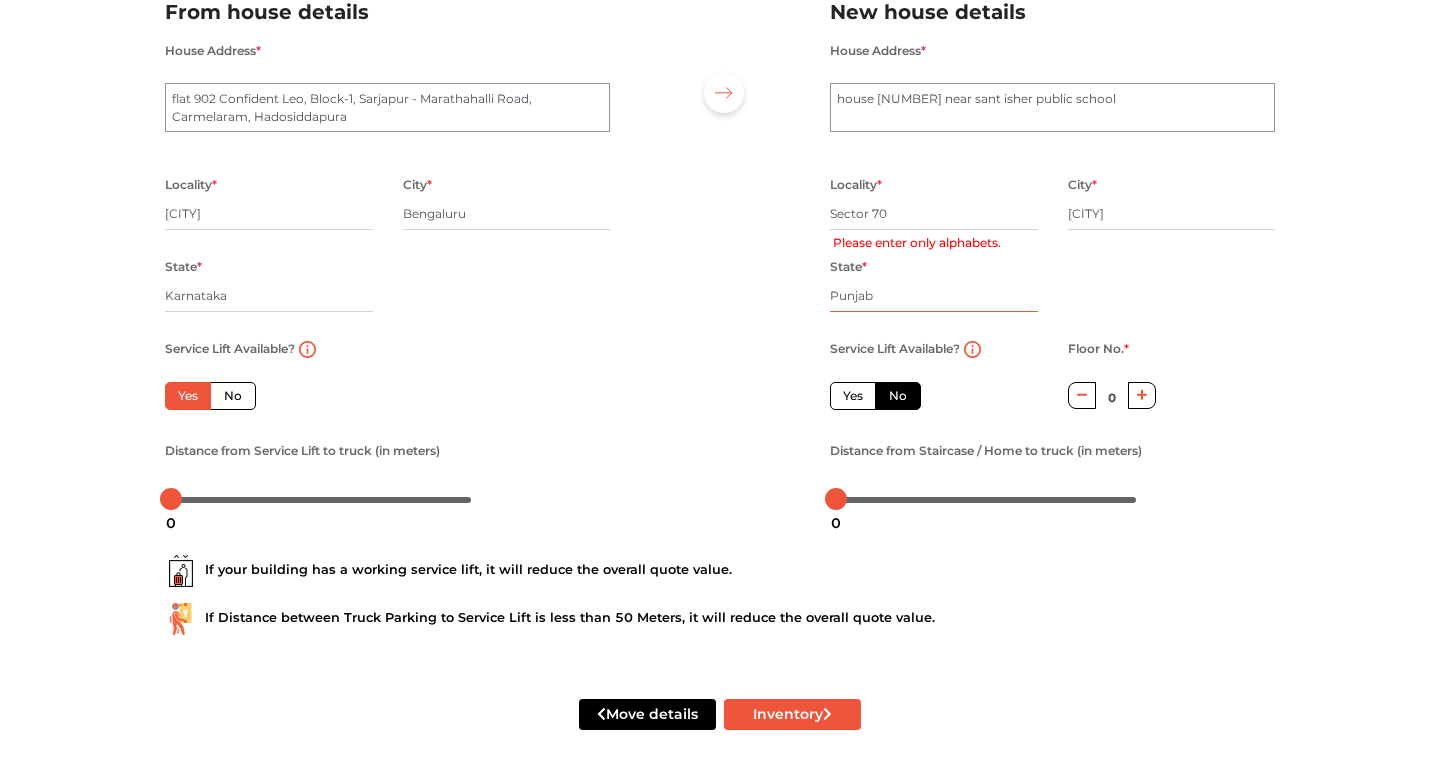 click on "Punjab" at bounding box center [934, 296] 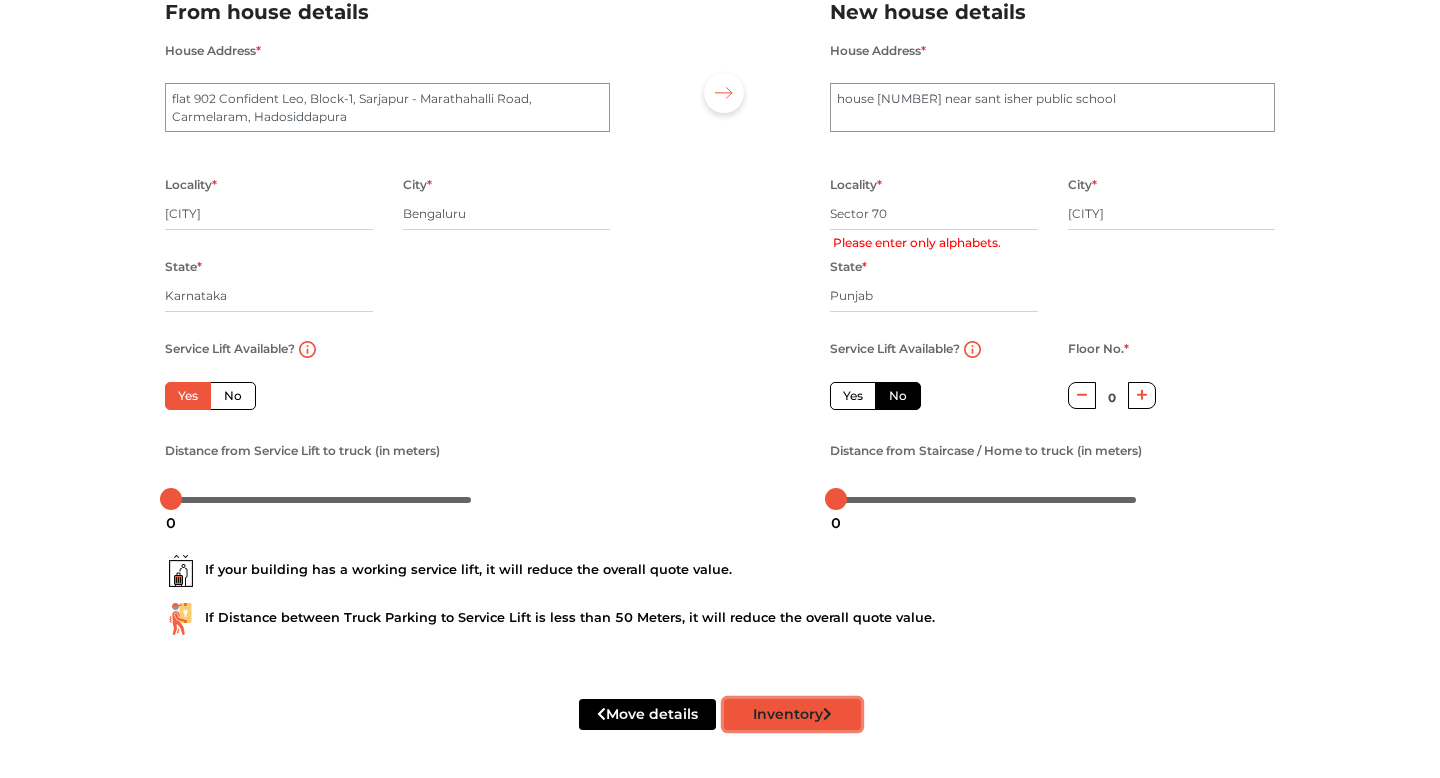 click on "Inventory" at bounding box center (792, 714) 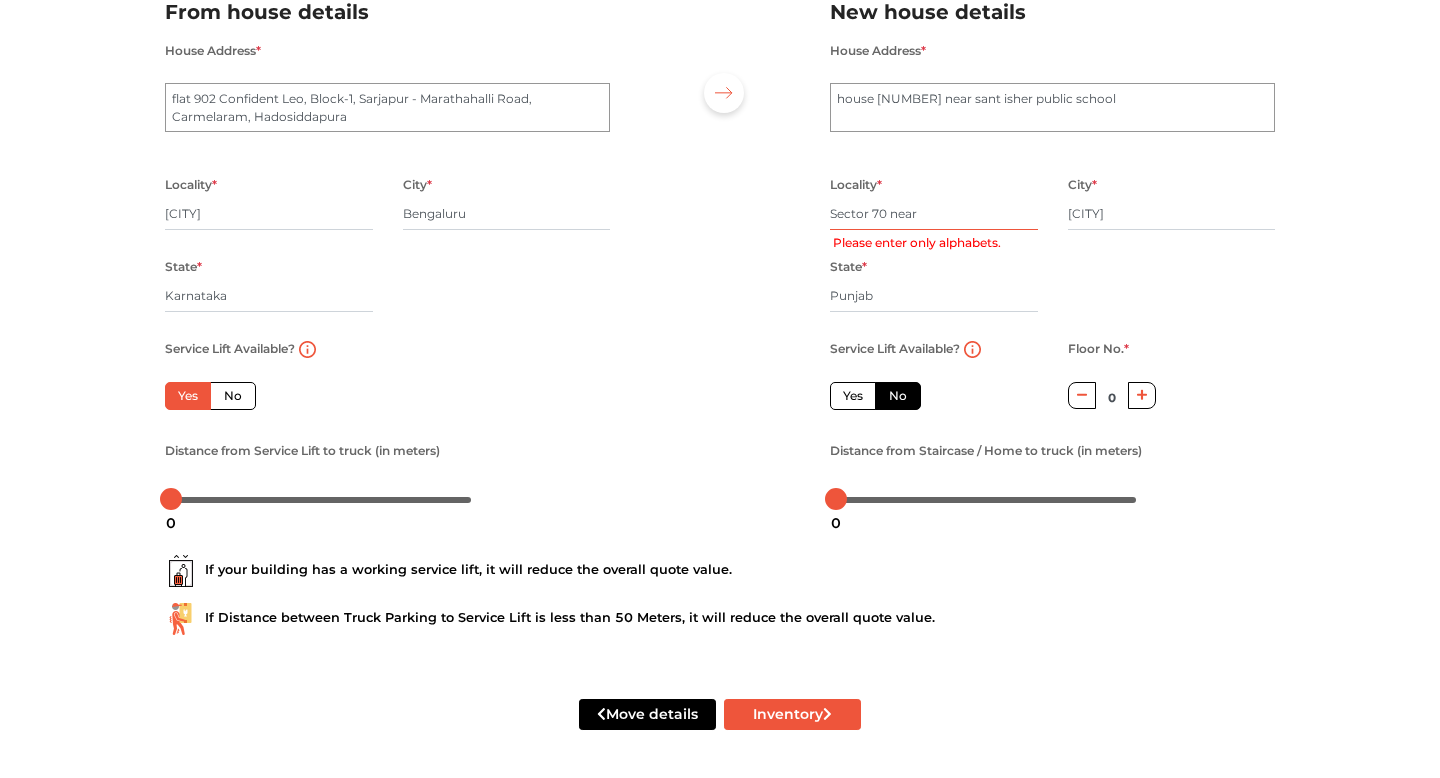 type on "Sector 70 near" 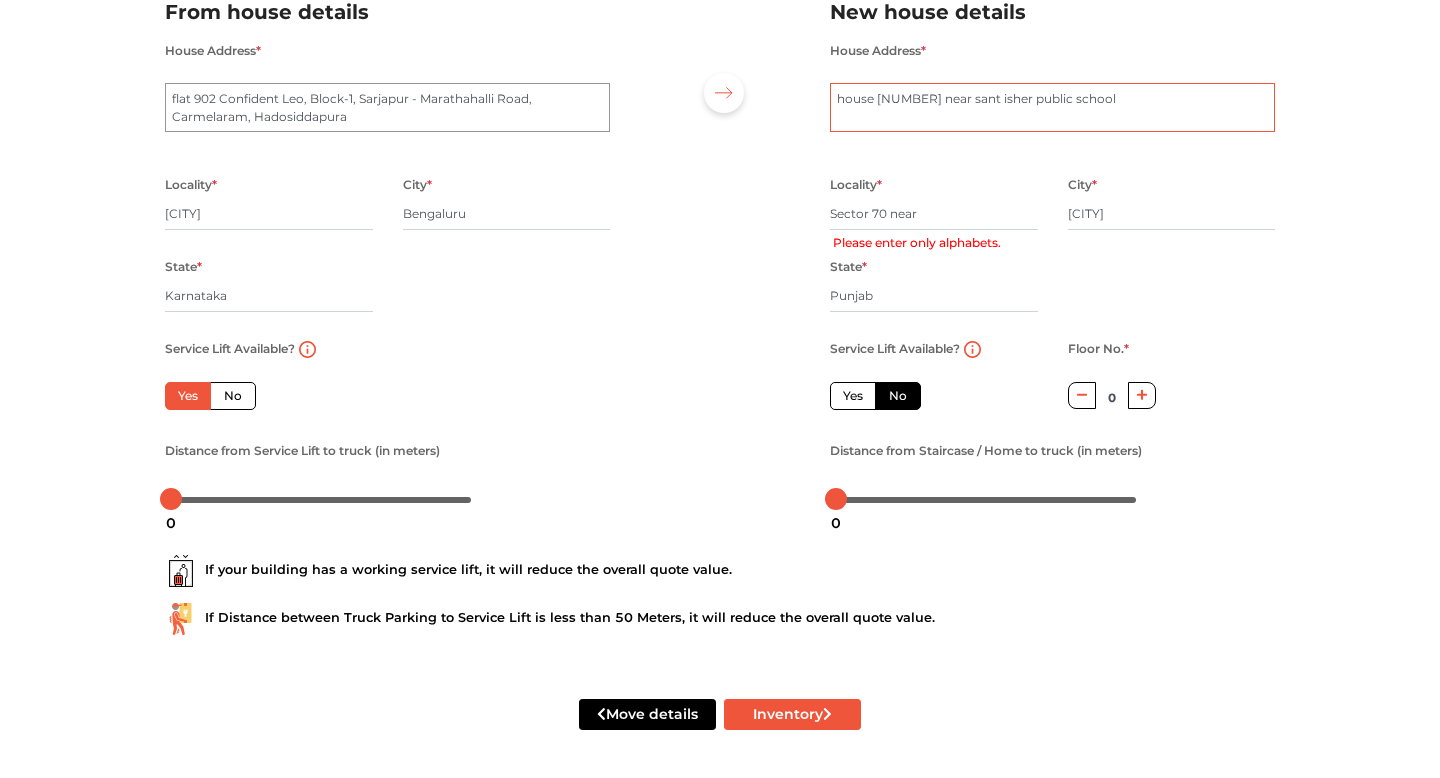 drag, startPoint x: 1095, startPoint y: 103, endPoint x: 934, endPoint y: 104, distance: 161.00311 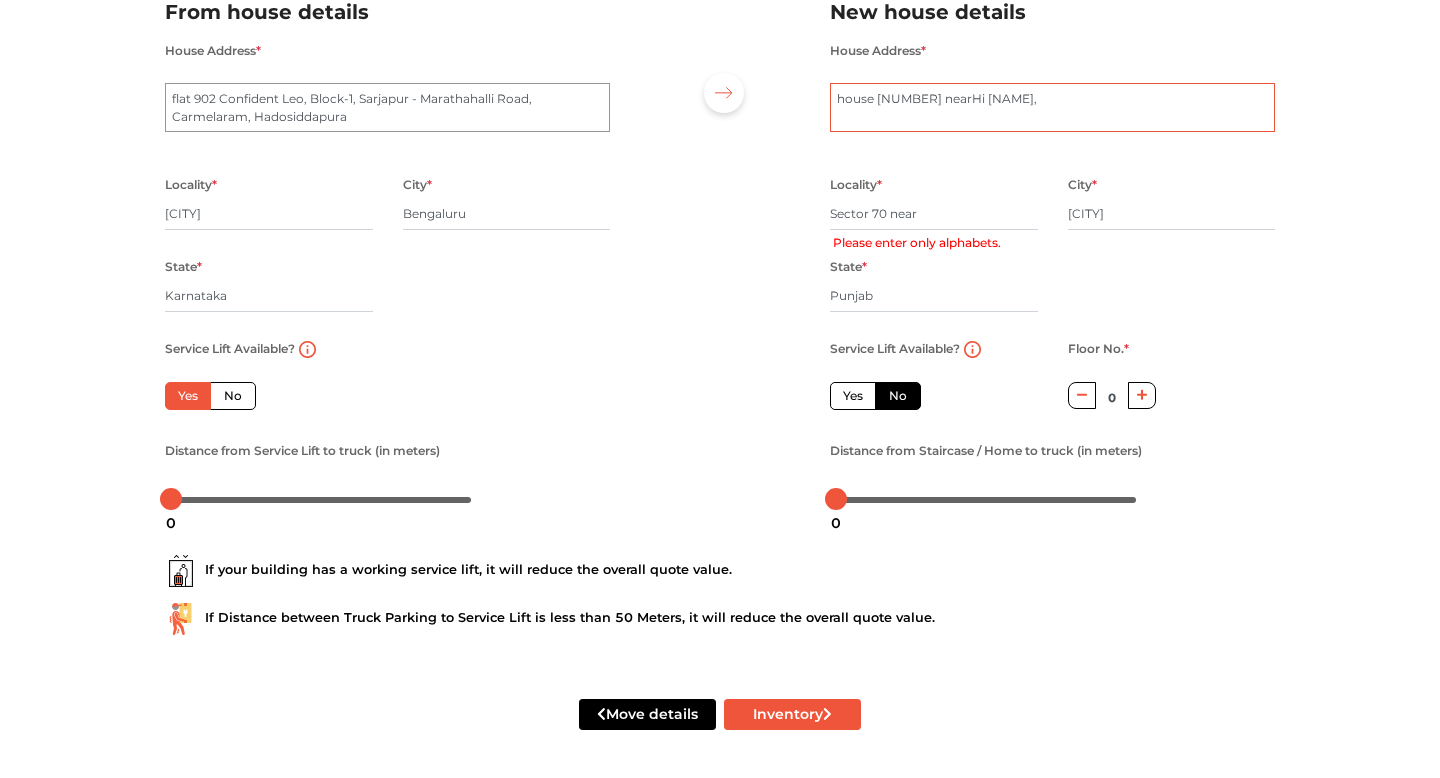 scroll, scrollTop: 10, scrollLeft: 0, axis: vertical 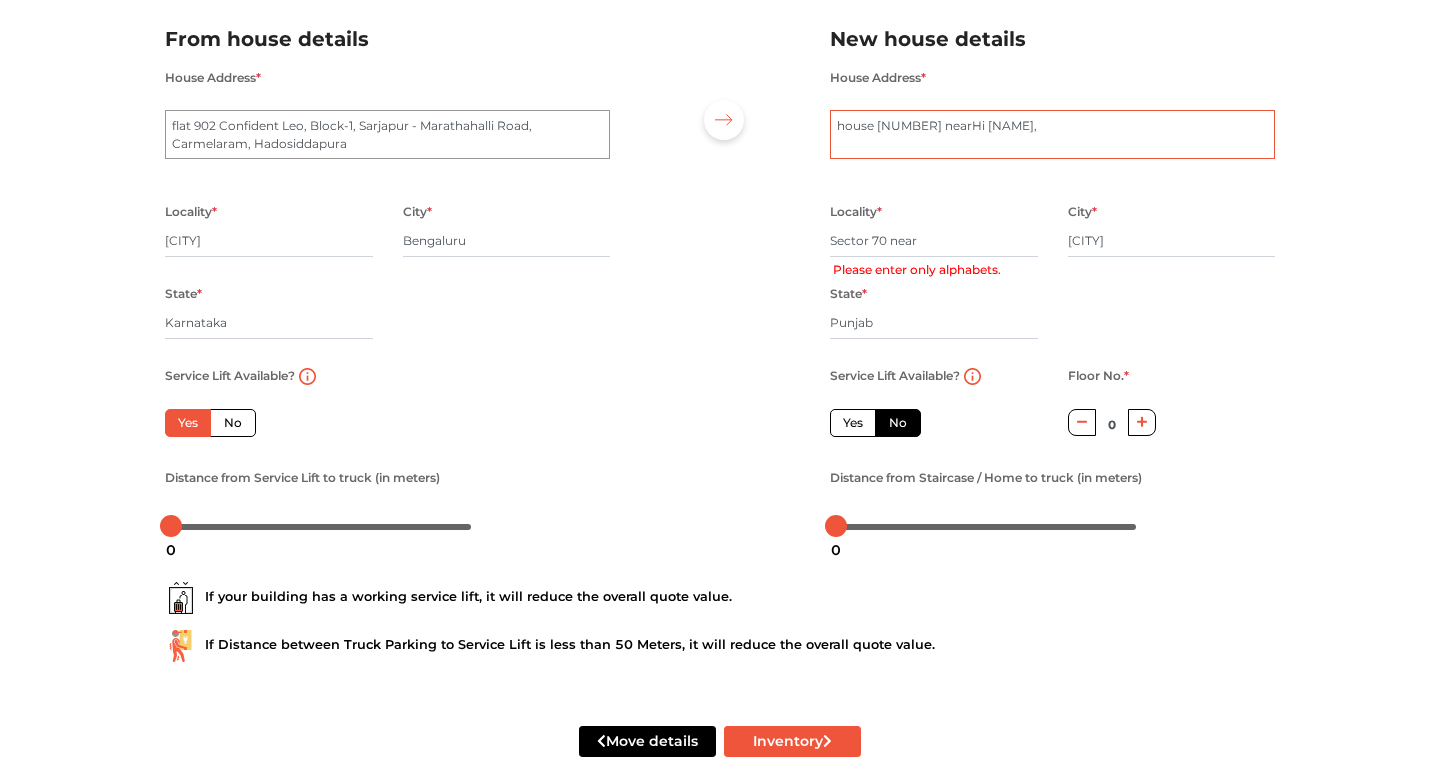 drag, startPoint x: 993, startPoint y: 132, endPoint x: 934, endPoint y: 127, distance: 59.211487 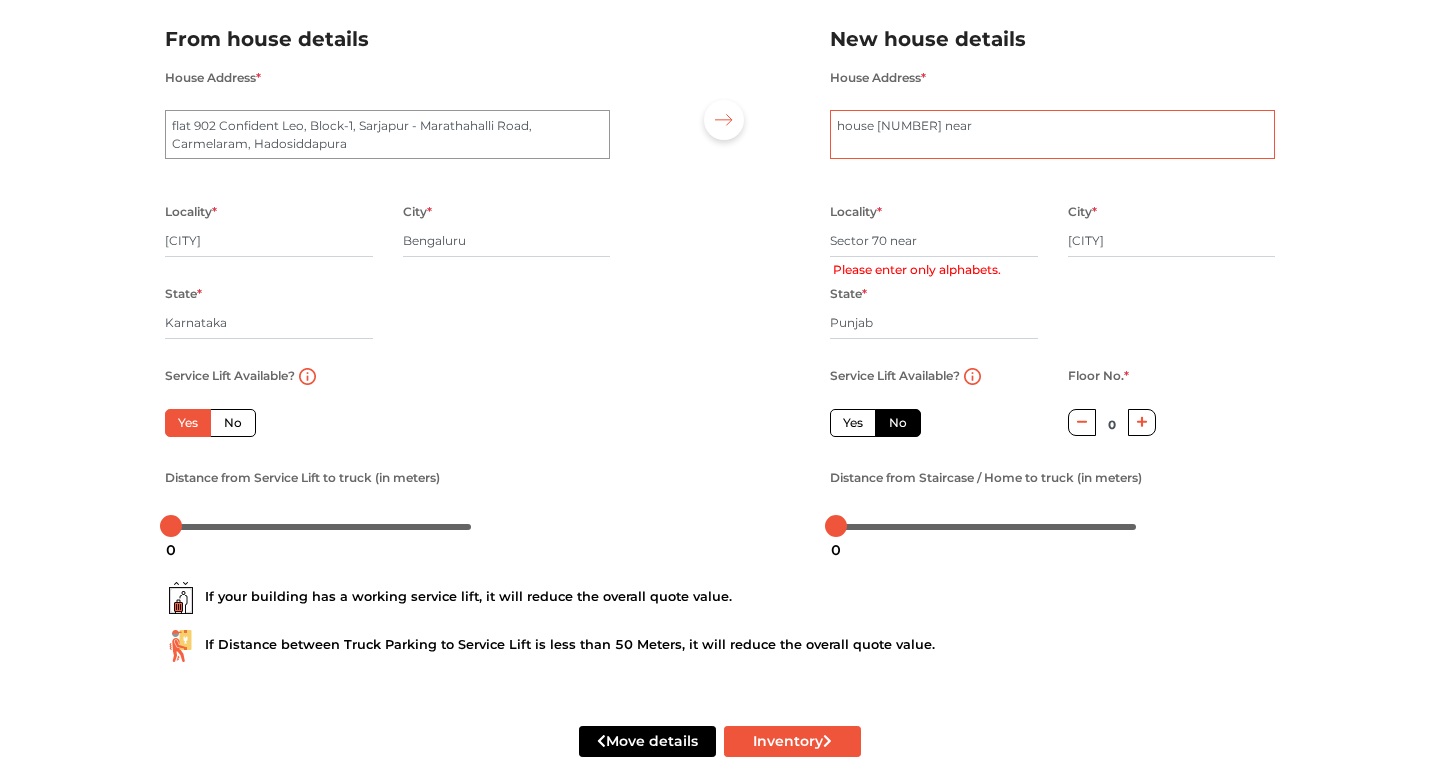 click on "house 1668 near" at bounding box center (1052, 135) 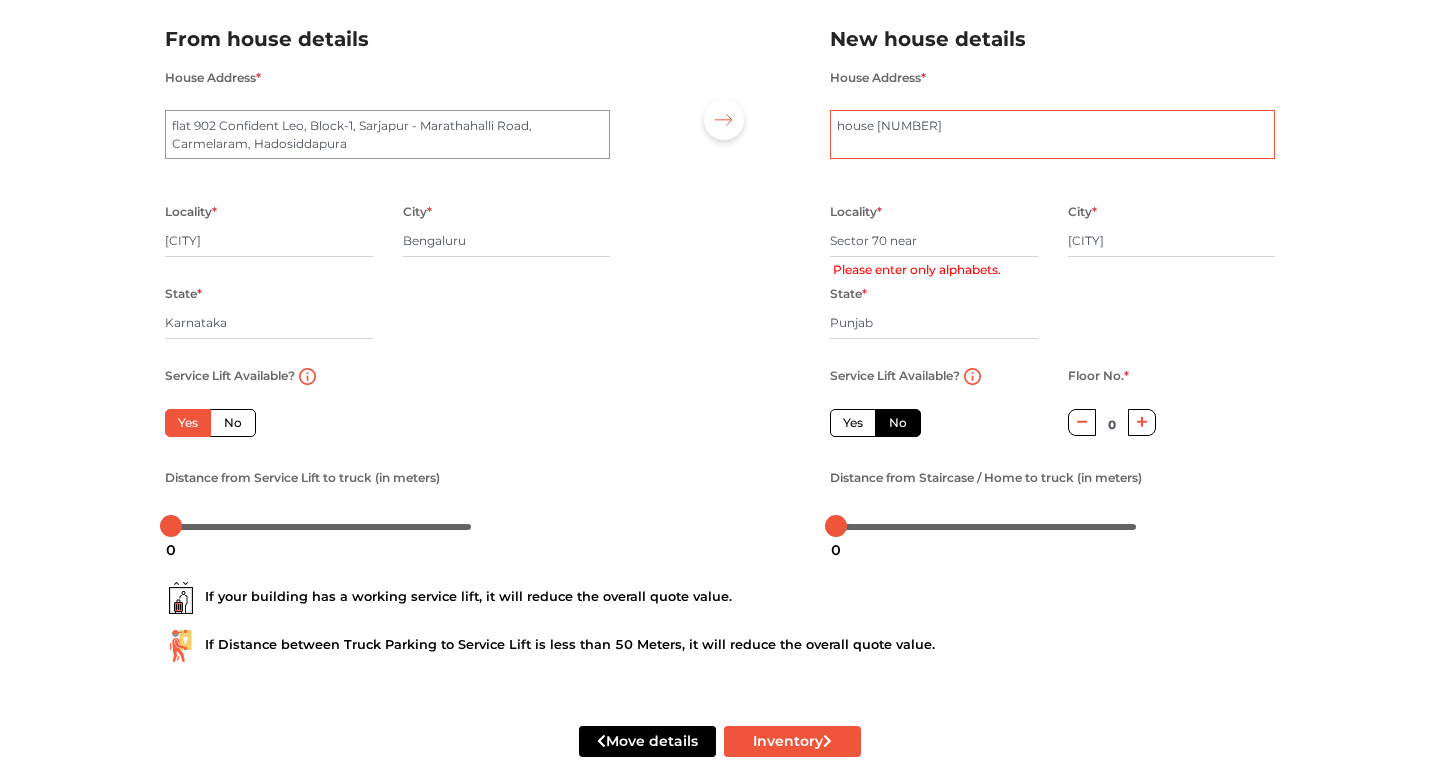 type on "house 1668" 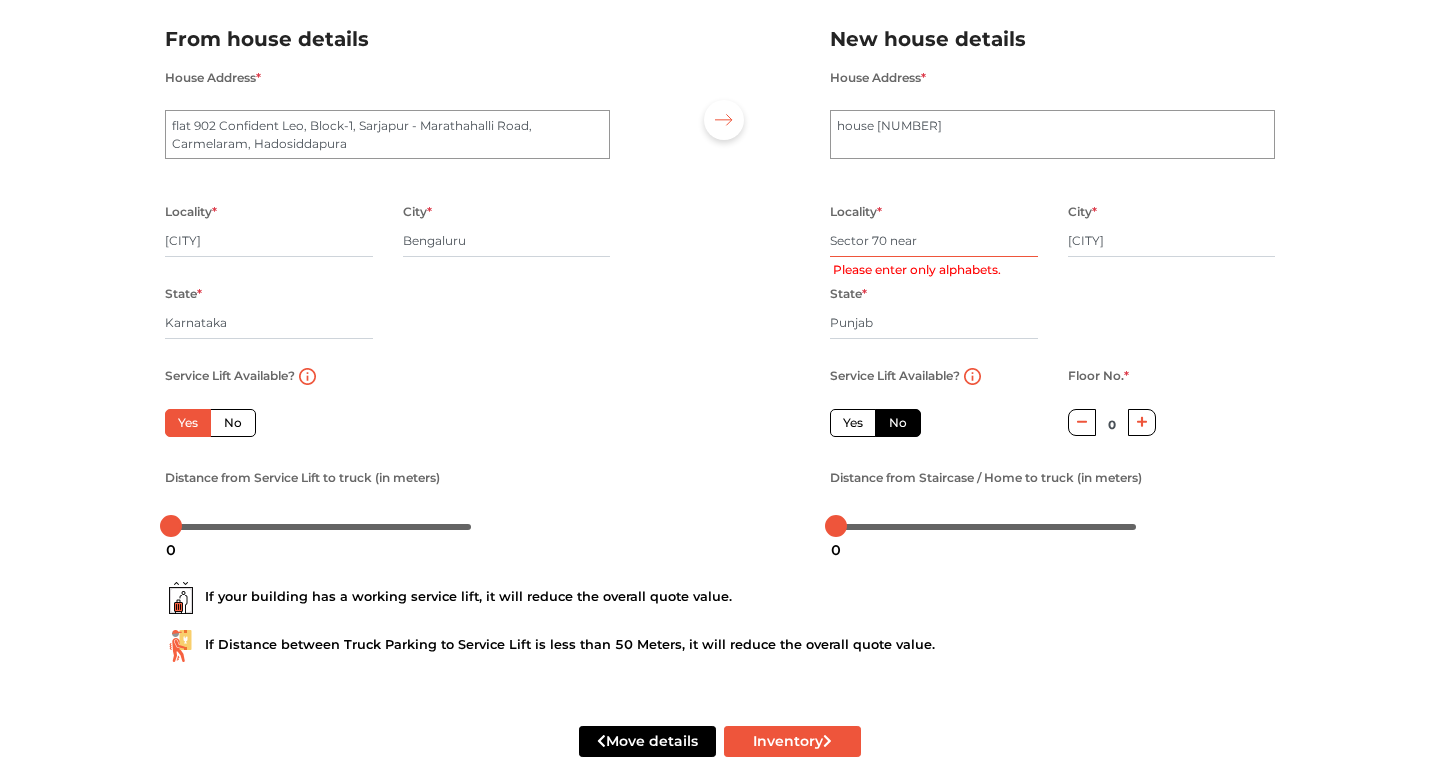 click on "Sector 70 near" at bounding box center (934, 241) 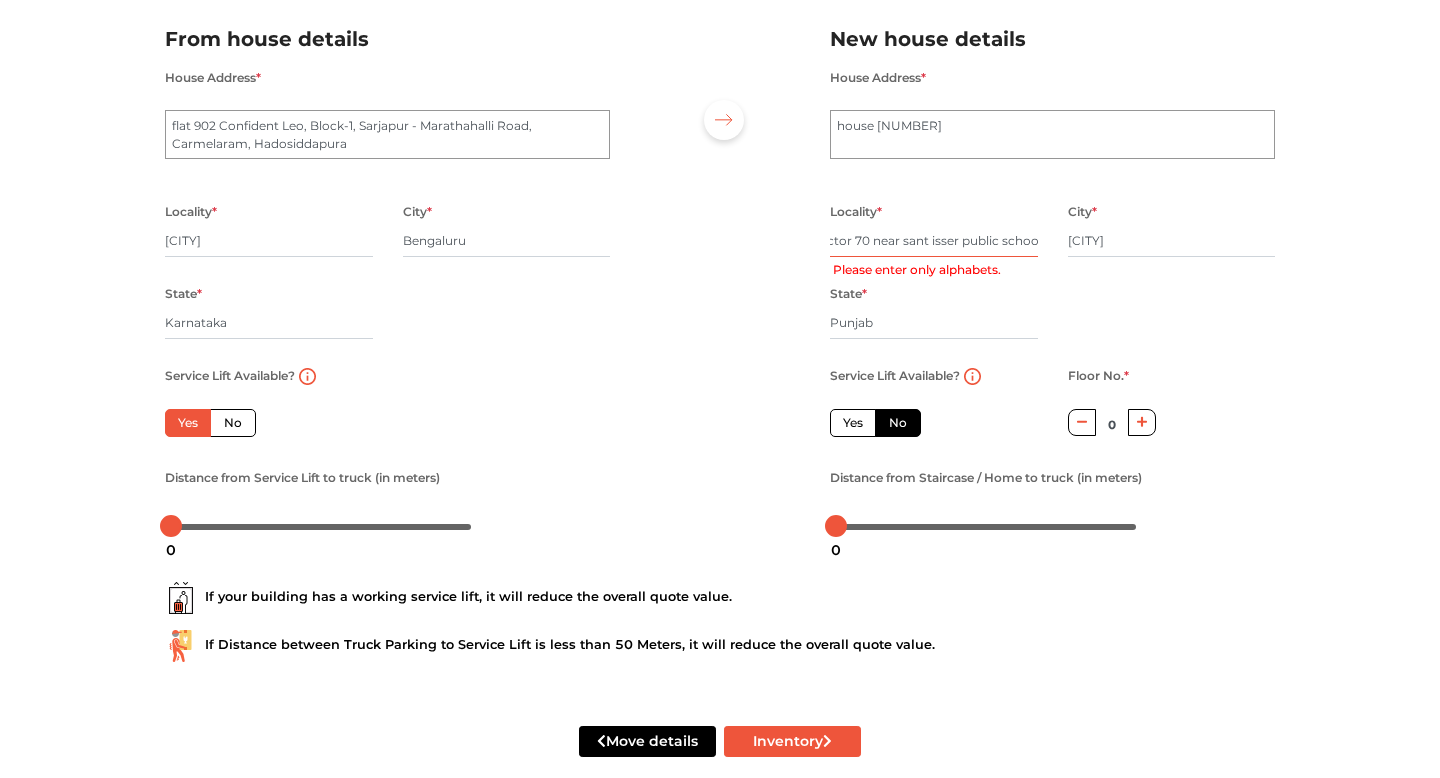 scroll, scrollTop: 0, scrollLeft: 21, axis: horizontal 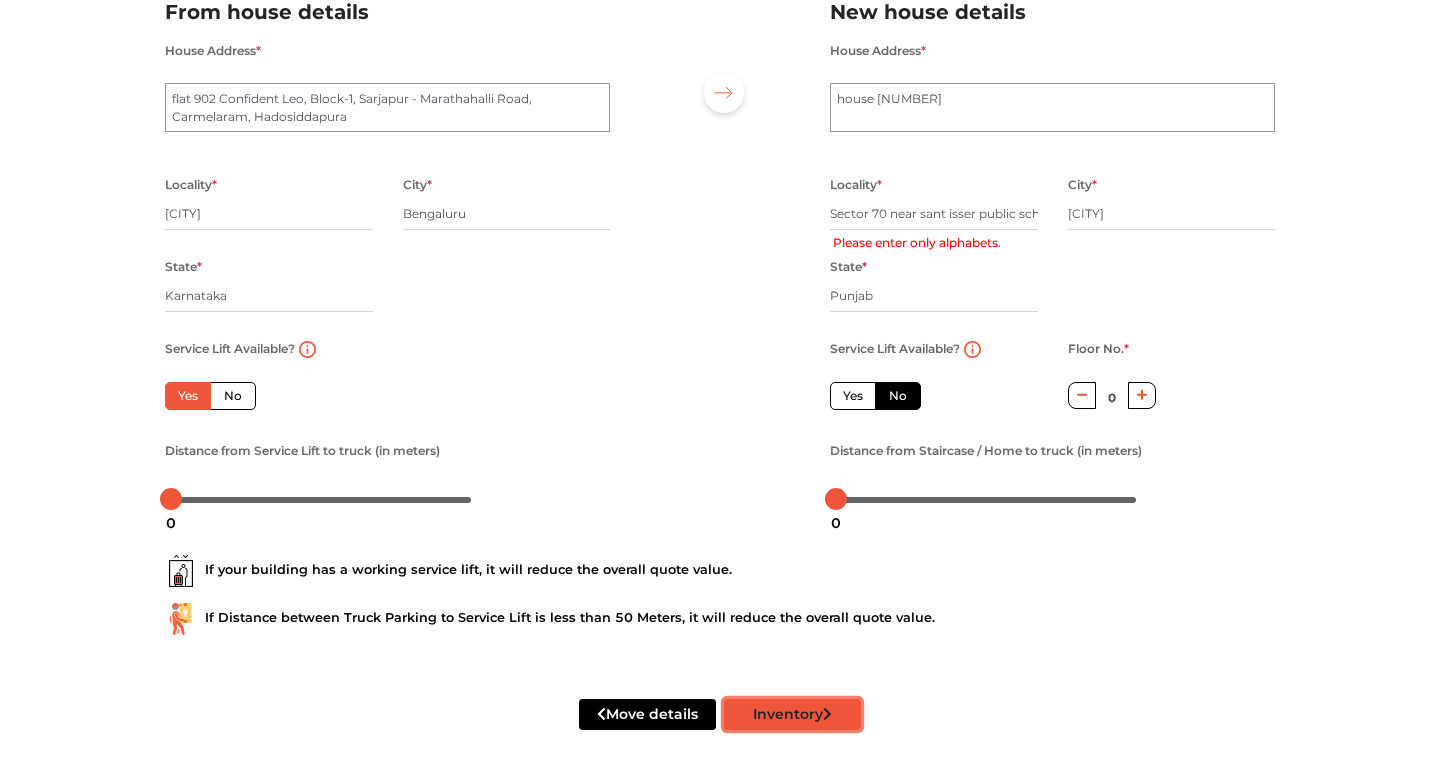 click on "Inventory" at bounding box center [792, 714] 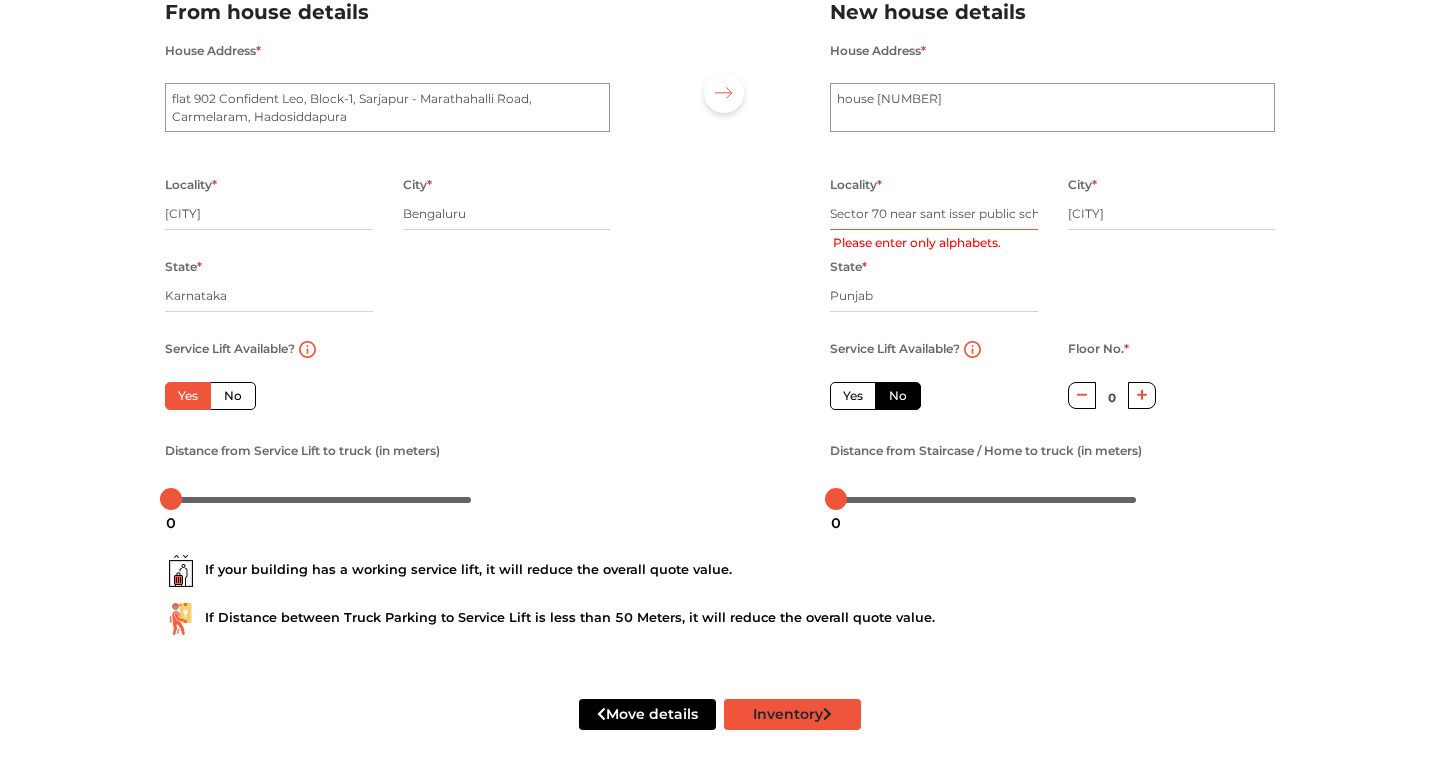 scroll, scrollTop: 0, scrollLeft: 21, axis: horizontal 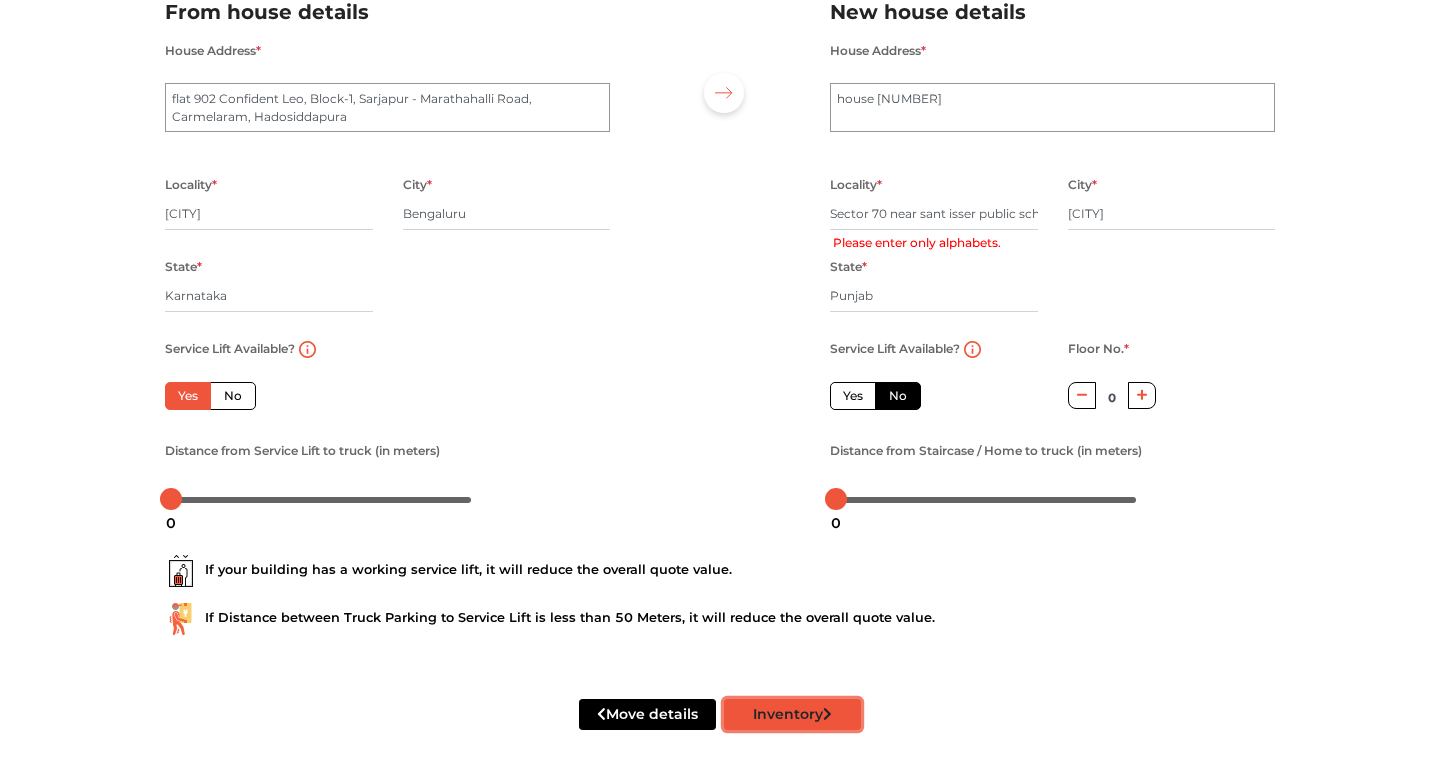 click on "Inventory" at bounding box center [792, 714] 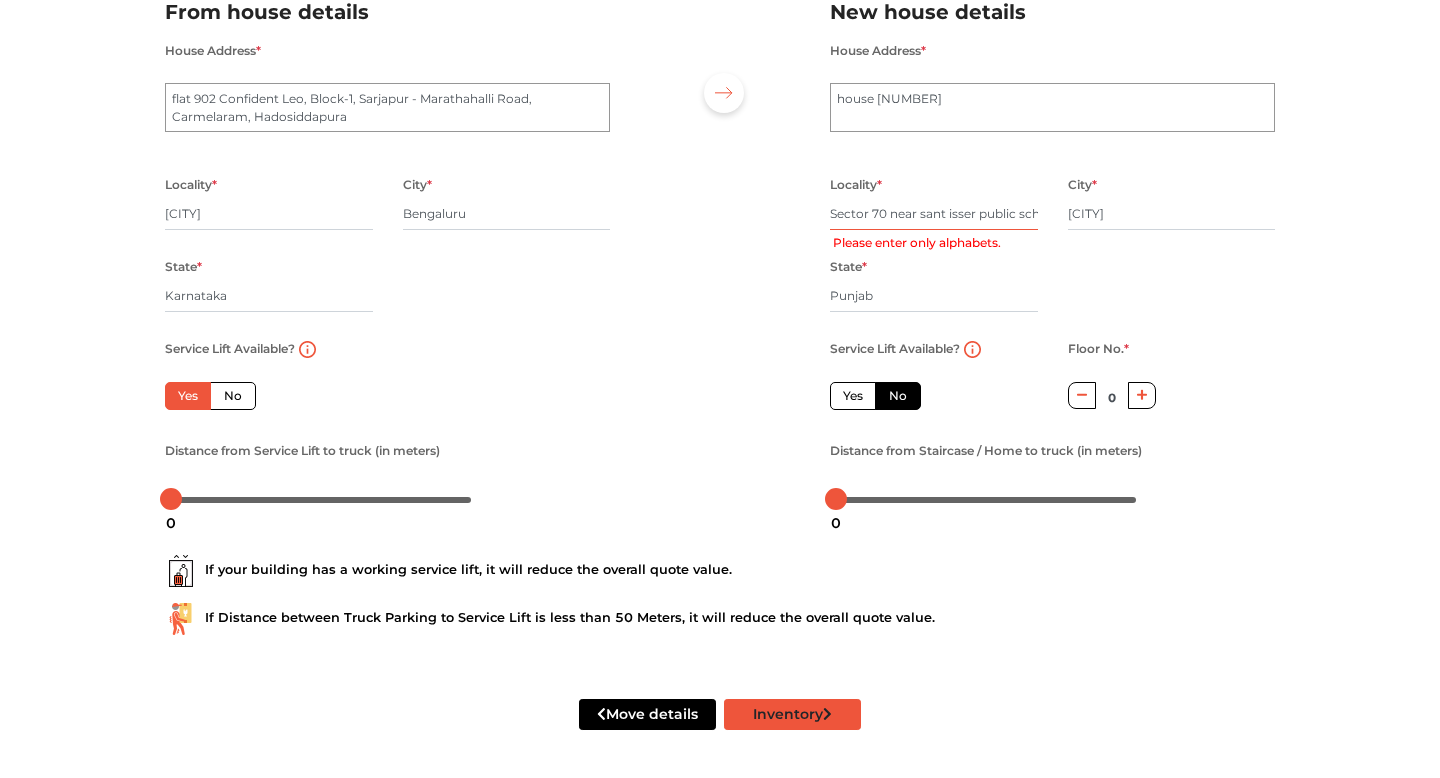 scroll, scrollTop: 0, scrollLeft: 21, axis: horizontal 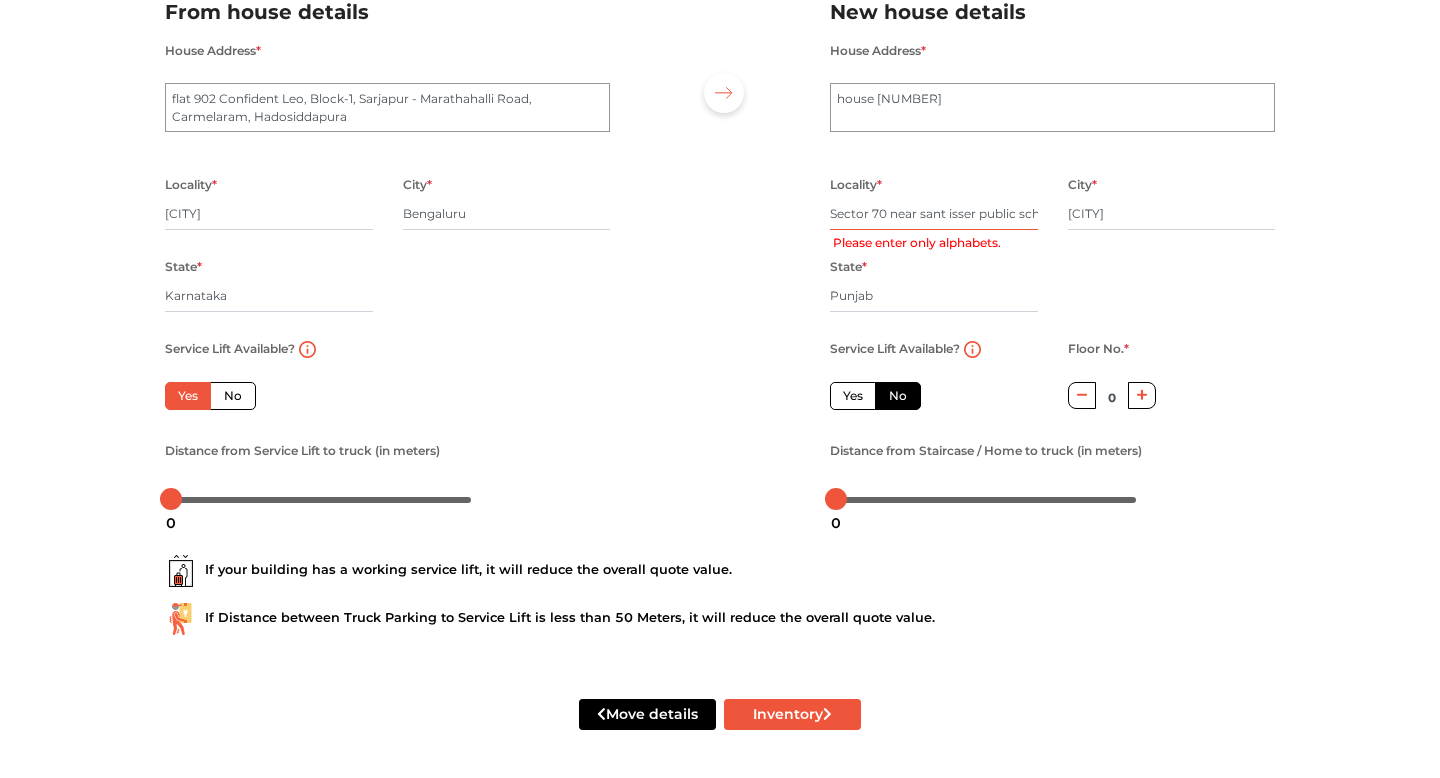 drag, startPoint x: 865, startPoint y: 211, endPoint x: 813, endPoint y: 209, distance: 52.03845 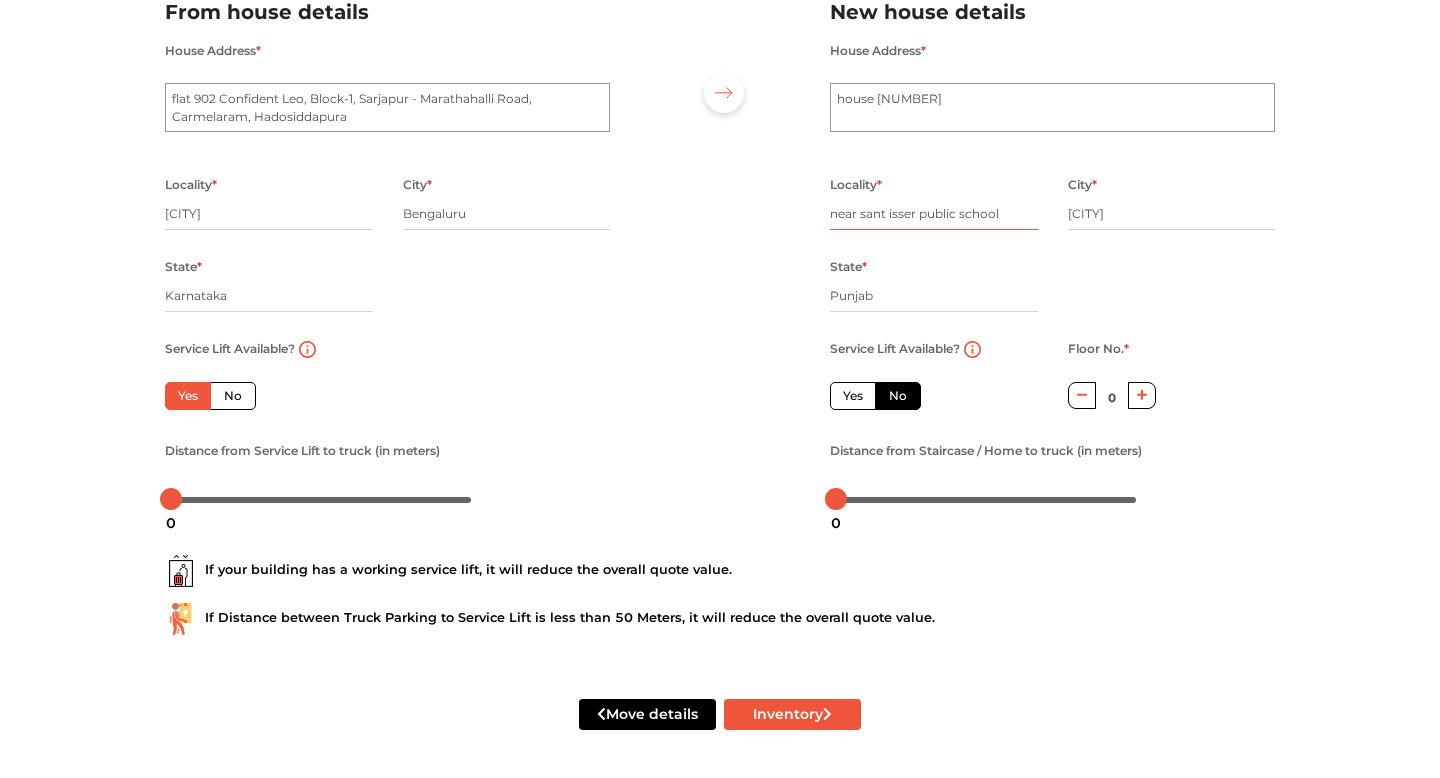 type on "near sant isser public school" 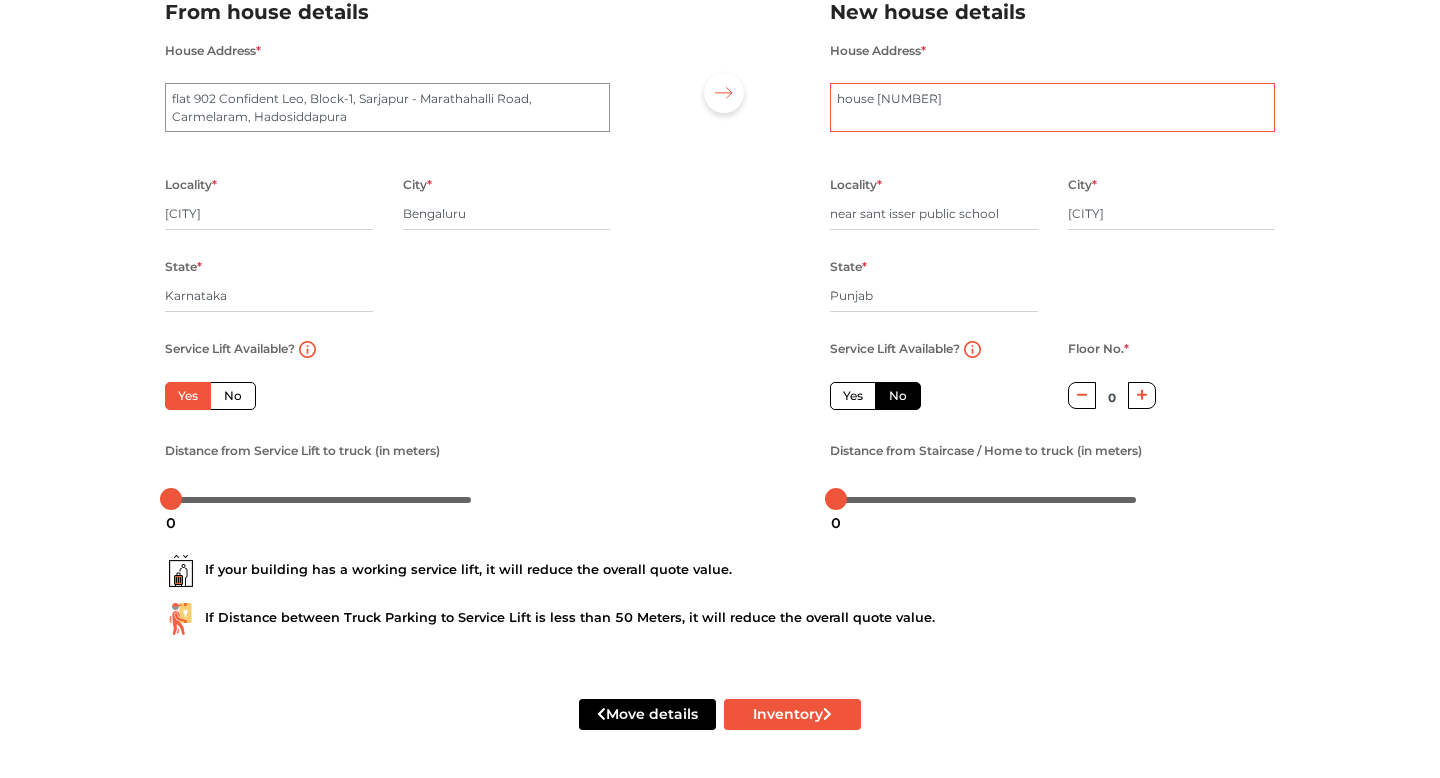 click on "house 1668" at bounding box center (1052, 108) 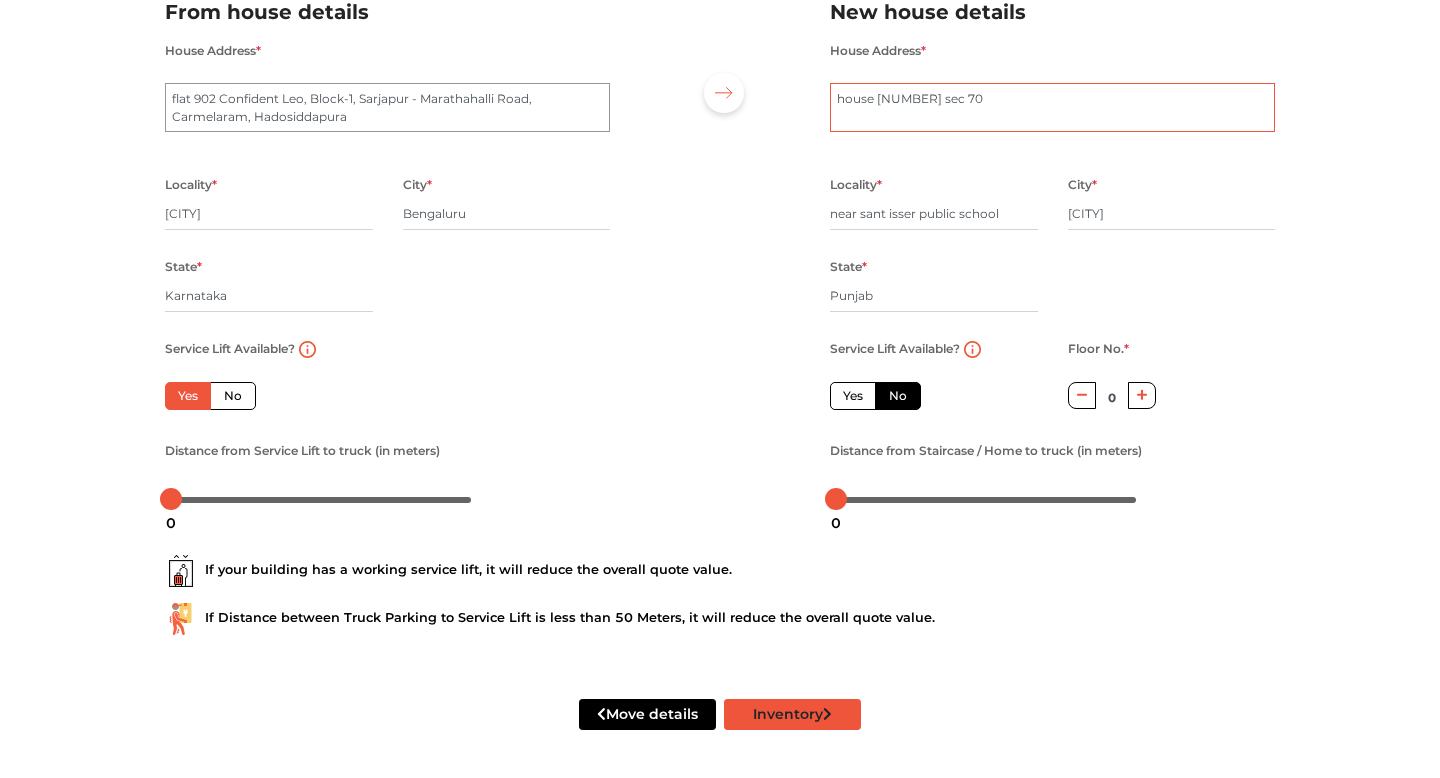 type on "house 1668 sec 70" 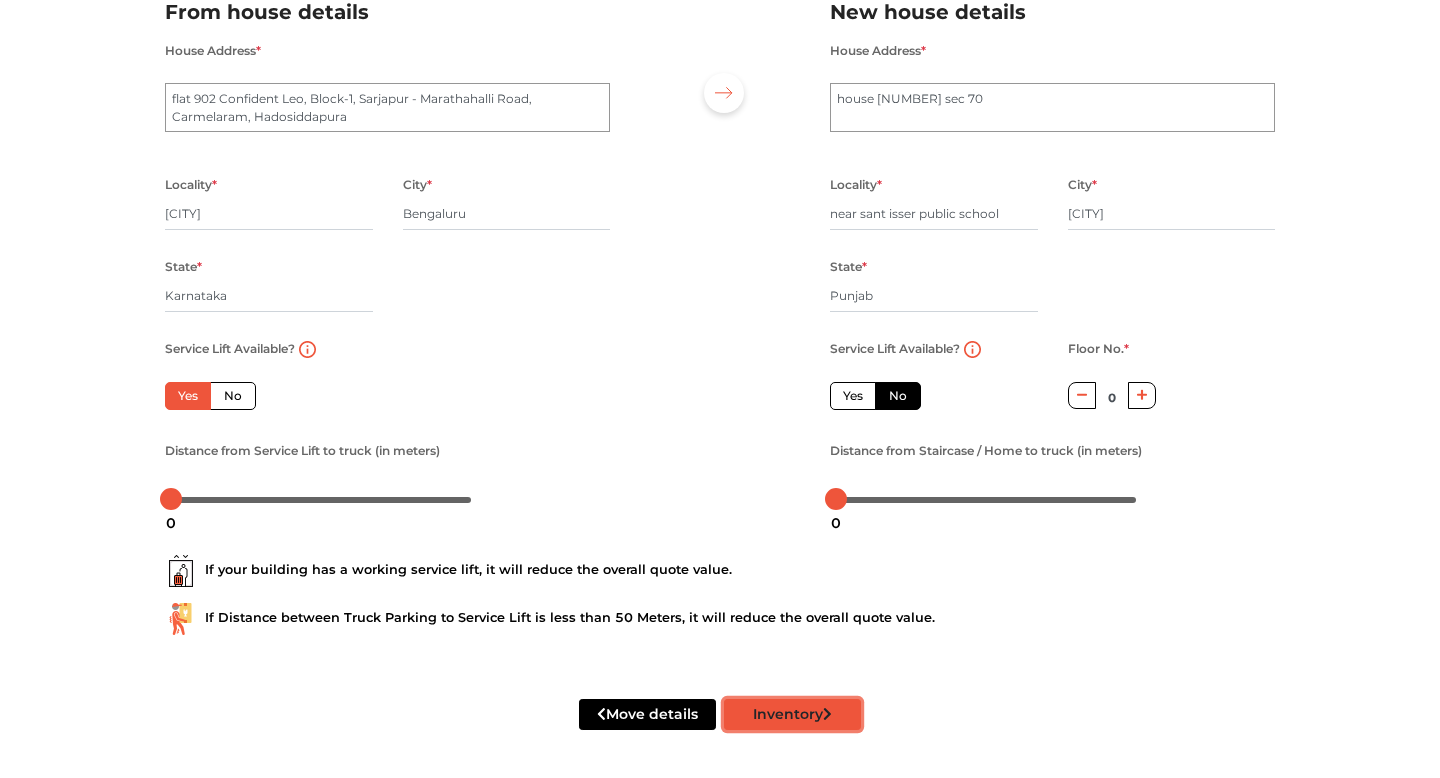 click on "Inventory" at bounding box center (792, 714) 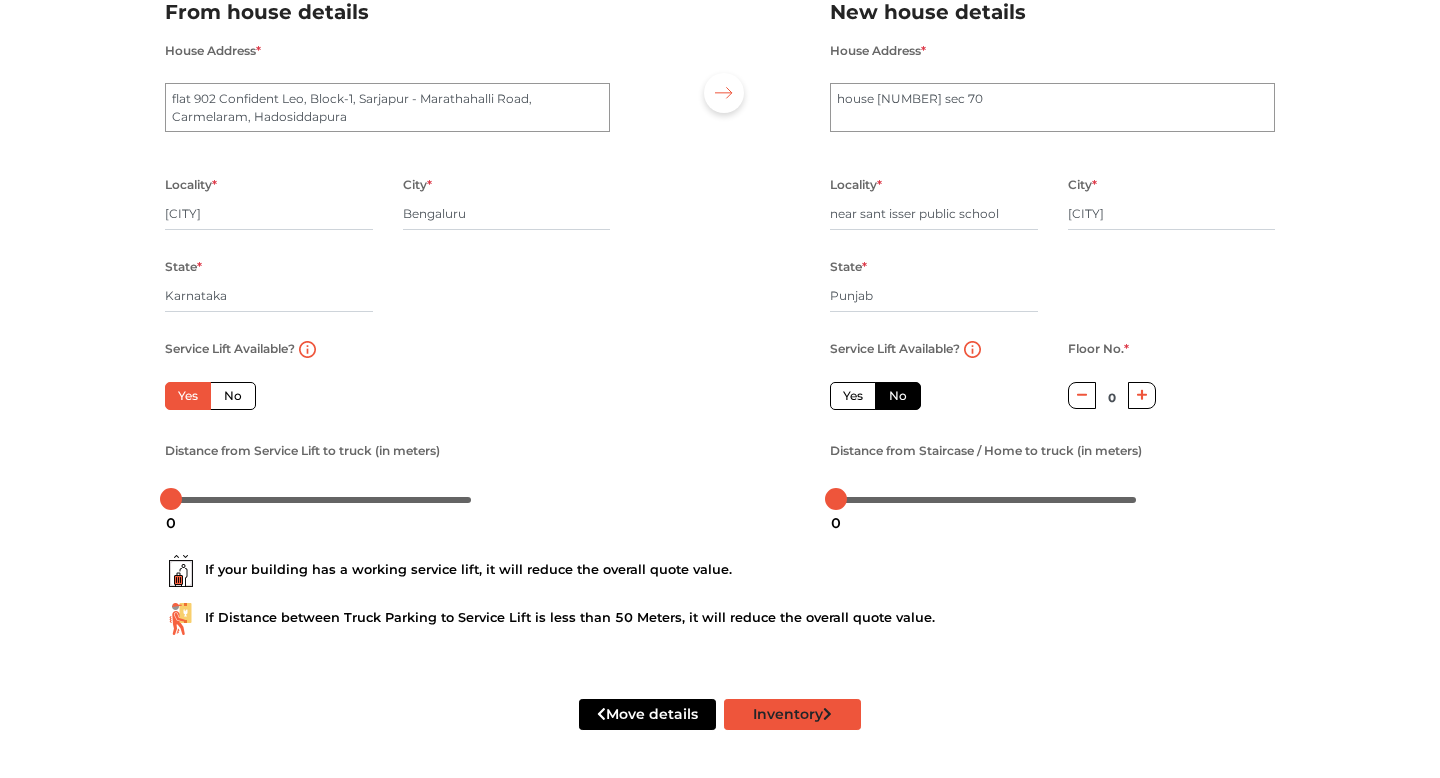 scroll, scrollTop: 0, scrollLeft: 0, axis: both 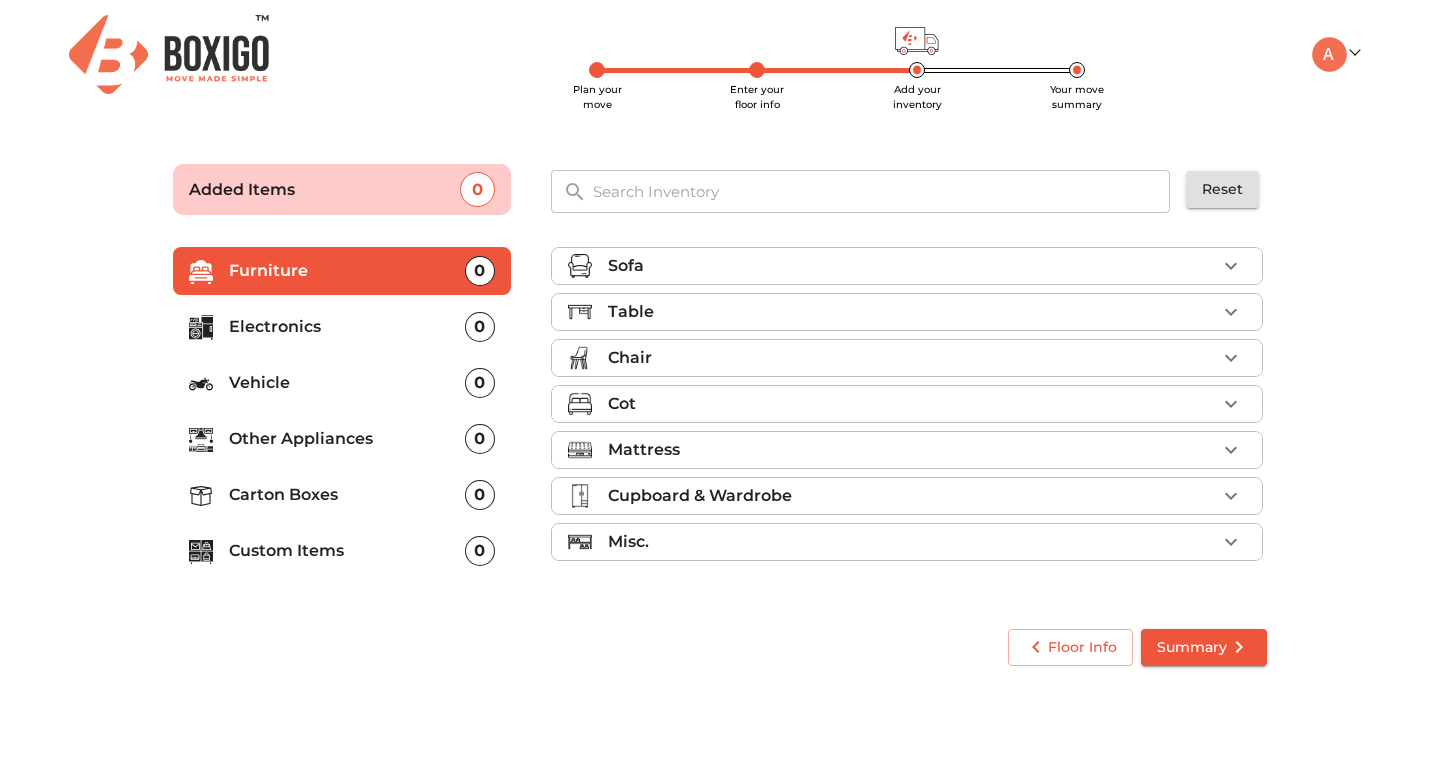 click on "0" at bounding box center (480, 383) 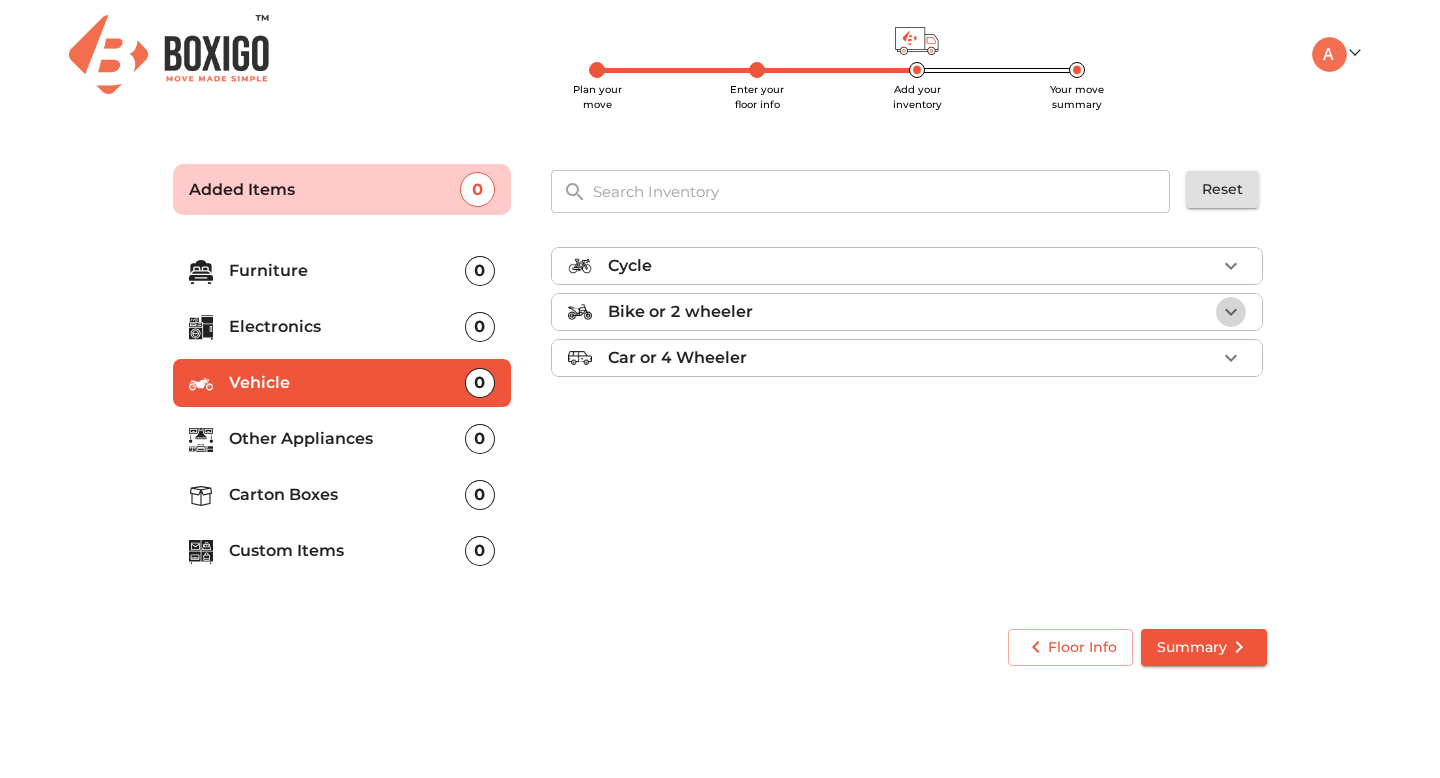 click at bounding box center (1231, 312) 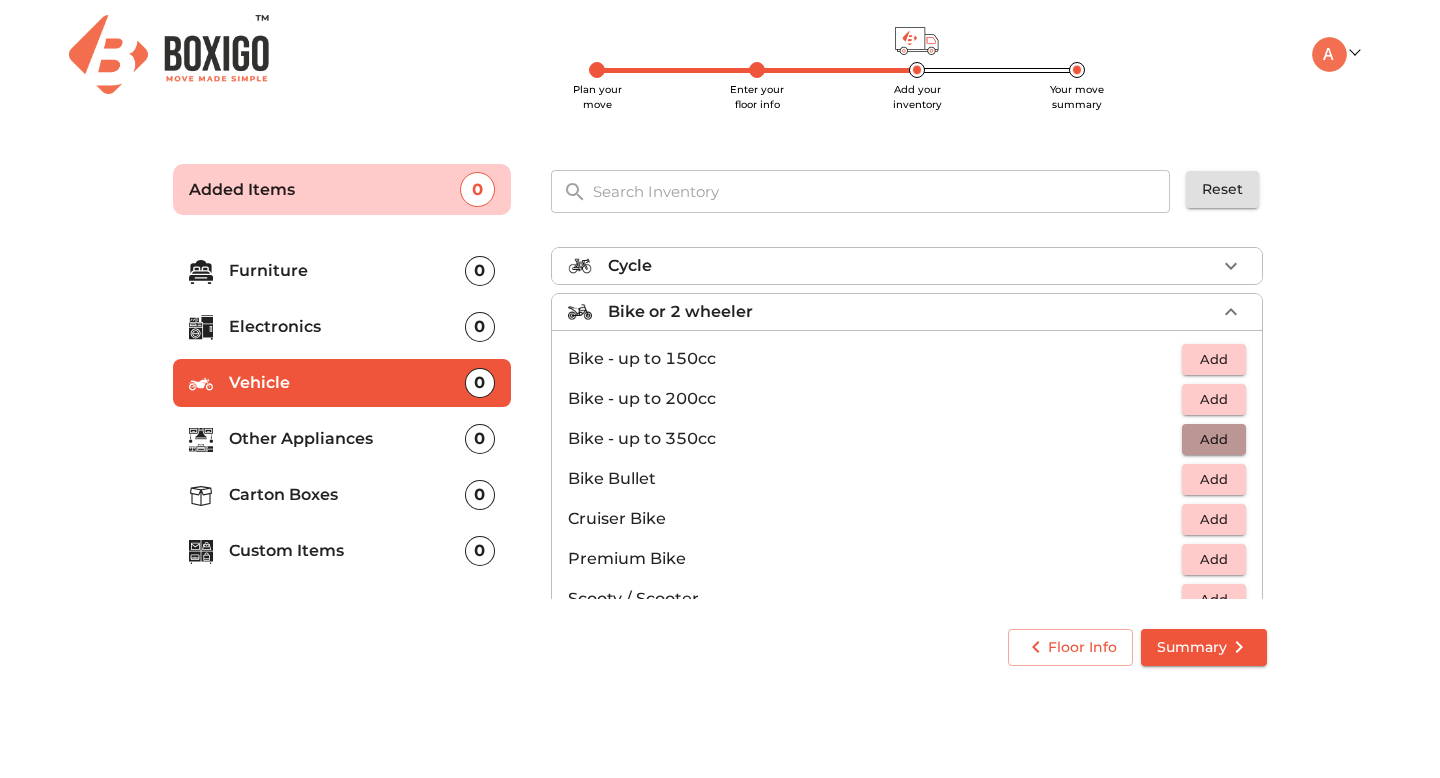 click on "Add" at bounding box center (1214, 359) 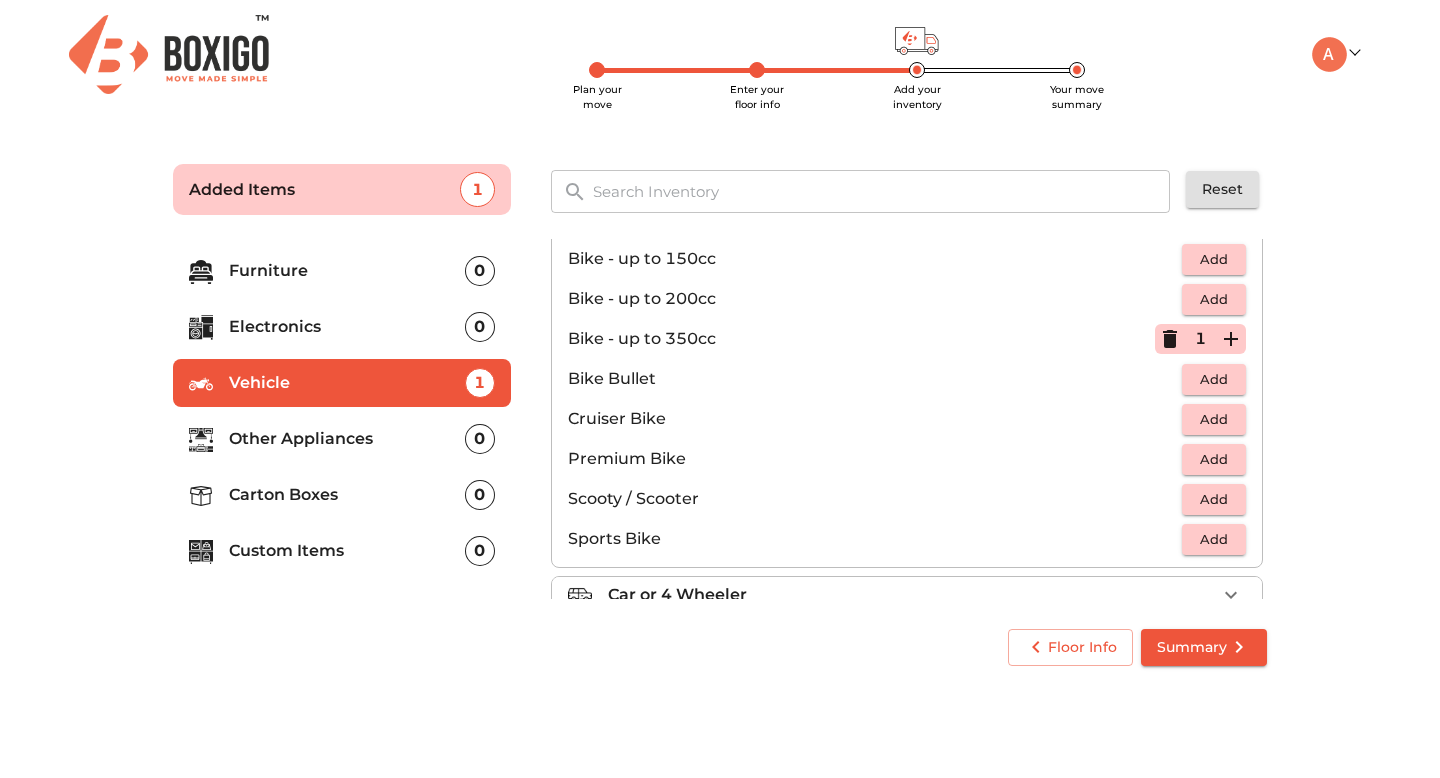 scroll, scrollTop: 131, scrollLeft: 0, axis: vertical 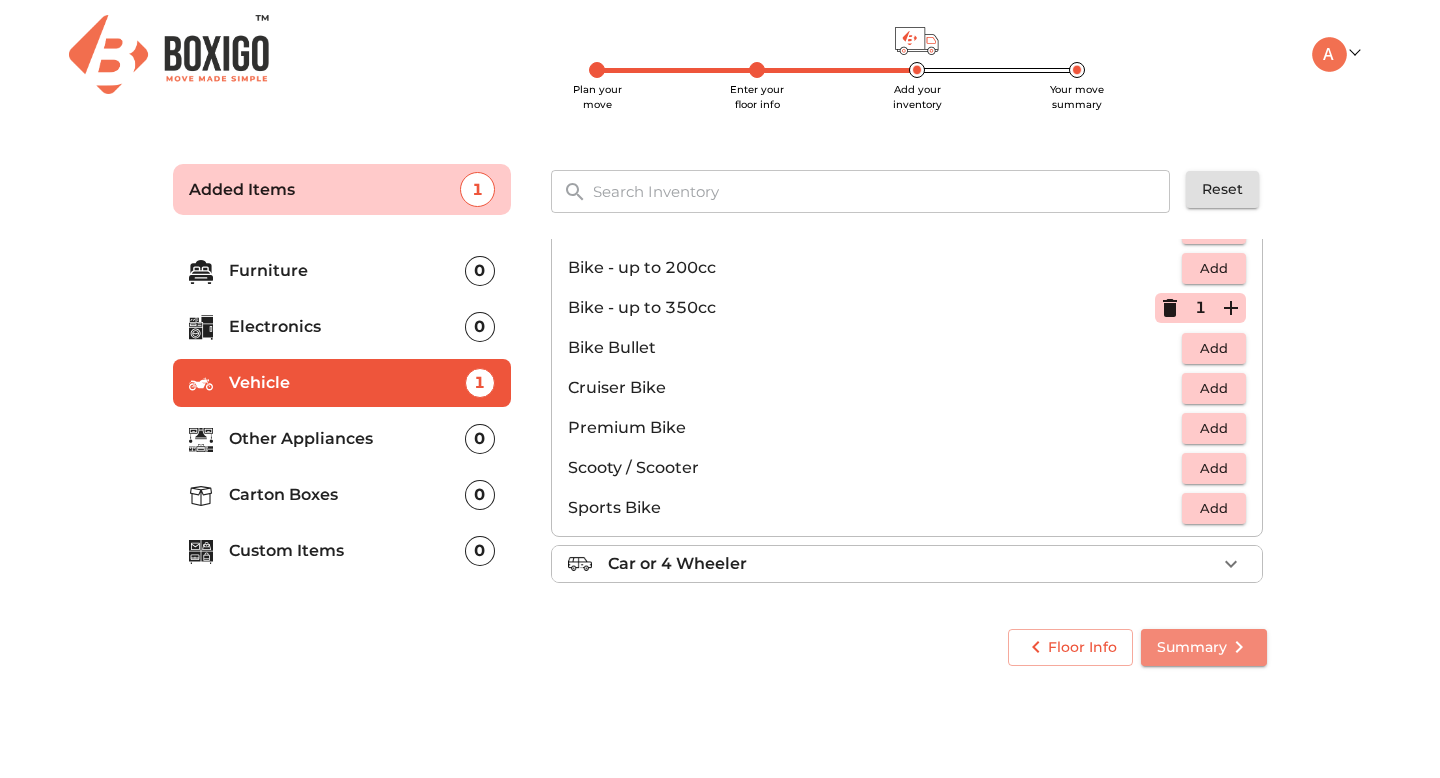 click at bounding box center (1239, 647) 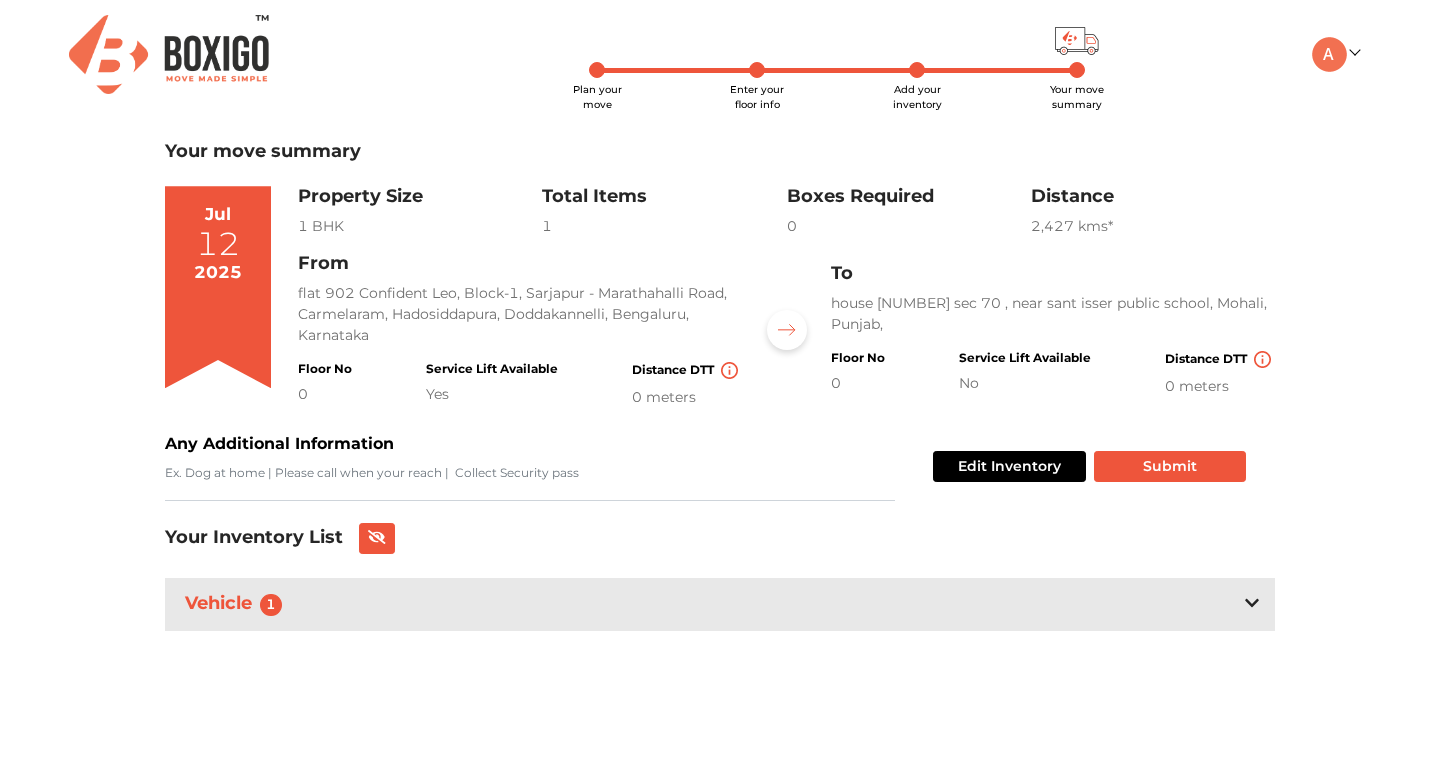 click on "Boxes Required" at bounding box center [420, 197] 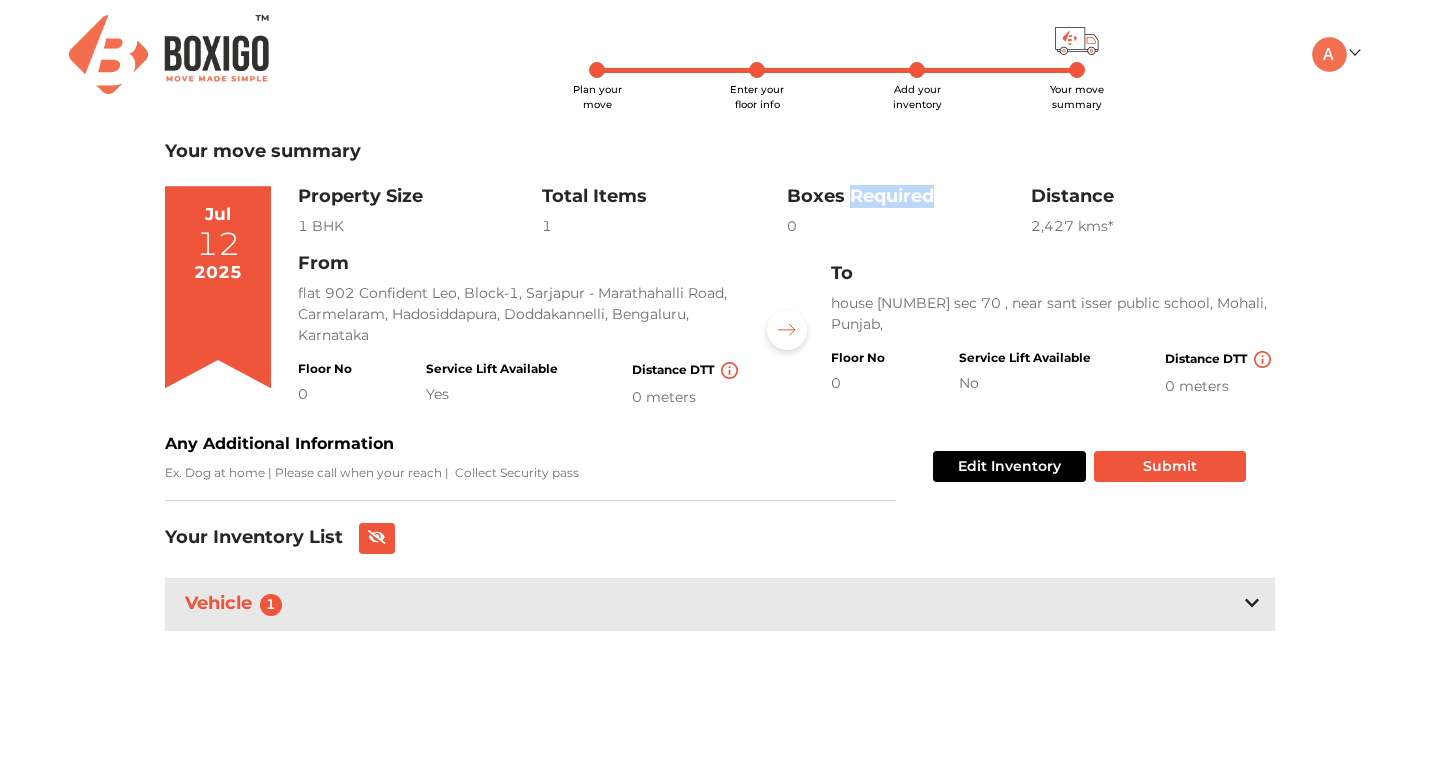 click on "Boxes Required" at bounding box center (420, 197) 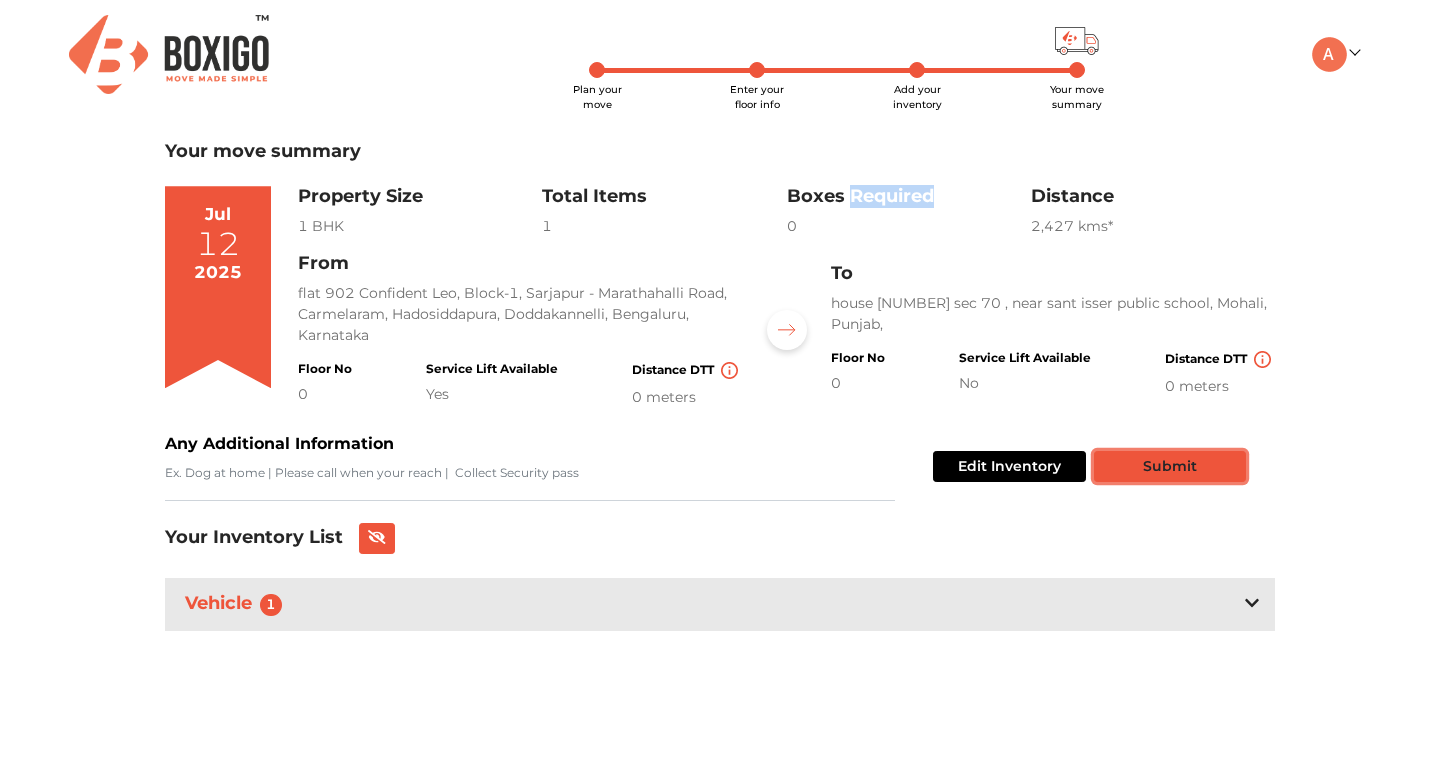 click on "Submit" at bounding box center (1170, 466) 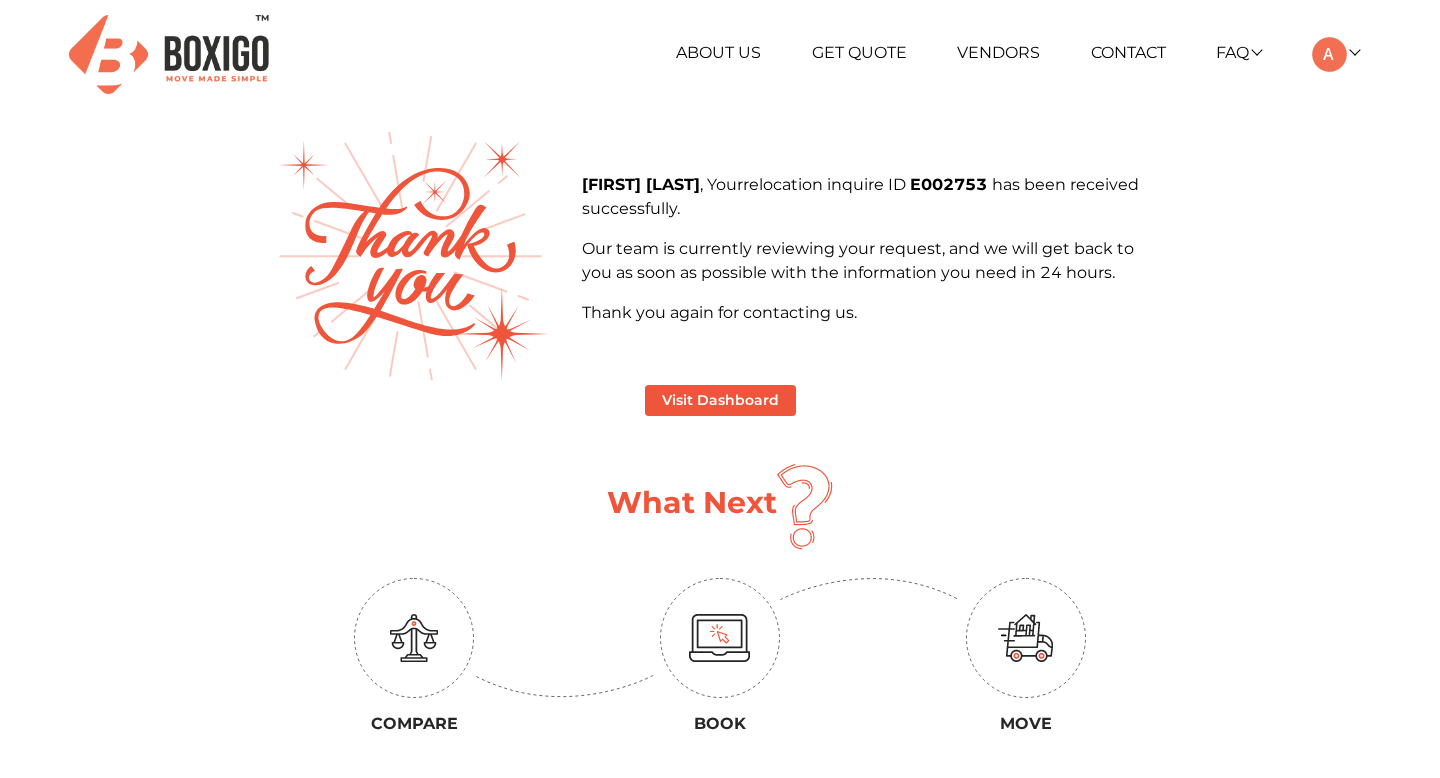 click on "Book" at bounding box center (414, 723) 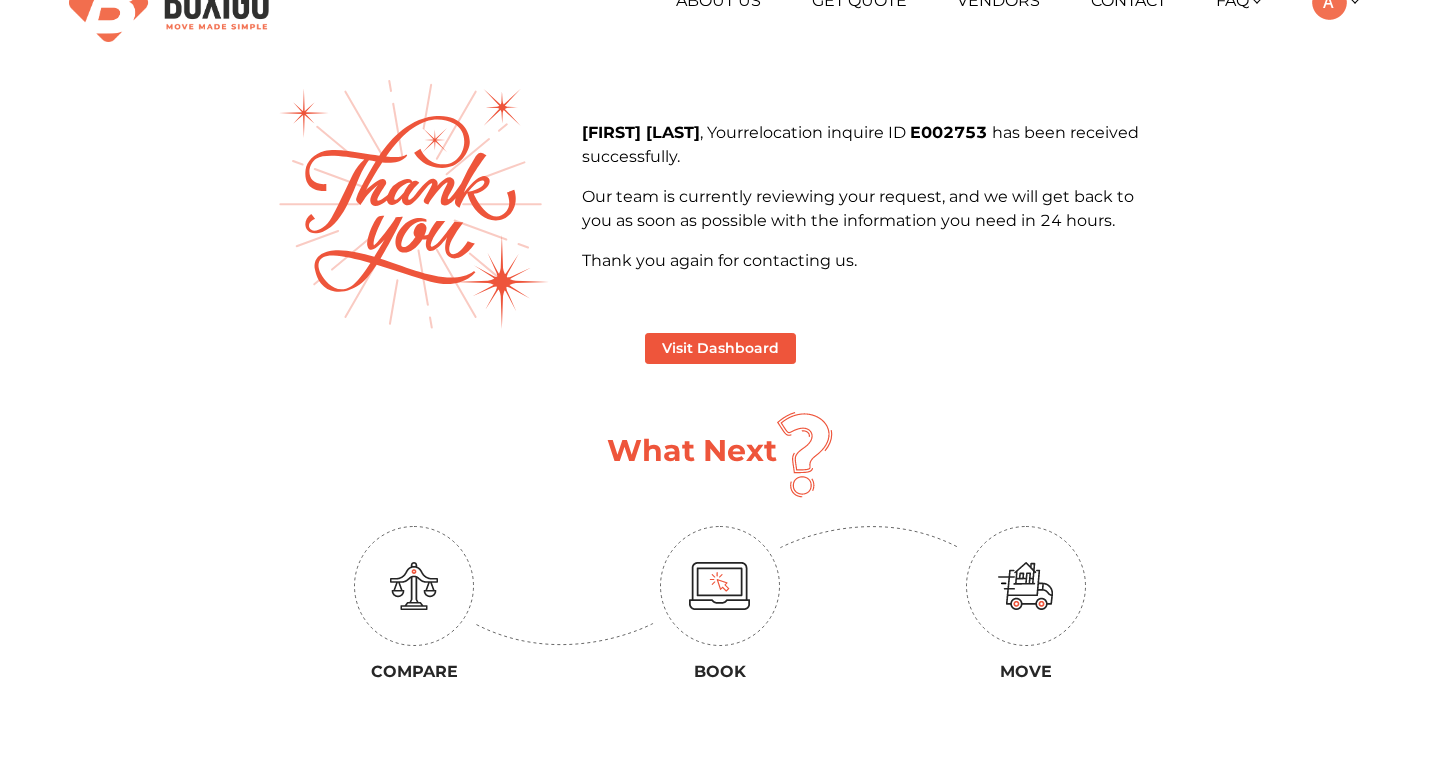 scroll, scrollTop: 0, scrollLeft: 0, axis: both 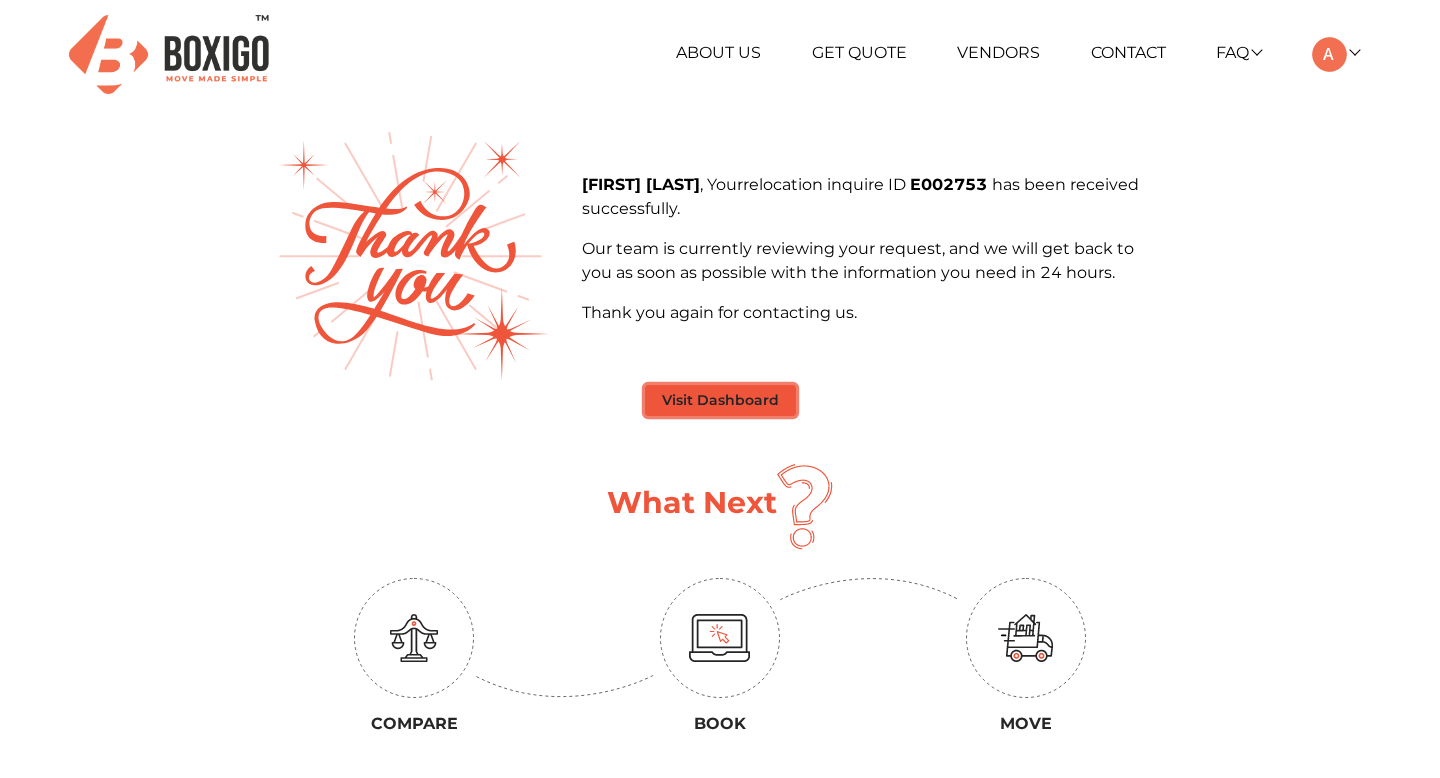 click on "Visit Dashboard" at bounding box center (720, 400) 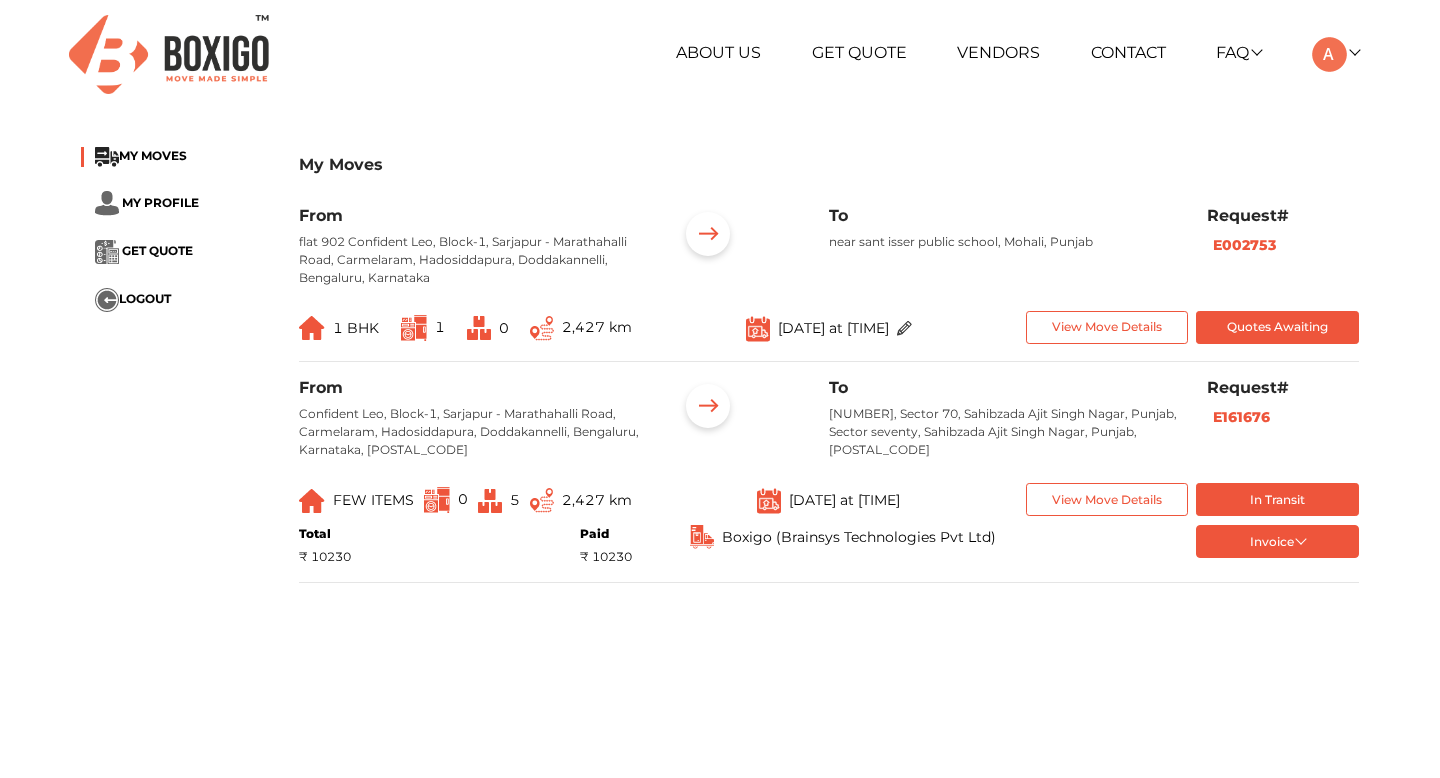 click at bounding box center (312, 328) 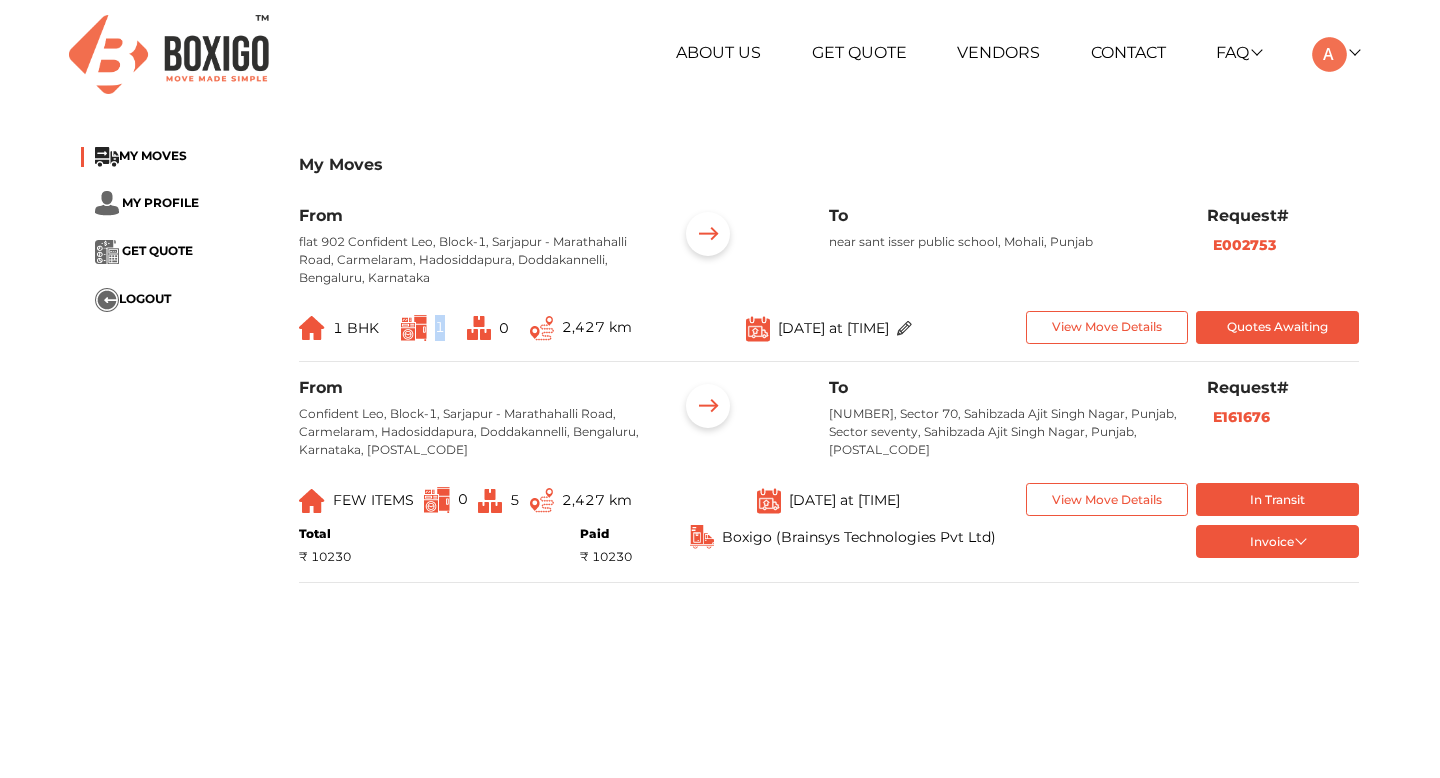 click on "1" at bounding box center [356, 328] 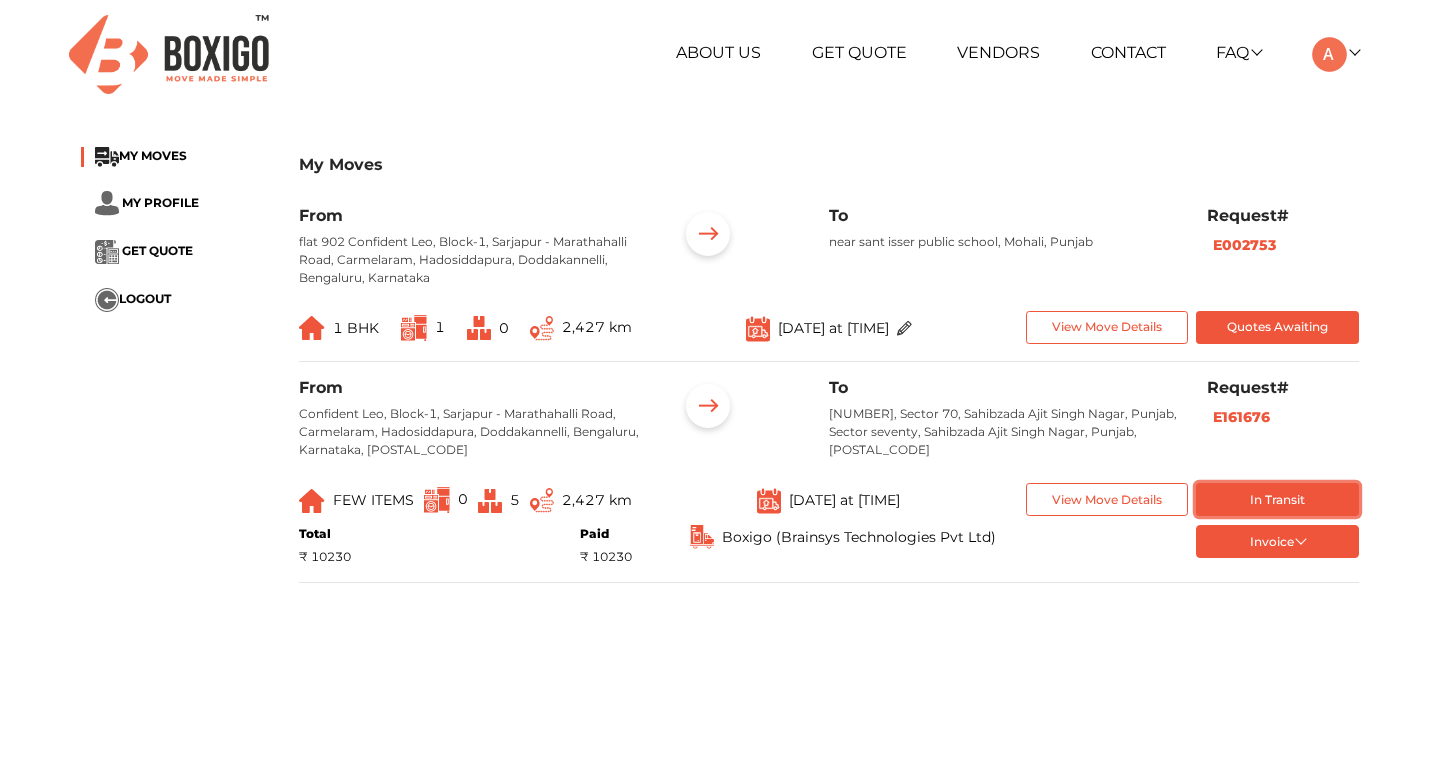 click on "In Transit" at bounding box center (1277, 327) 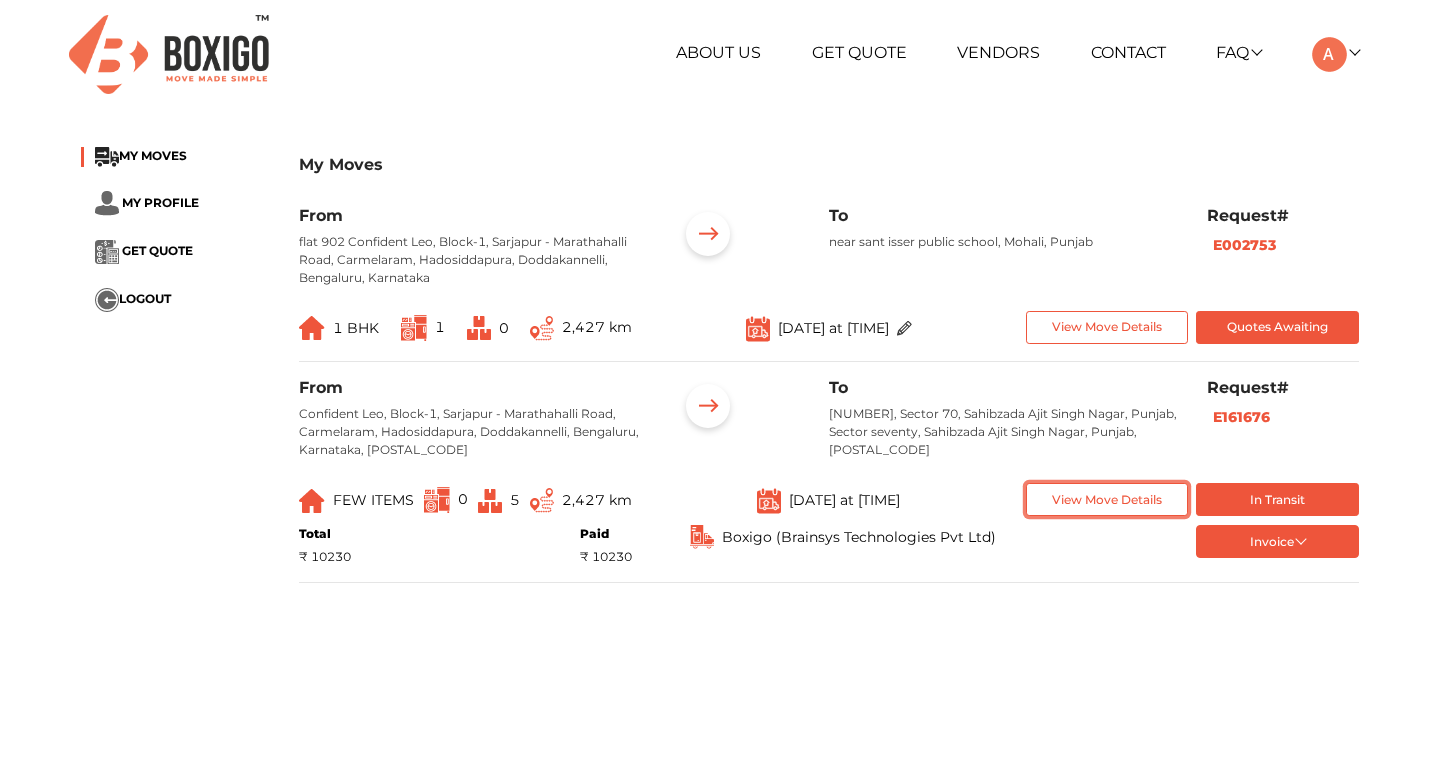 click on "View Move Details" at bounding box center (1107, 327) 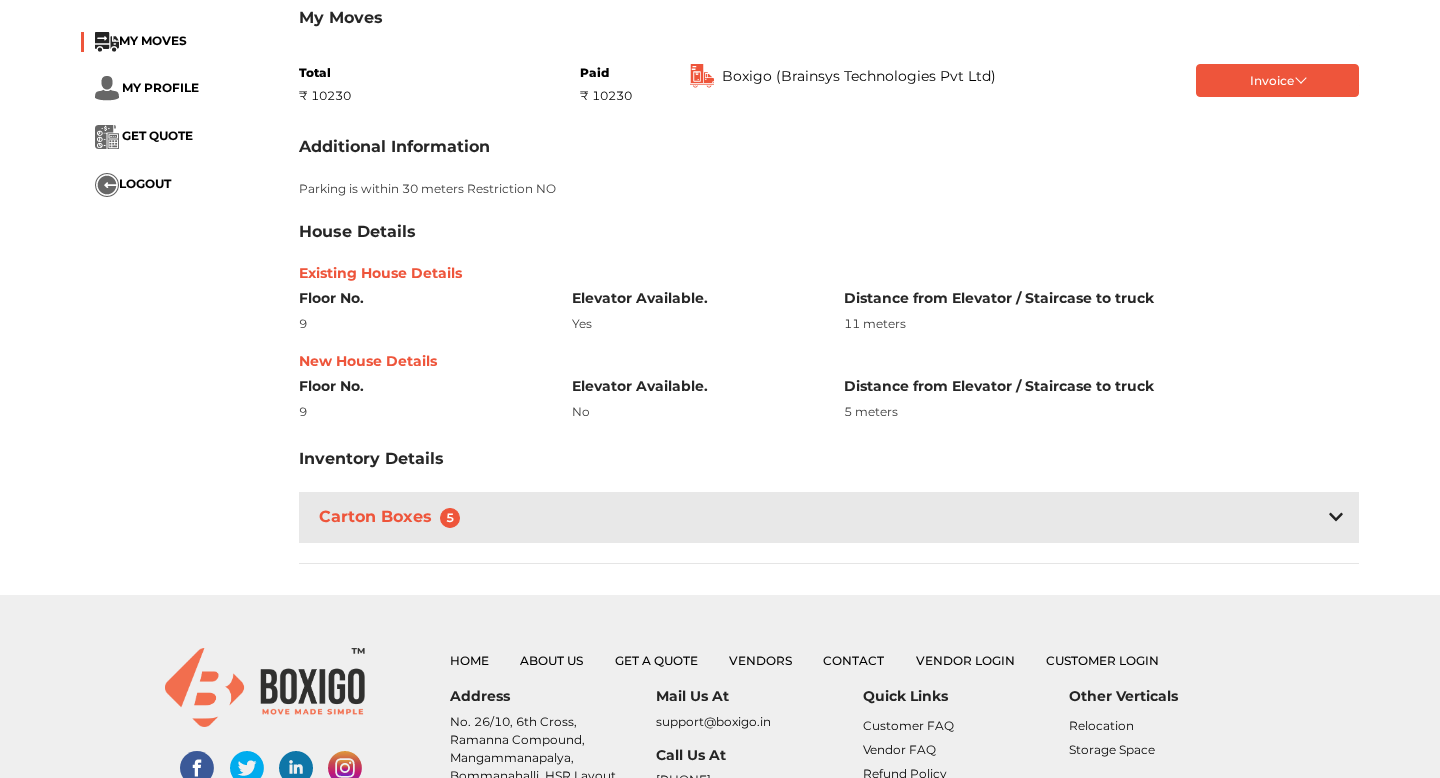 scroll, scrollTop: 471, scrollLeft: 0, axis: vertical 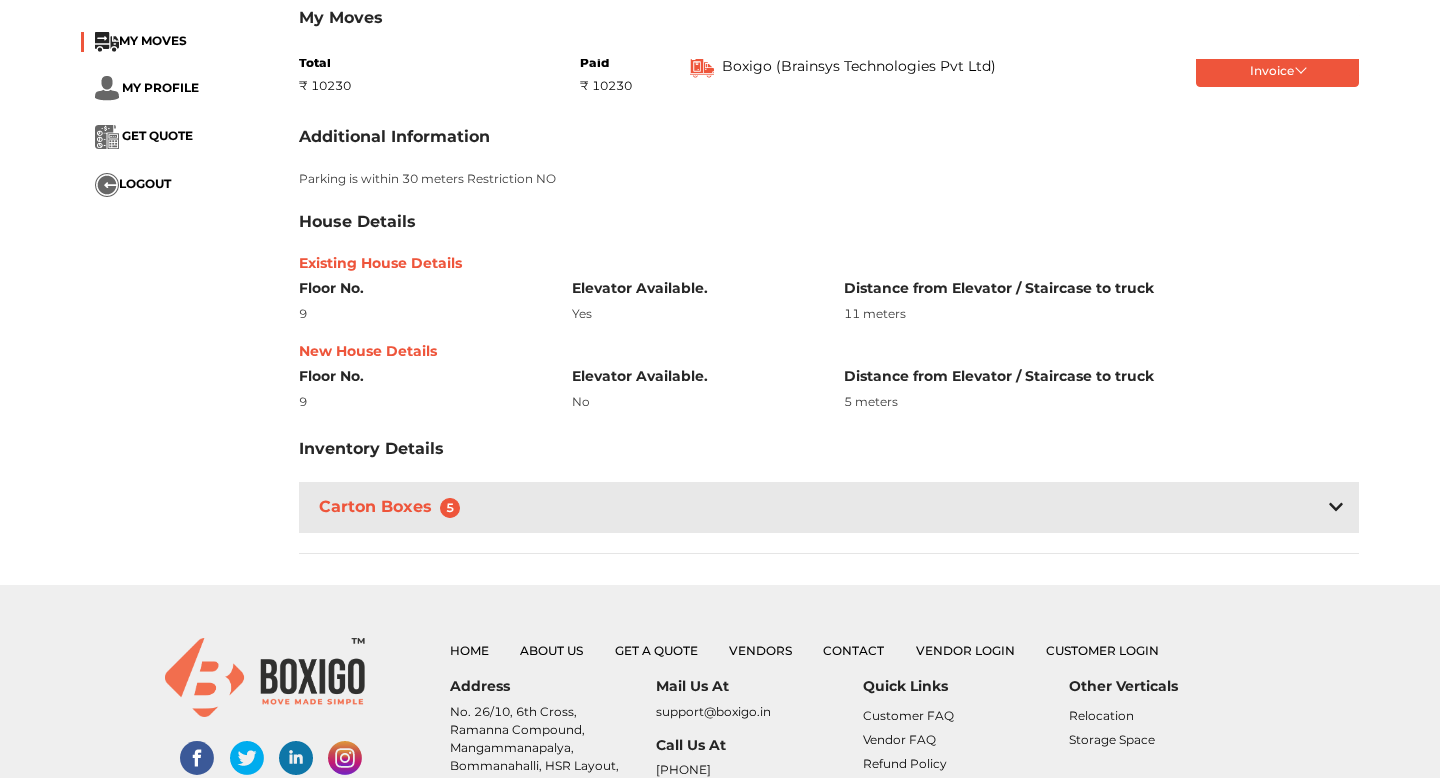 click on "Carton Boxes 5" at bounding box center (829, 507) 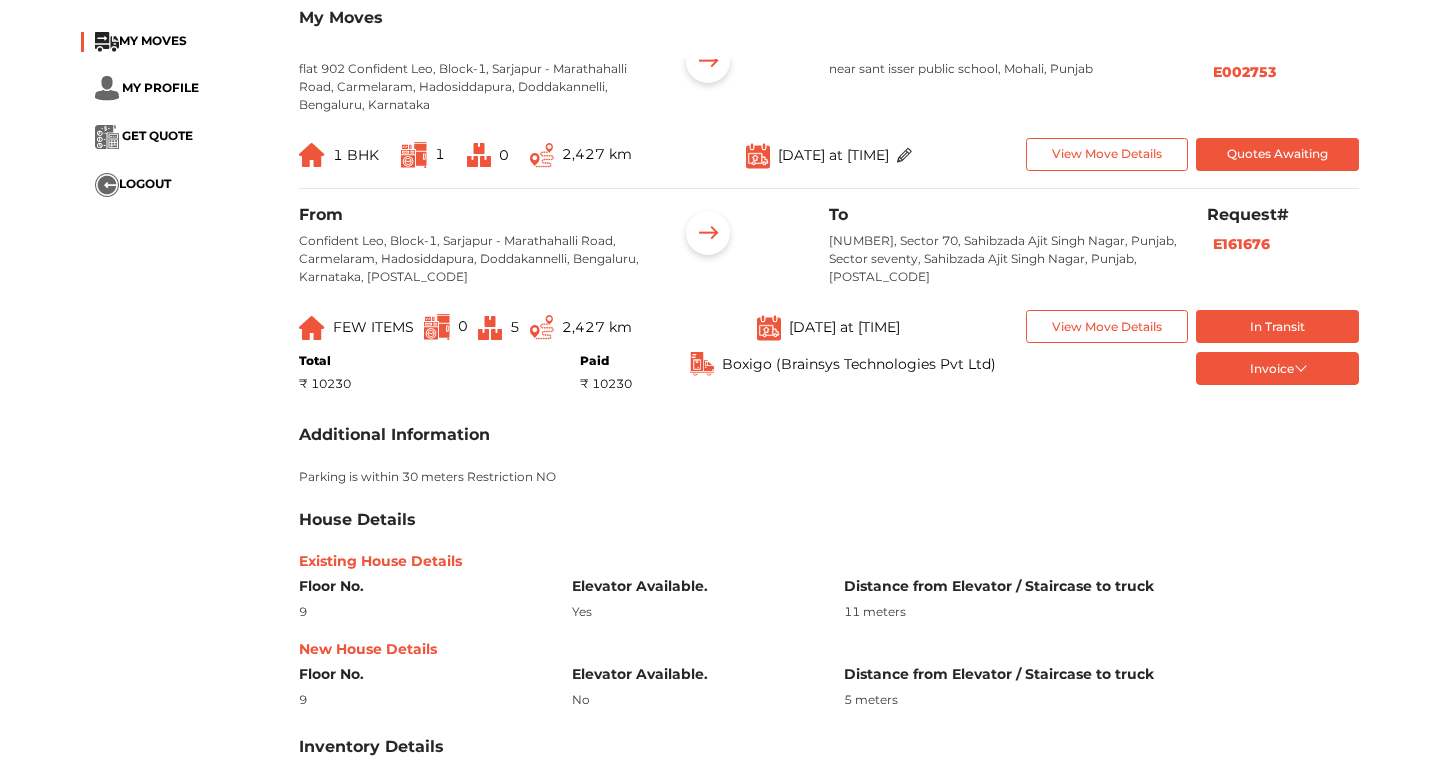 scroll, scrollTop: 169, scrollLeft: 0, axis: vertical 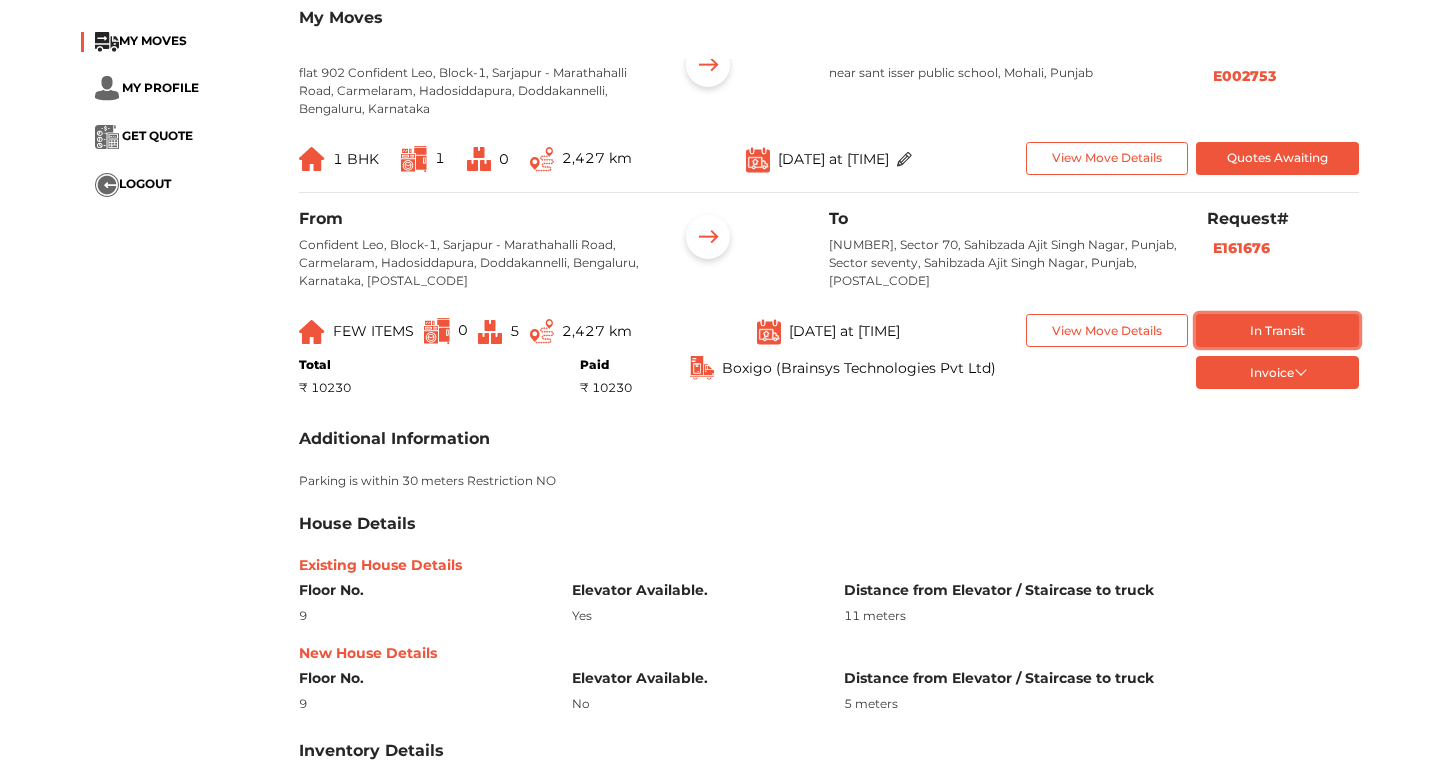click on "In Transit" at bounding box center [1277, 158] 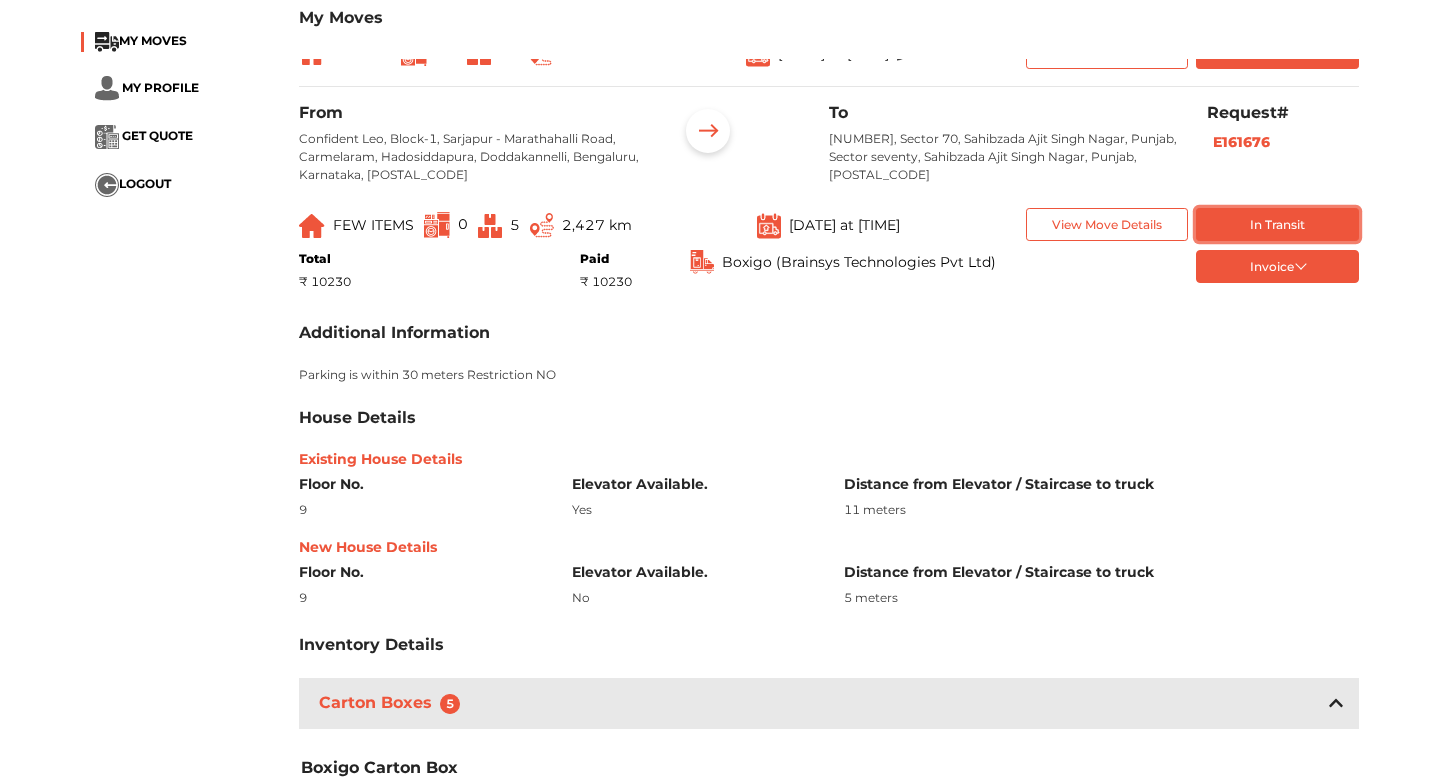 scroll, scrollTop: 259, scrollLeft: 0, axis: vertical 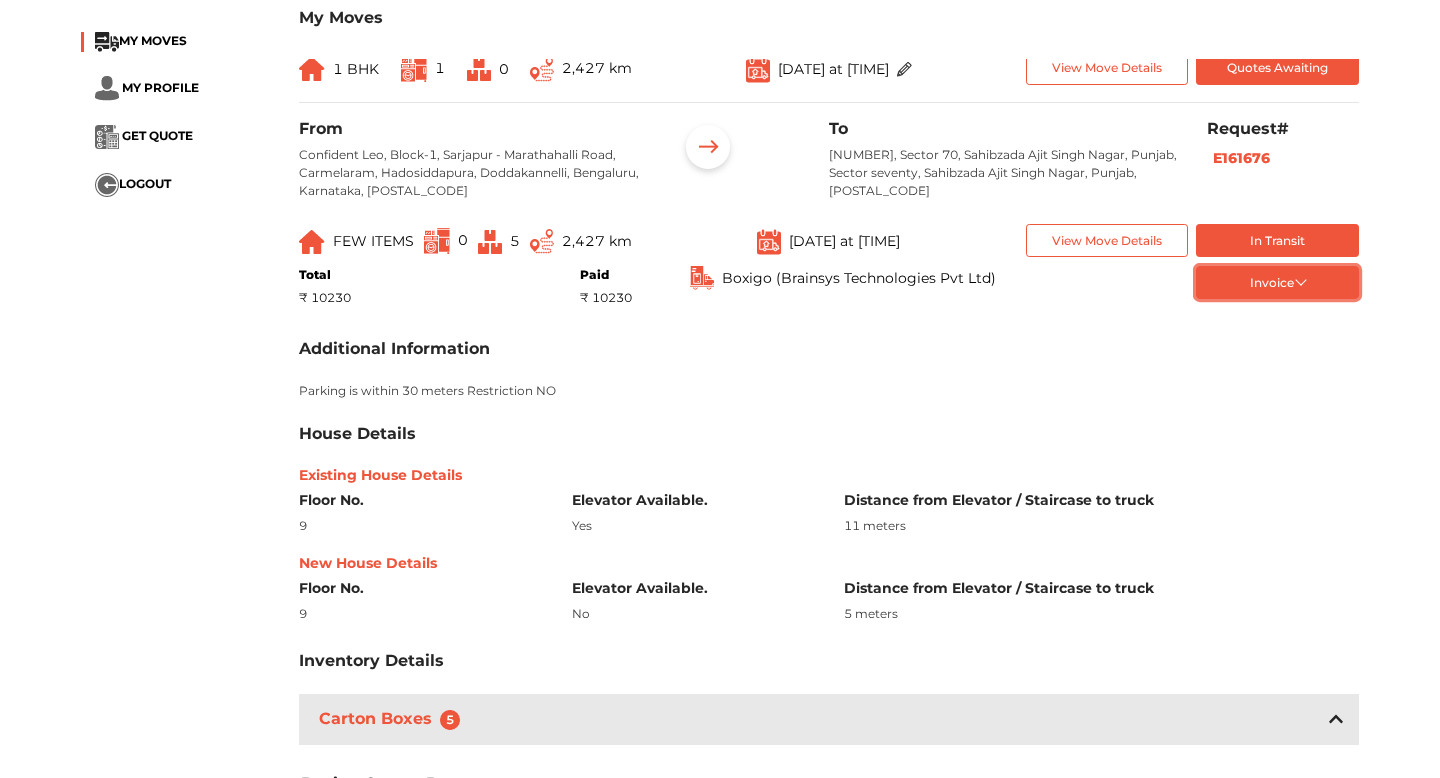 click on "Invoice" at bounding box center (1277, 282) 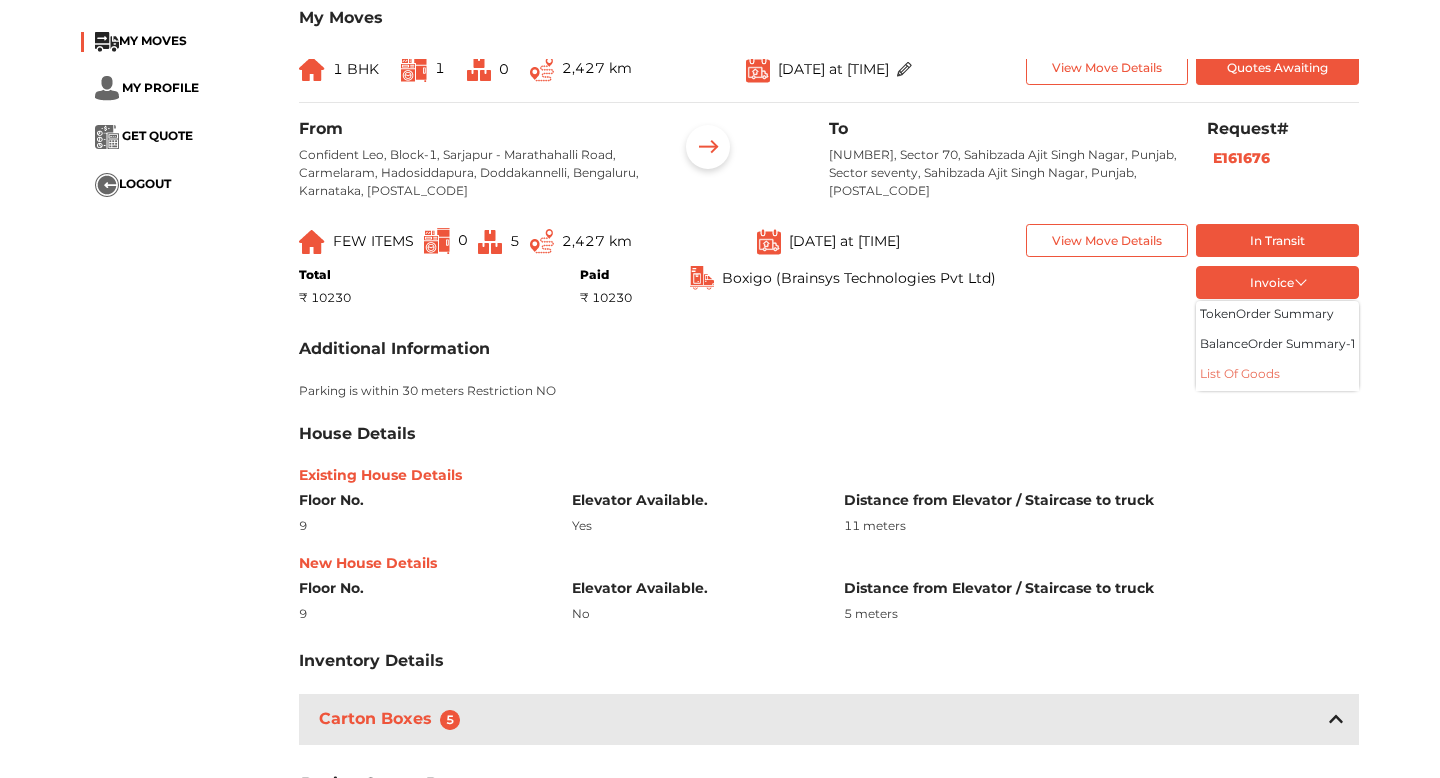 click on "List of Goods" at bounding box center [1277, 376] 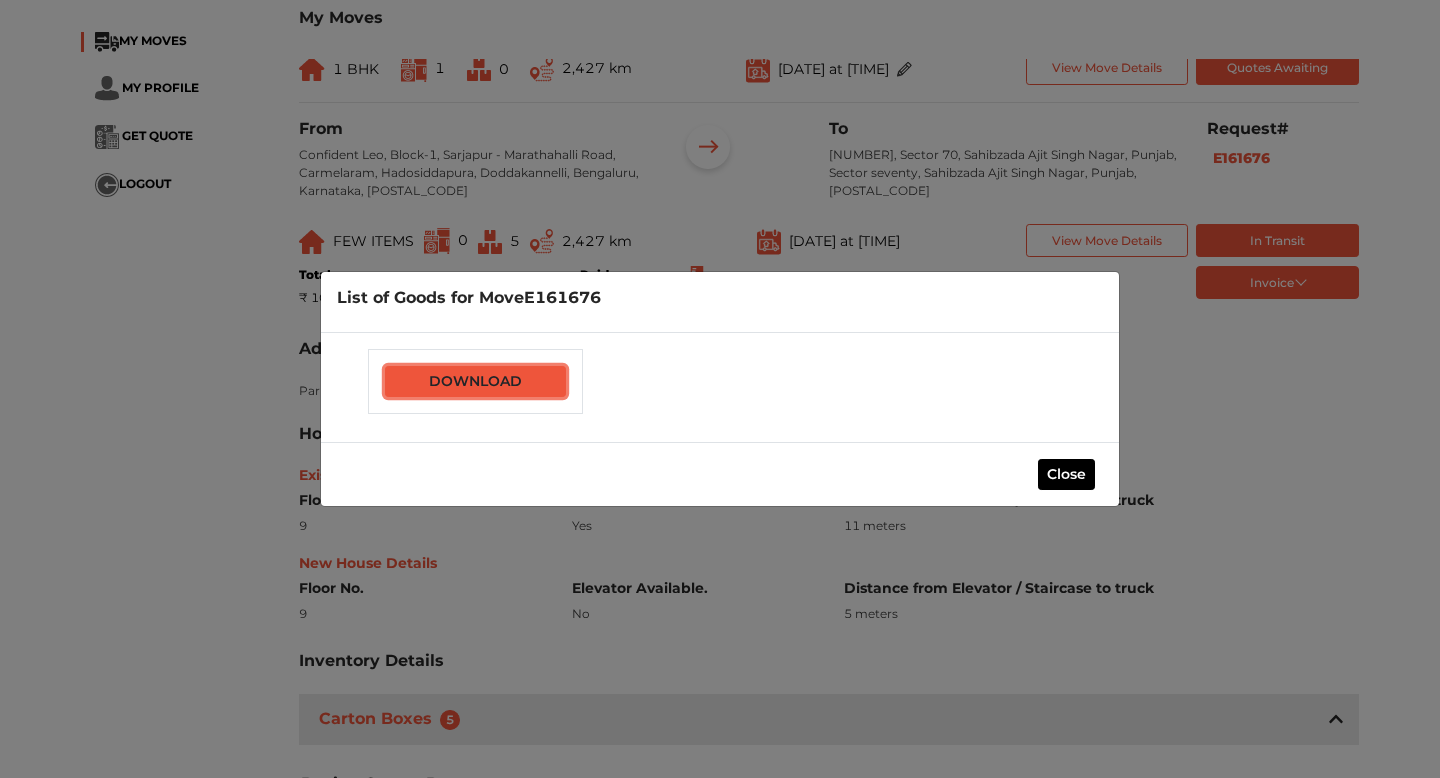 click on "Download" at bounding box center [475, 381] 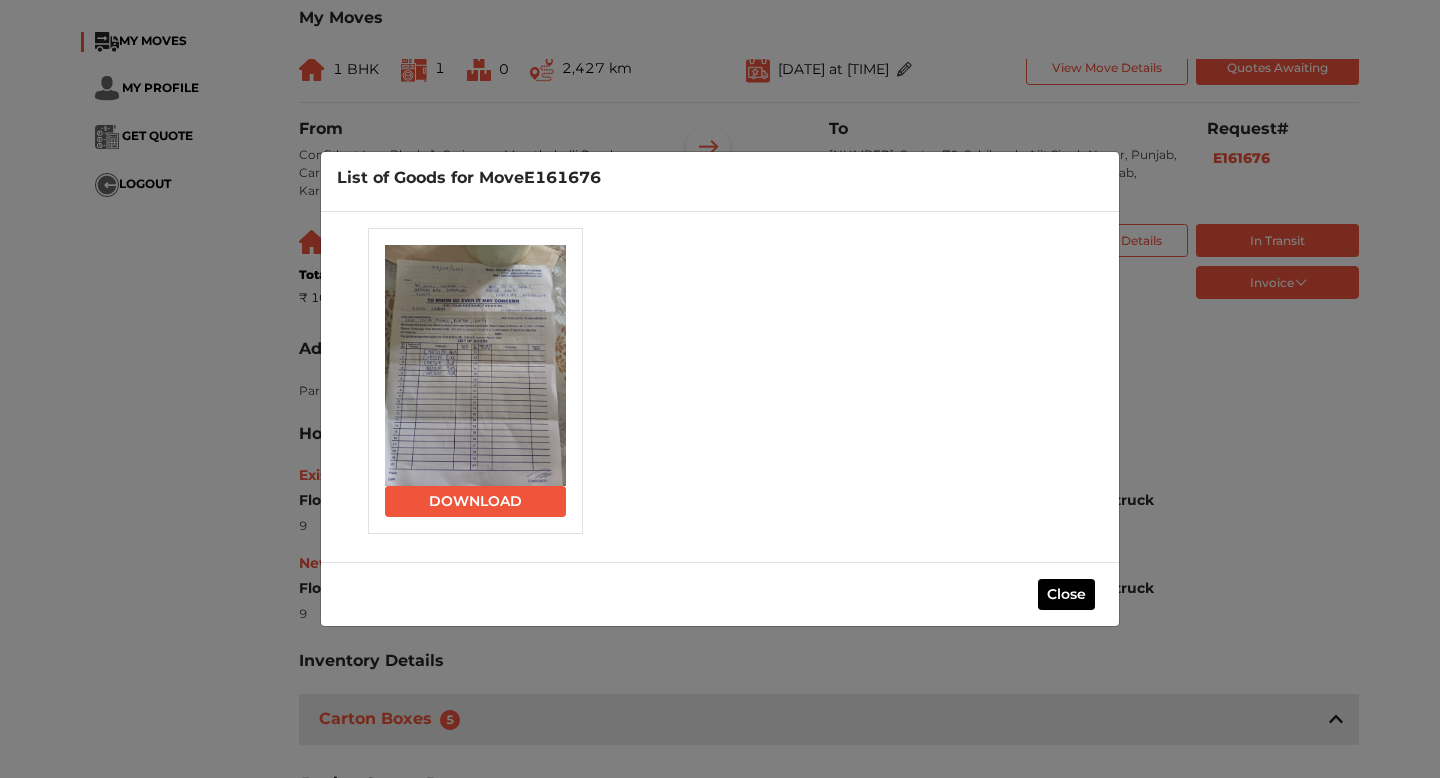 click on "List of Goods for Move  E161676    Download Close" at bounding box center (720, 389) 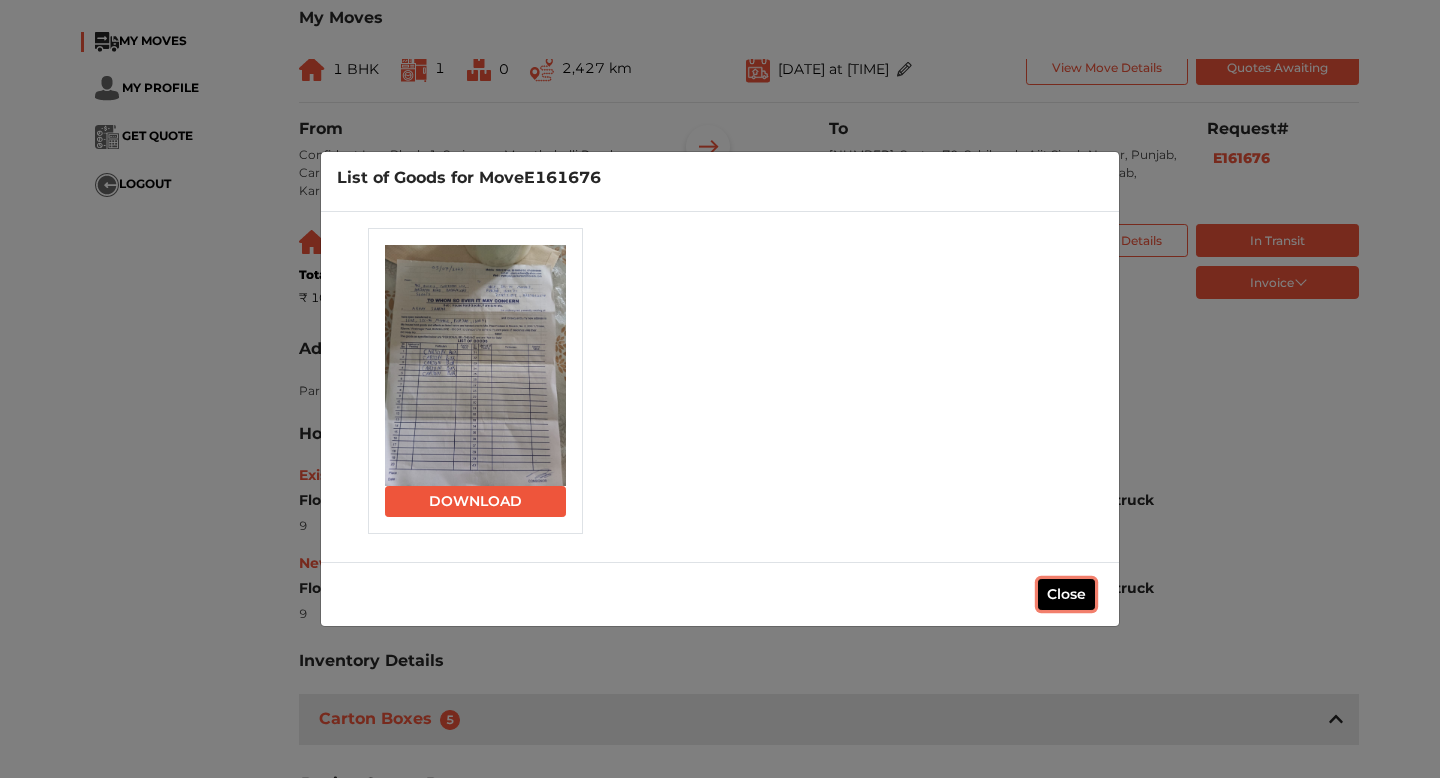 click on "Close" at bounding box center [1066, 594] 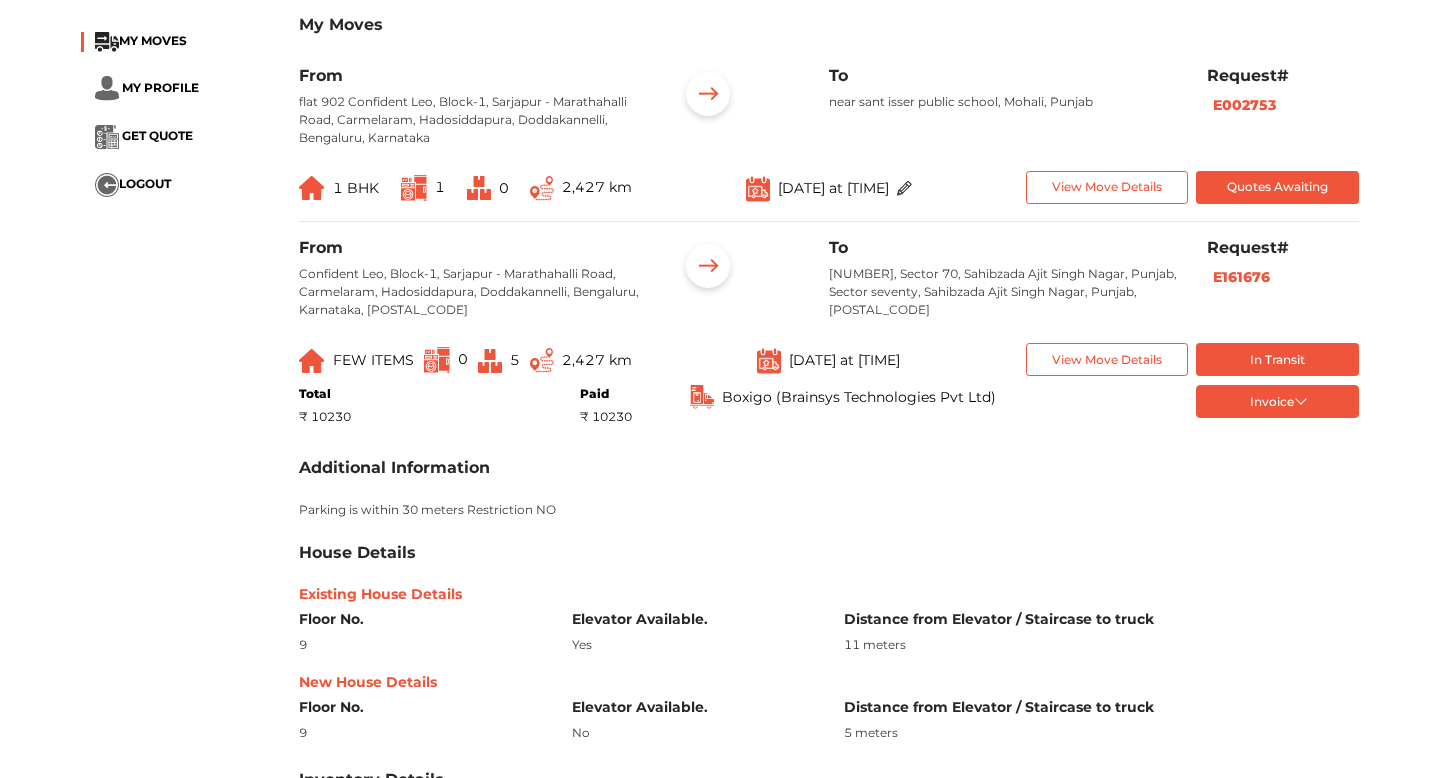 scroll, scrollTop: 0, scrollLeft: 0, axis: both 